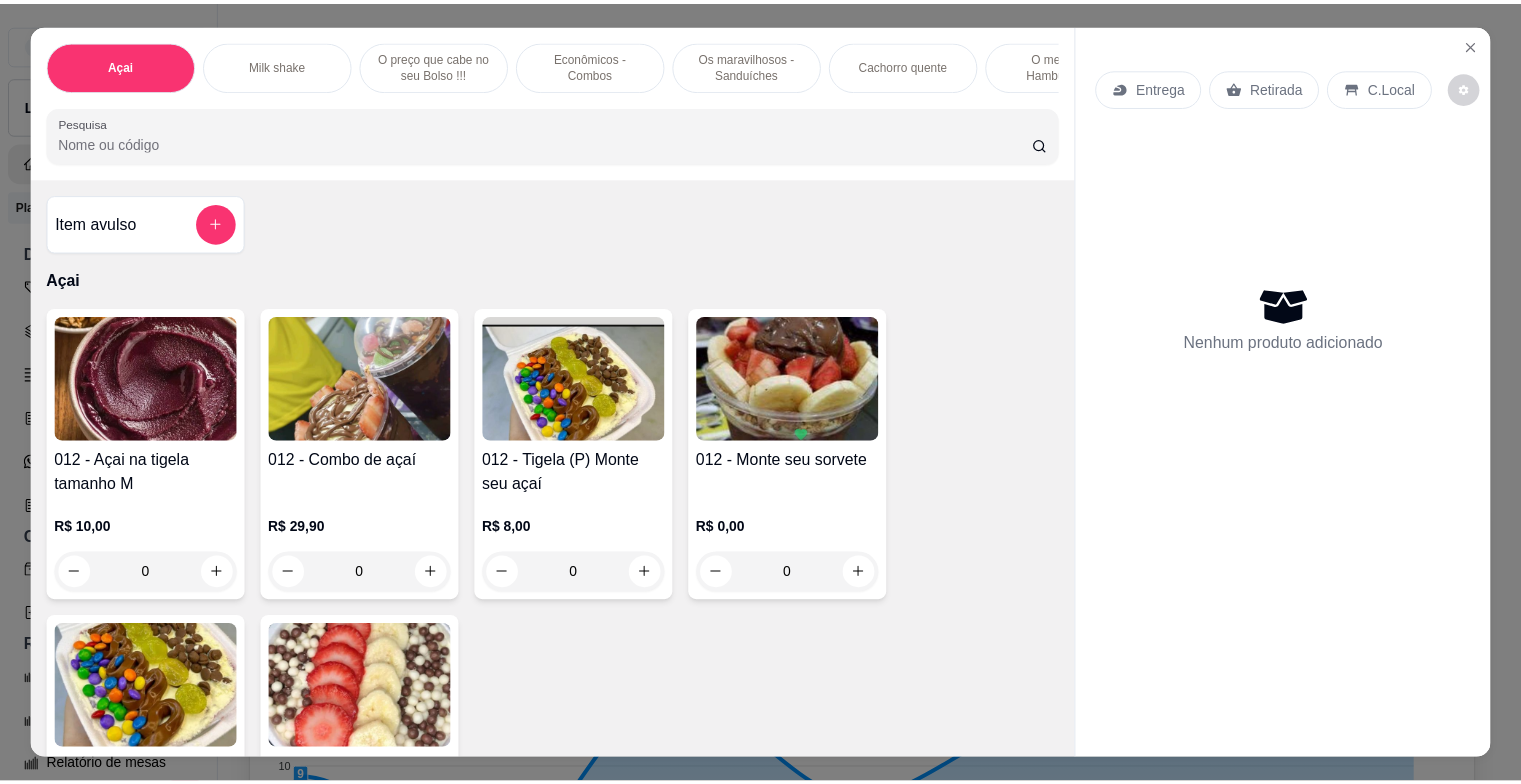 scroll, scrollTop: 0, scrollLeft: 0, axis: both 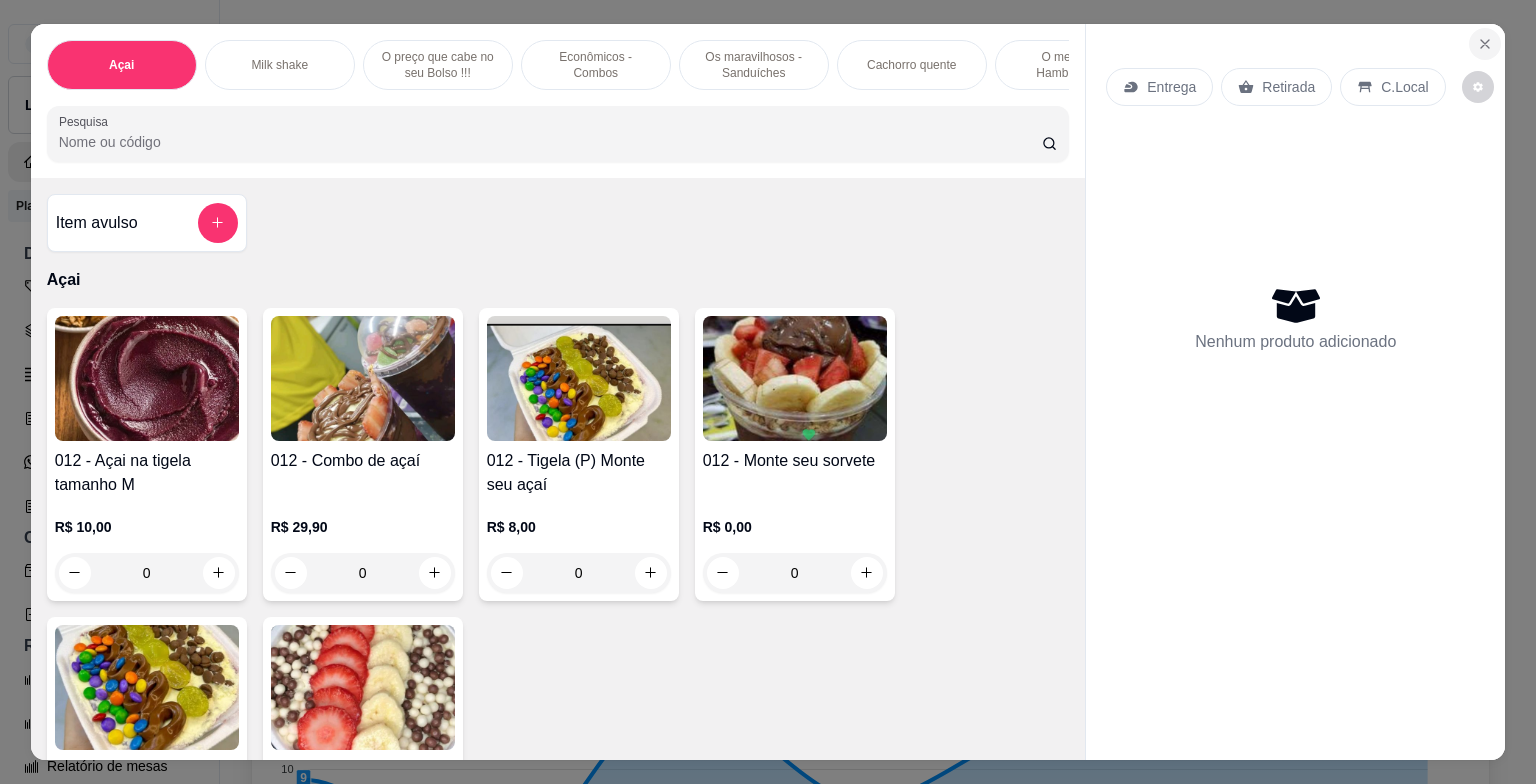click 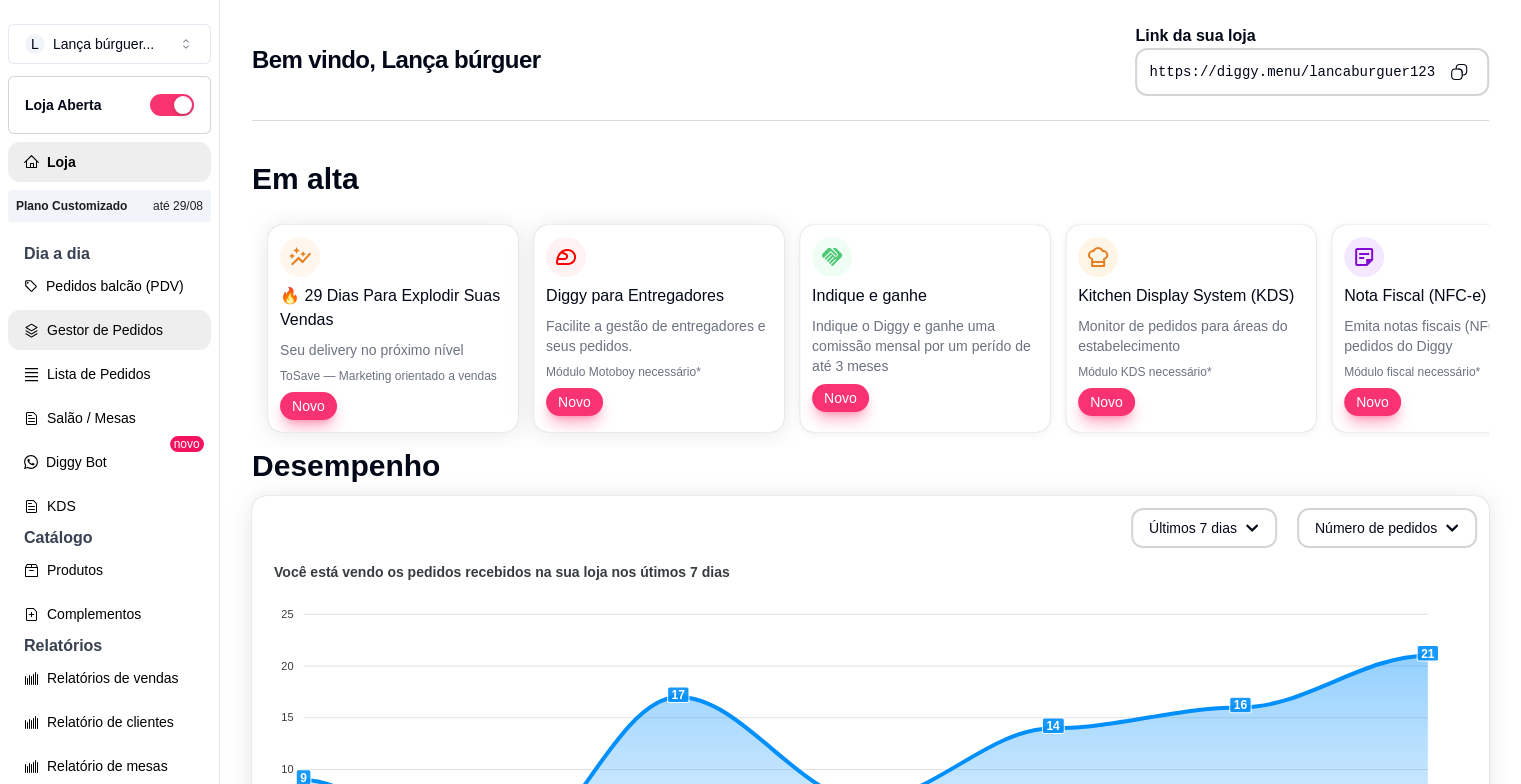 click on "Gestor de Pedidos" at bounding box center (109, 330) 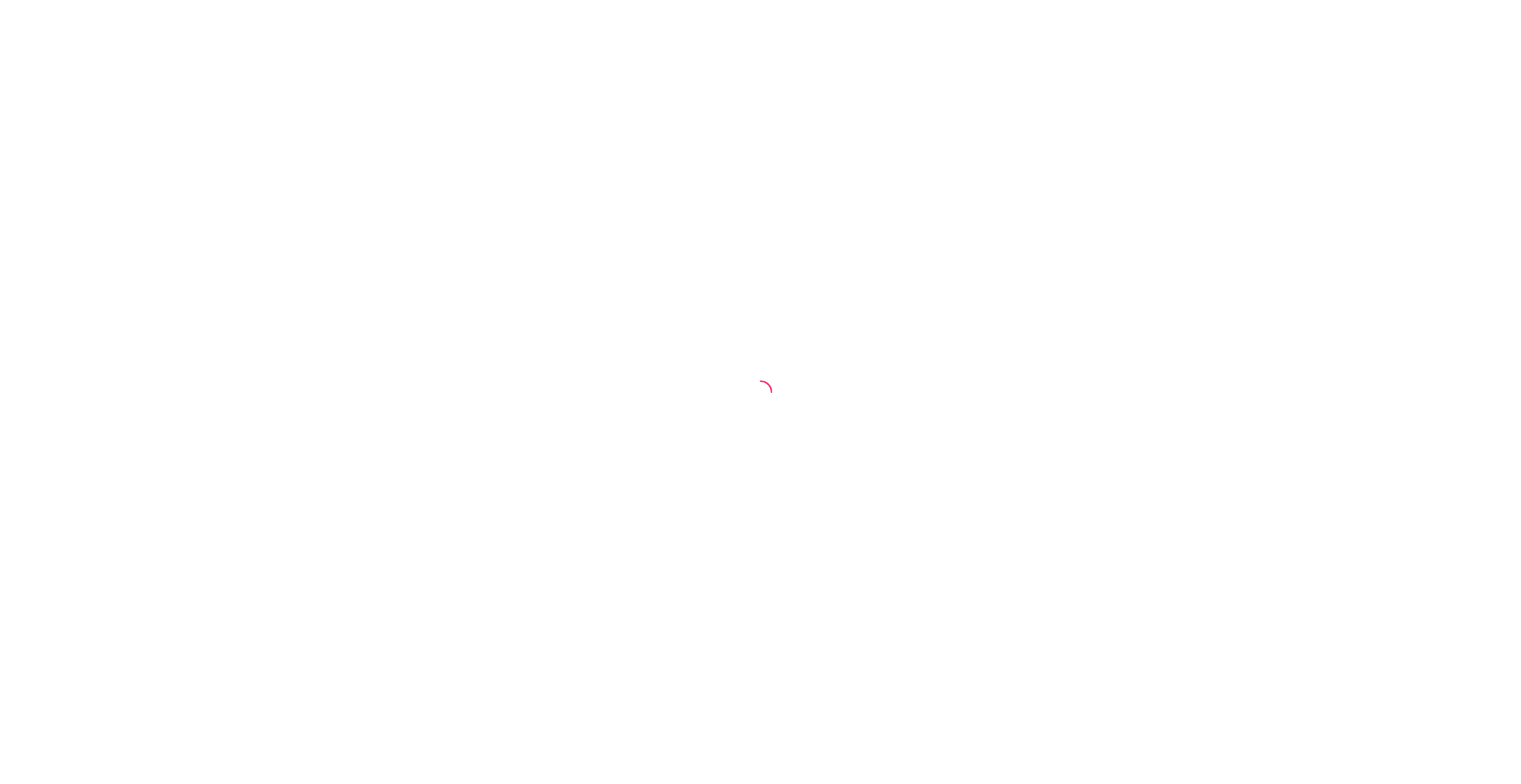 scroll, scrollTop: 0, scrollLeft: 0, axis: both 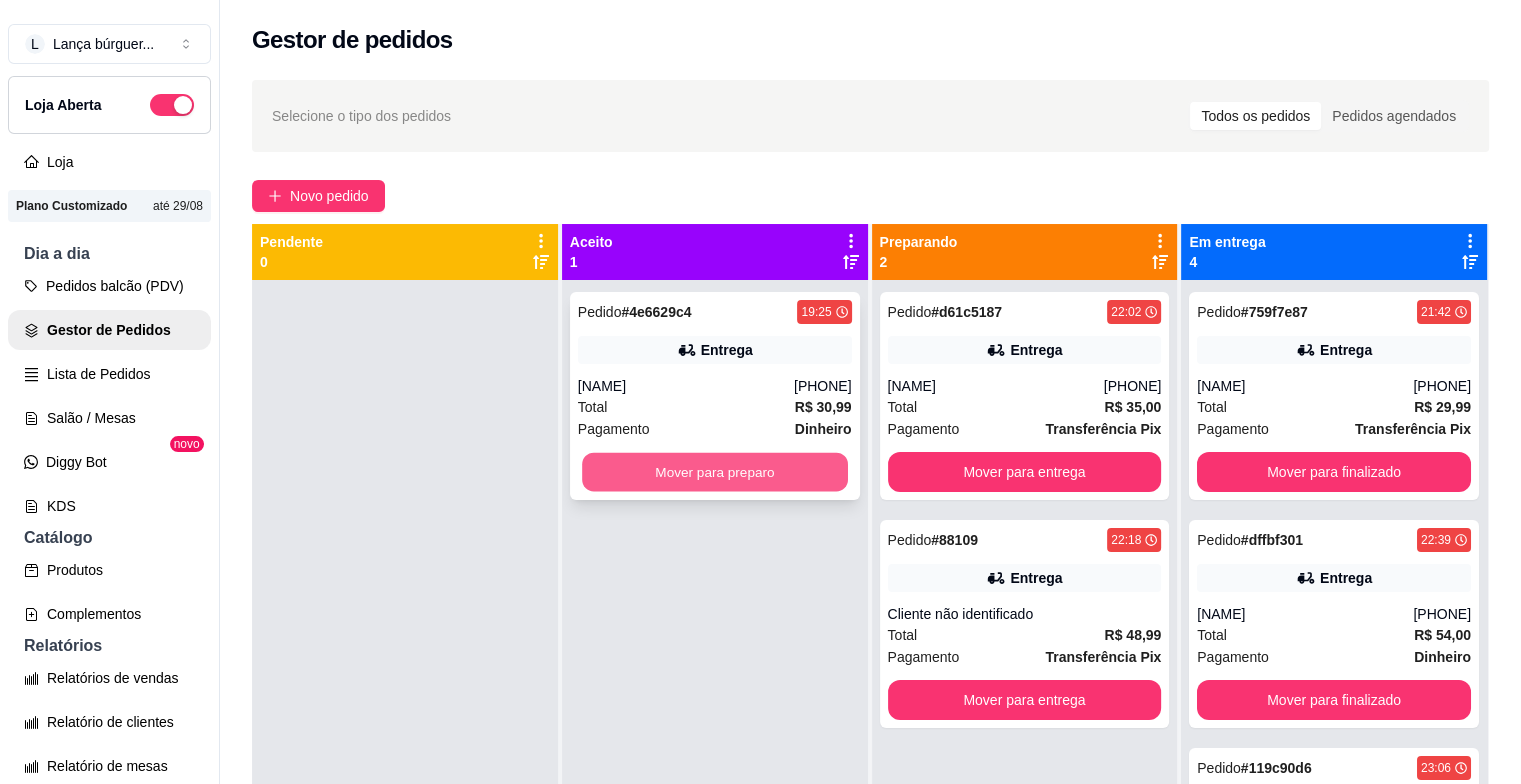 click on "Mover para preparo" at bounding box center [715, 472] 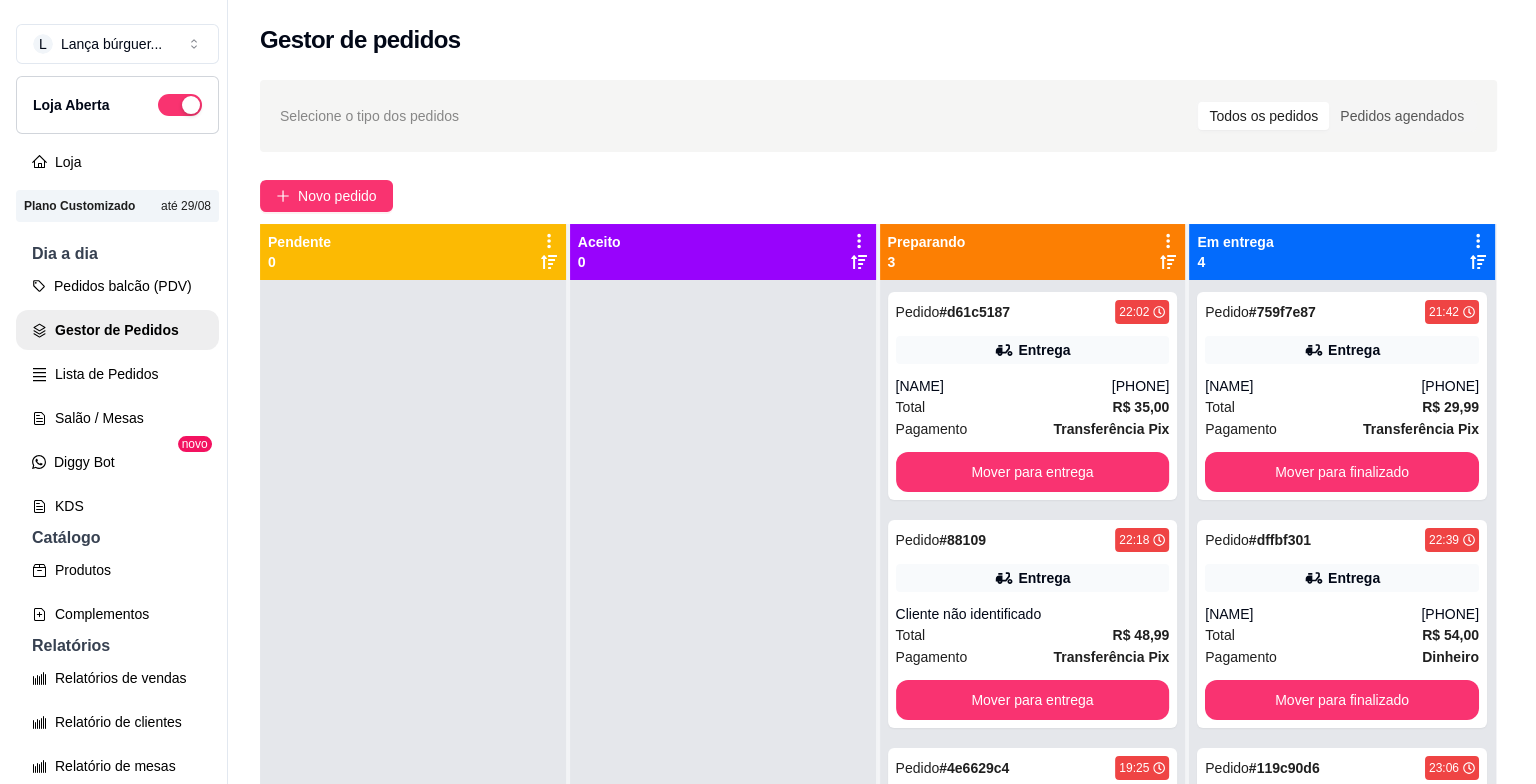 scroll, scrollTop: 319, scrollLeft: 0, axis: vertical 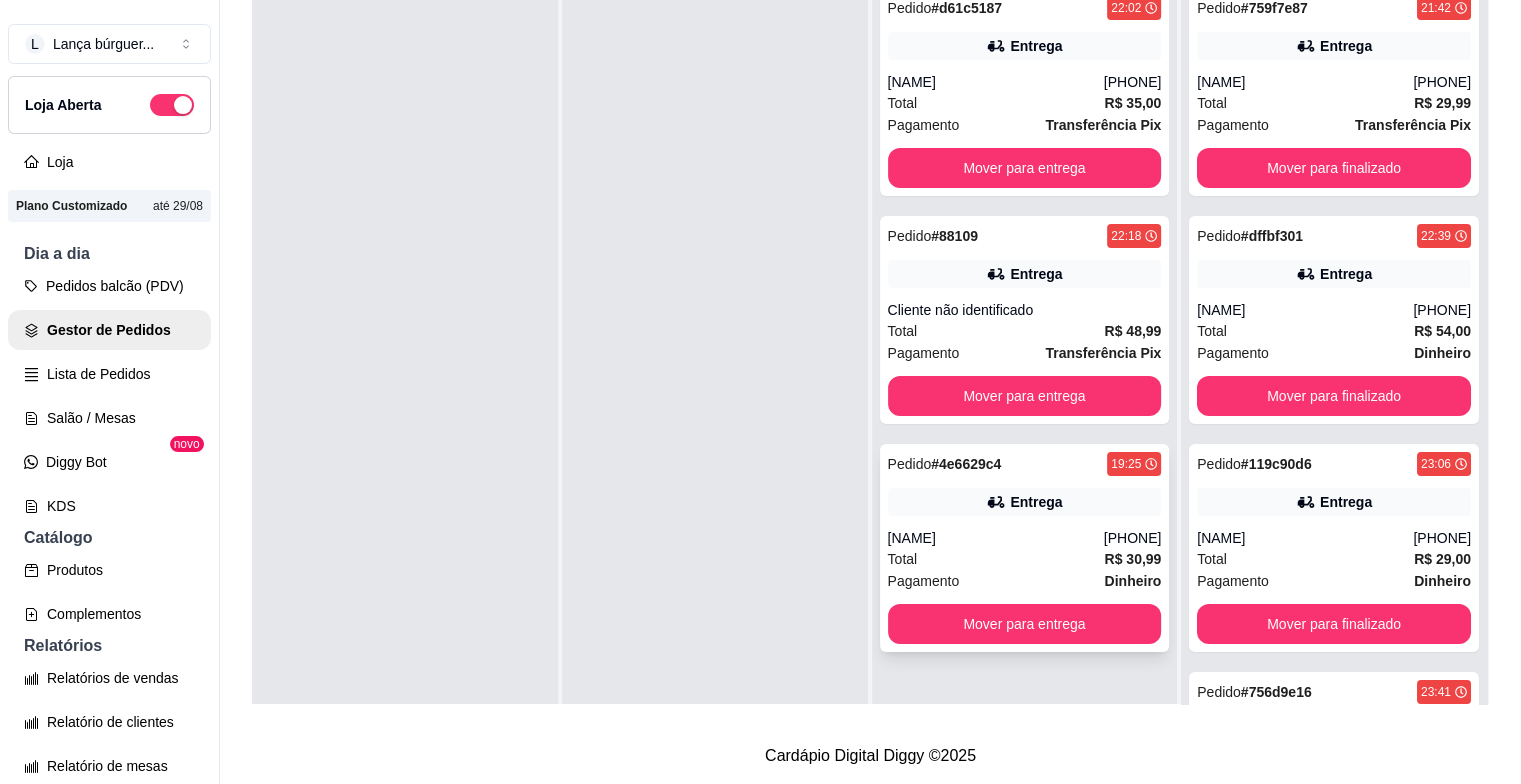 click on "Pedido  # 4e6629c4 19:25 Entrega [NAME]  ([PHONE]) Total R$ 30,99 Pagamento Dinheiro Mover para entrega" at bounding box center [1025, 548] 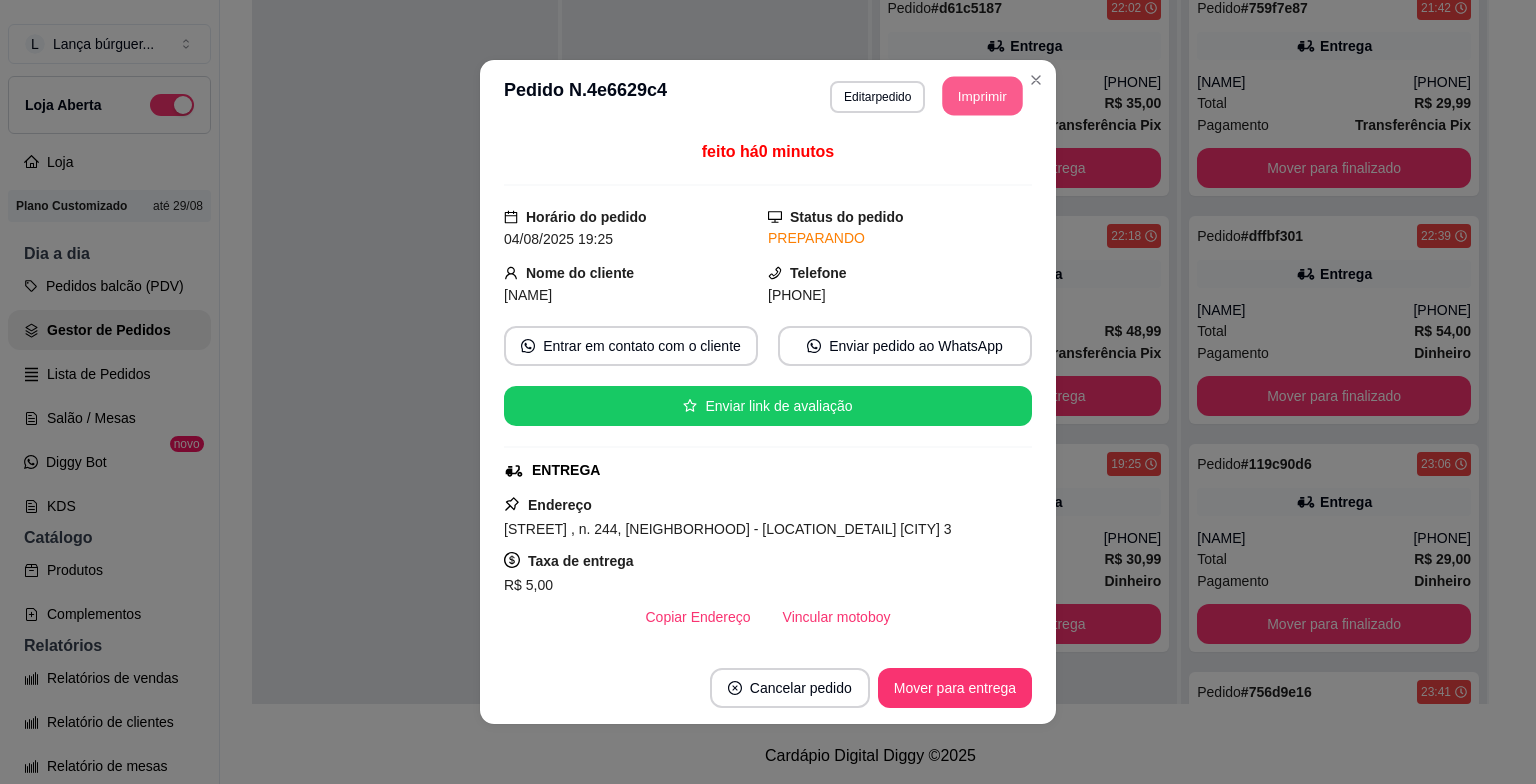 click on "Imprimir" at bounding box center [983, 96] 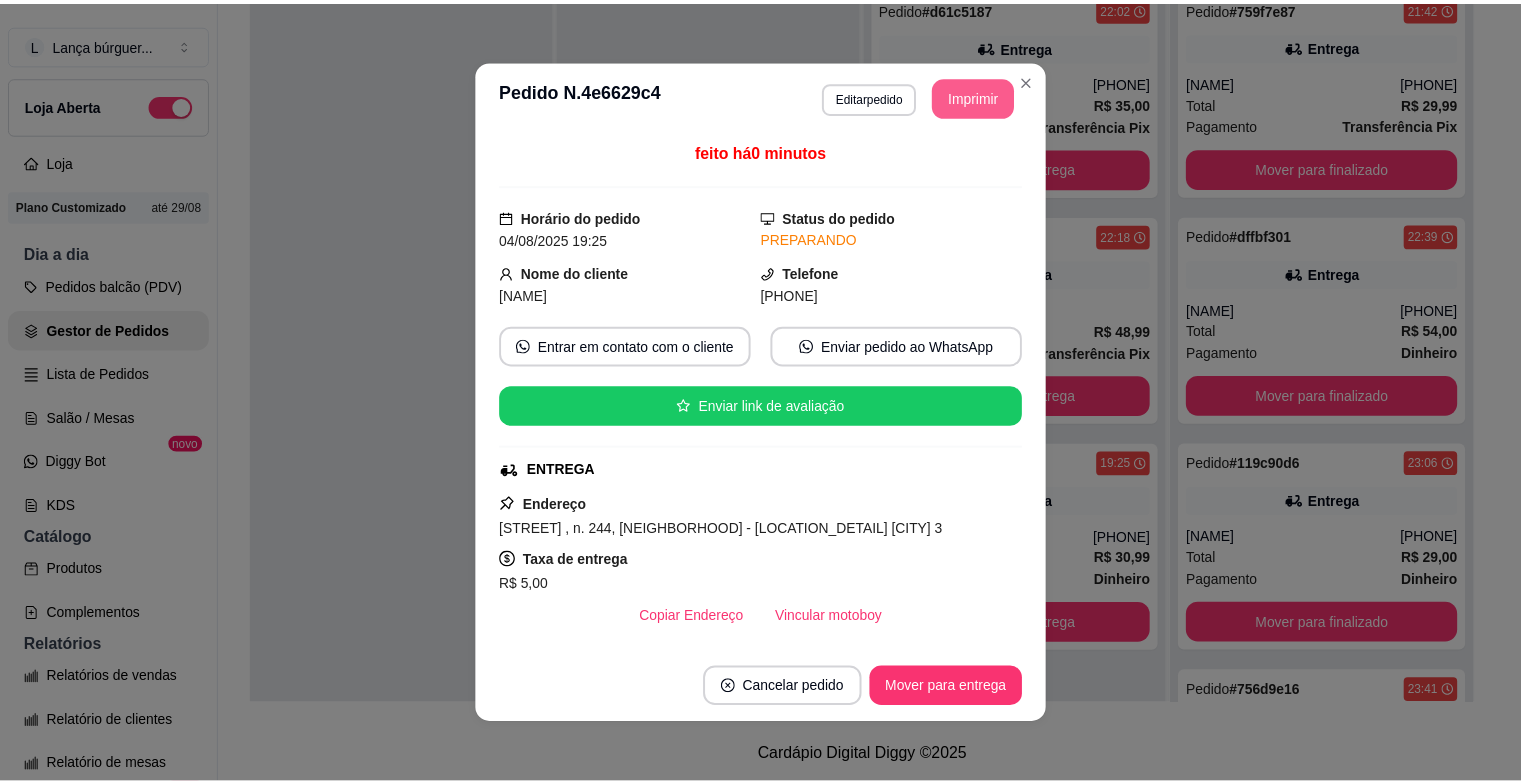 scroll, scrollTop: 0, scrollLeft: 0, axis: both 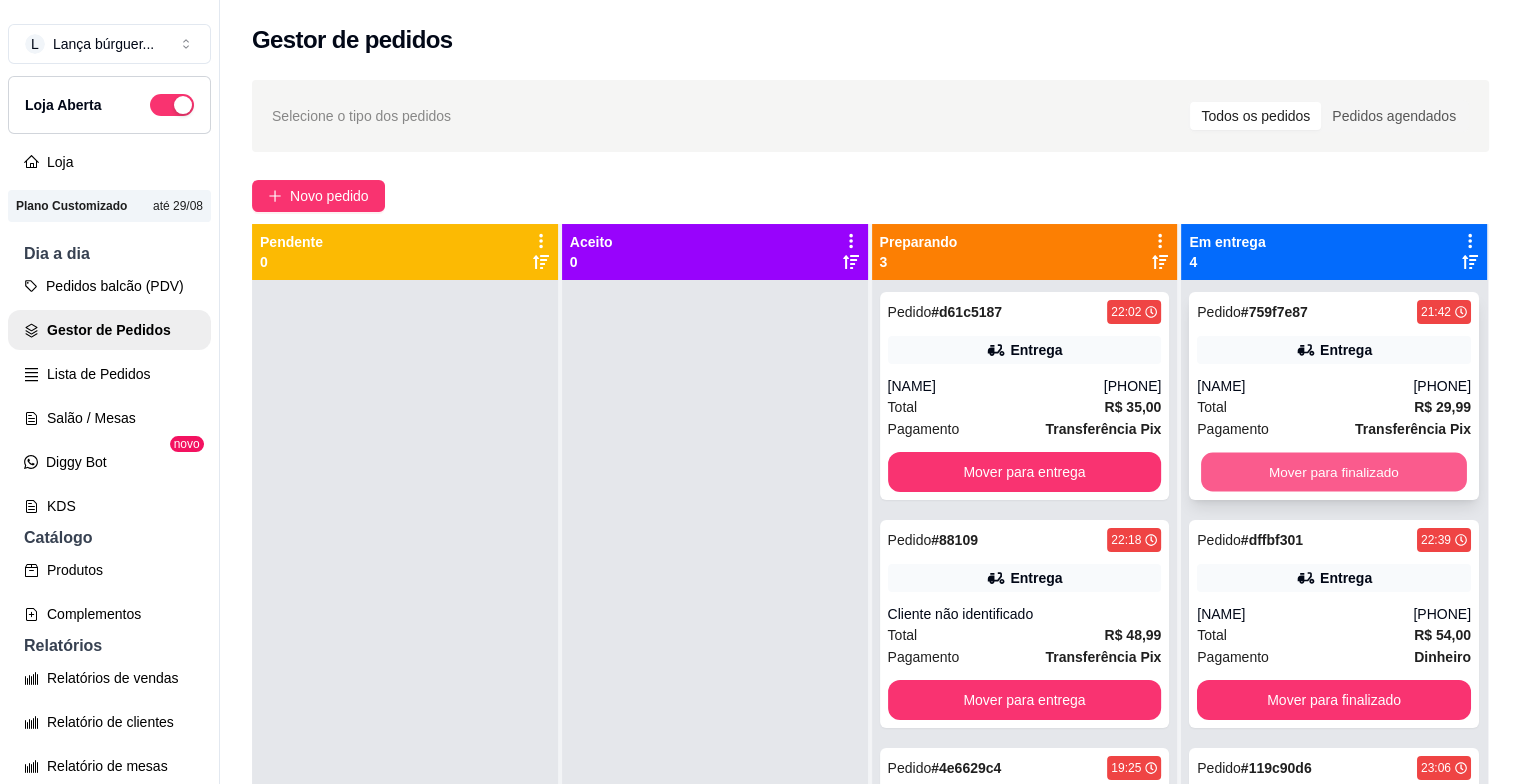 click on "Mover para finalizado" at bounding box center [1334, 472] 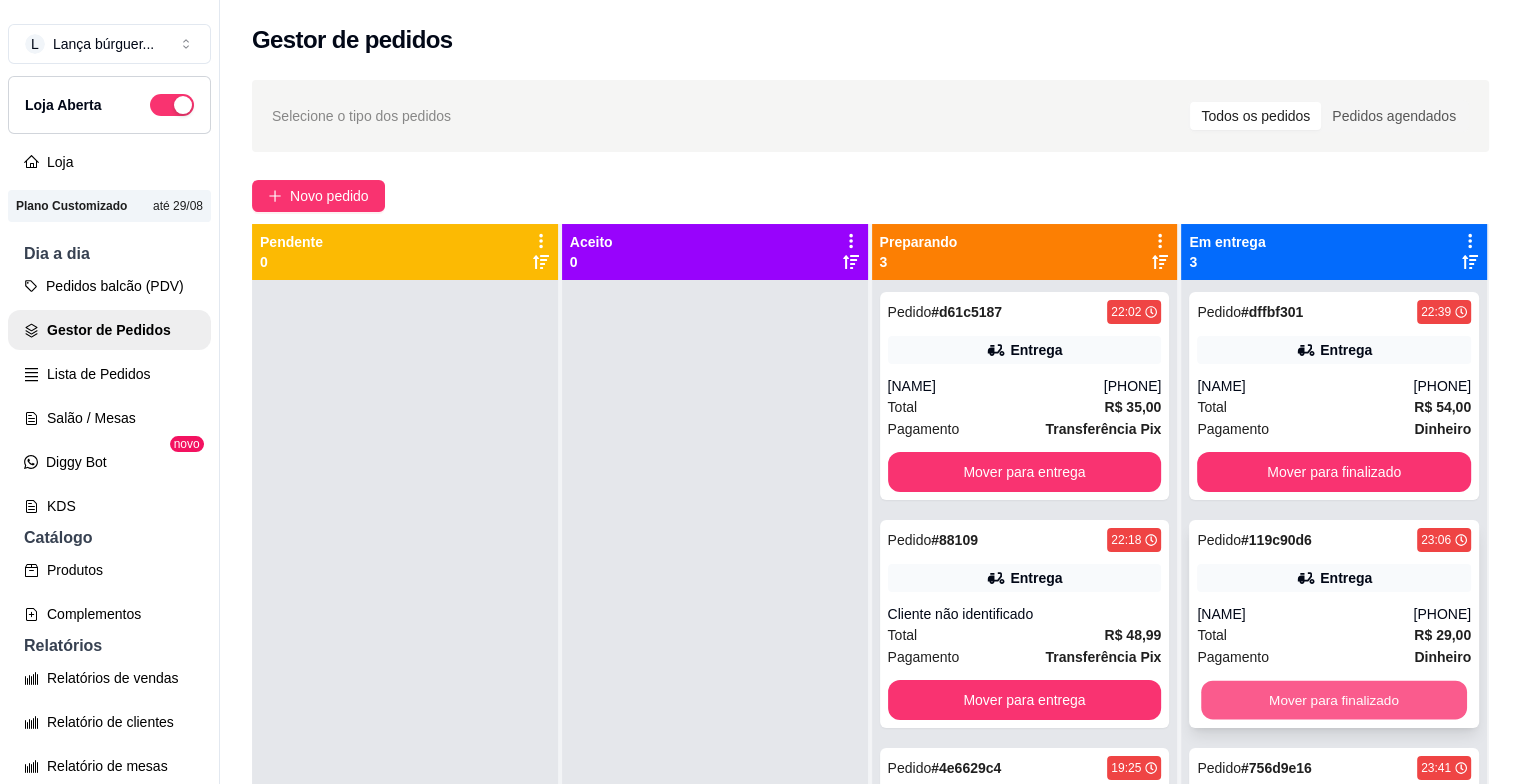 click on "Mover para finalizado" at bounding box center [1334, 700] 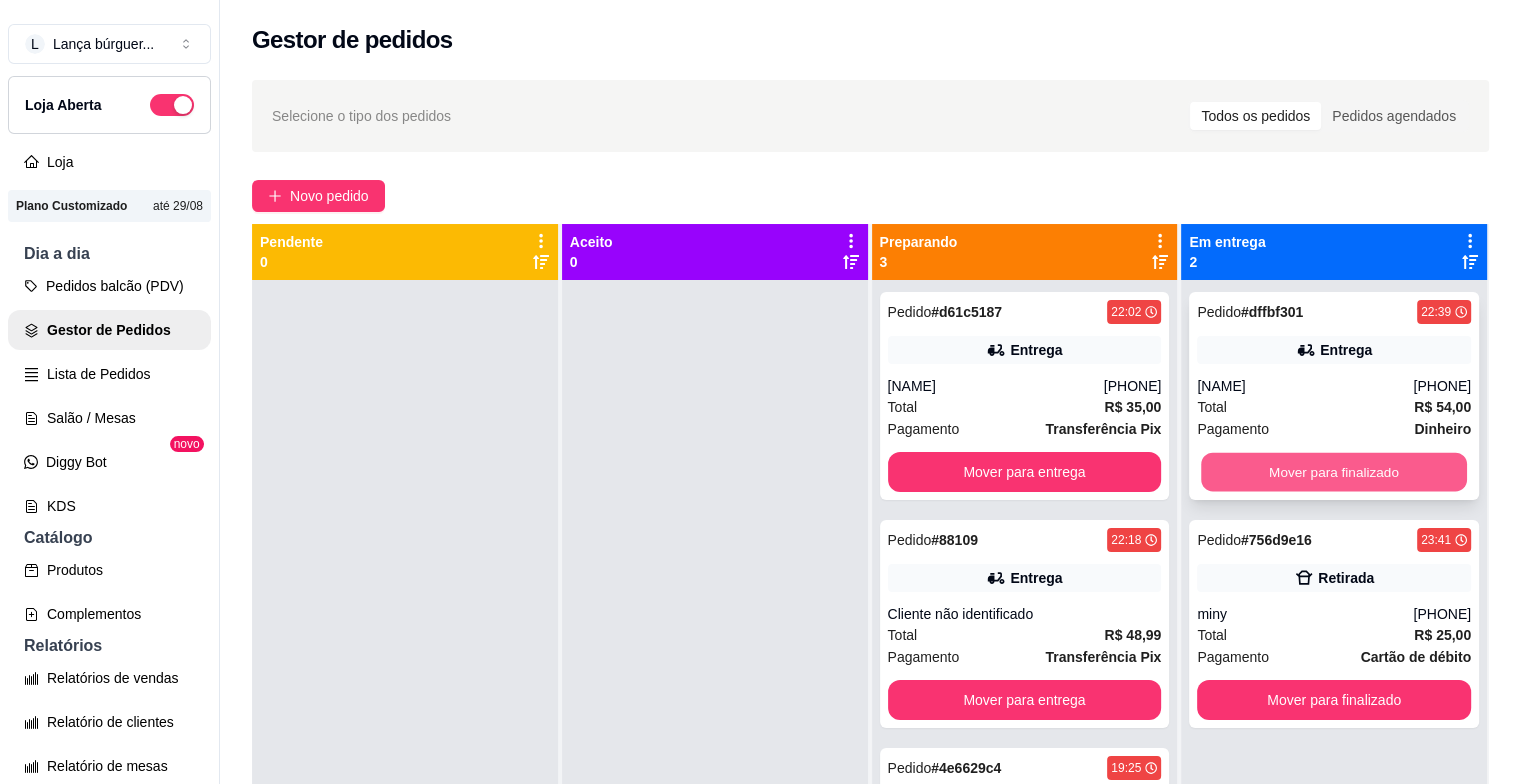 click on "Mover para finalizado" at bounding box center (1334, 472) 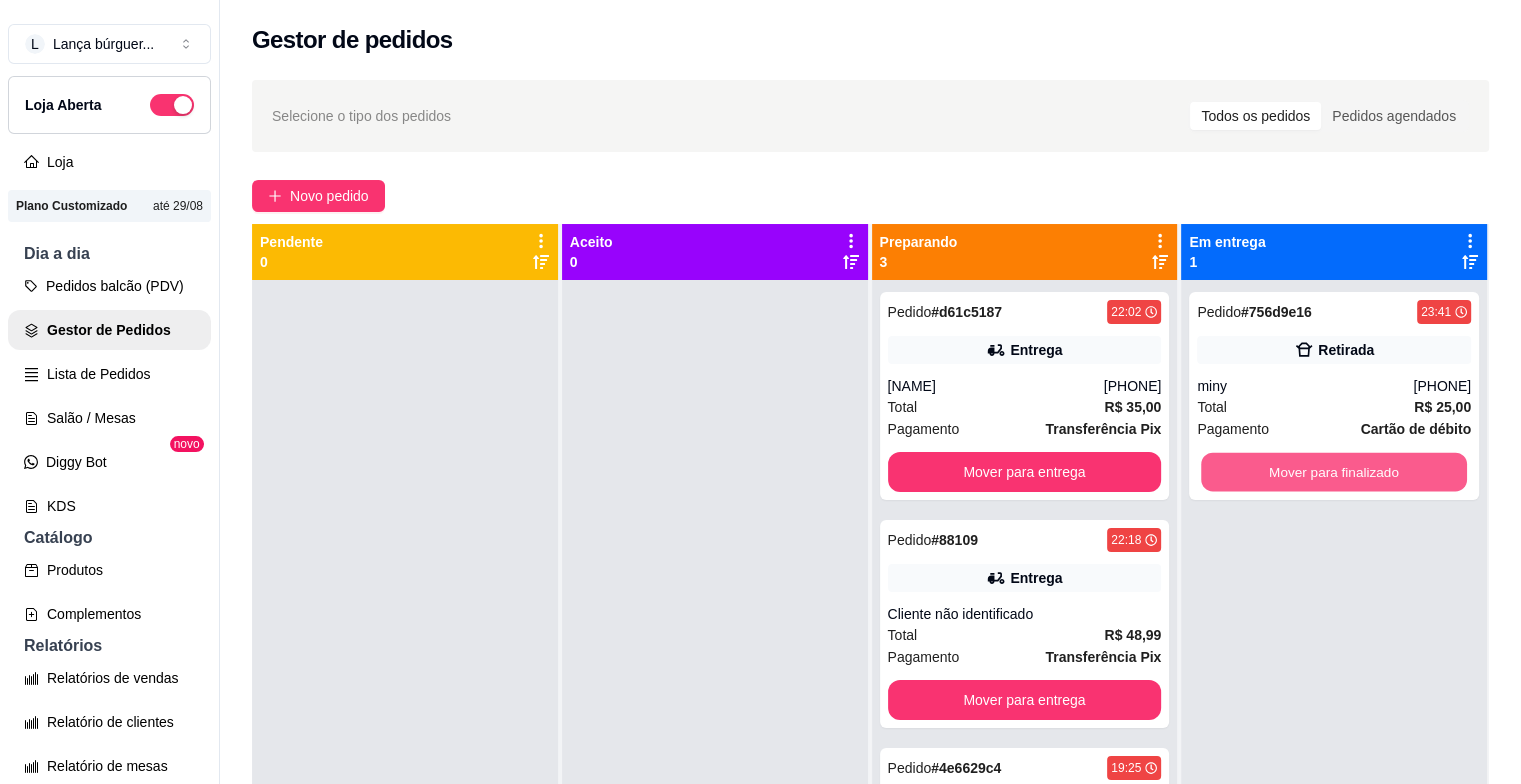 click on "Mover para finalizado" at bounding box center [1334, 472] 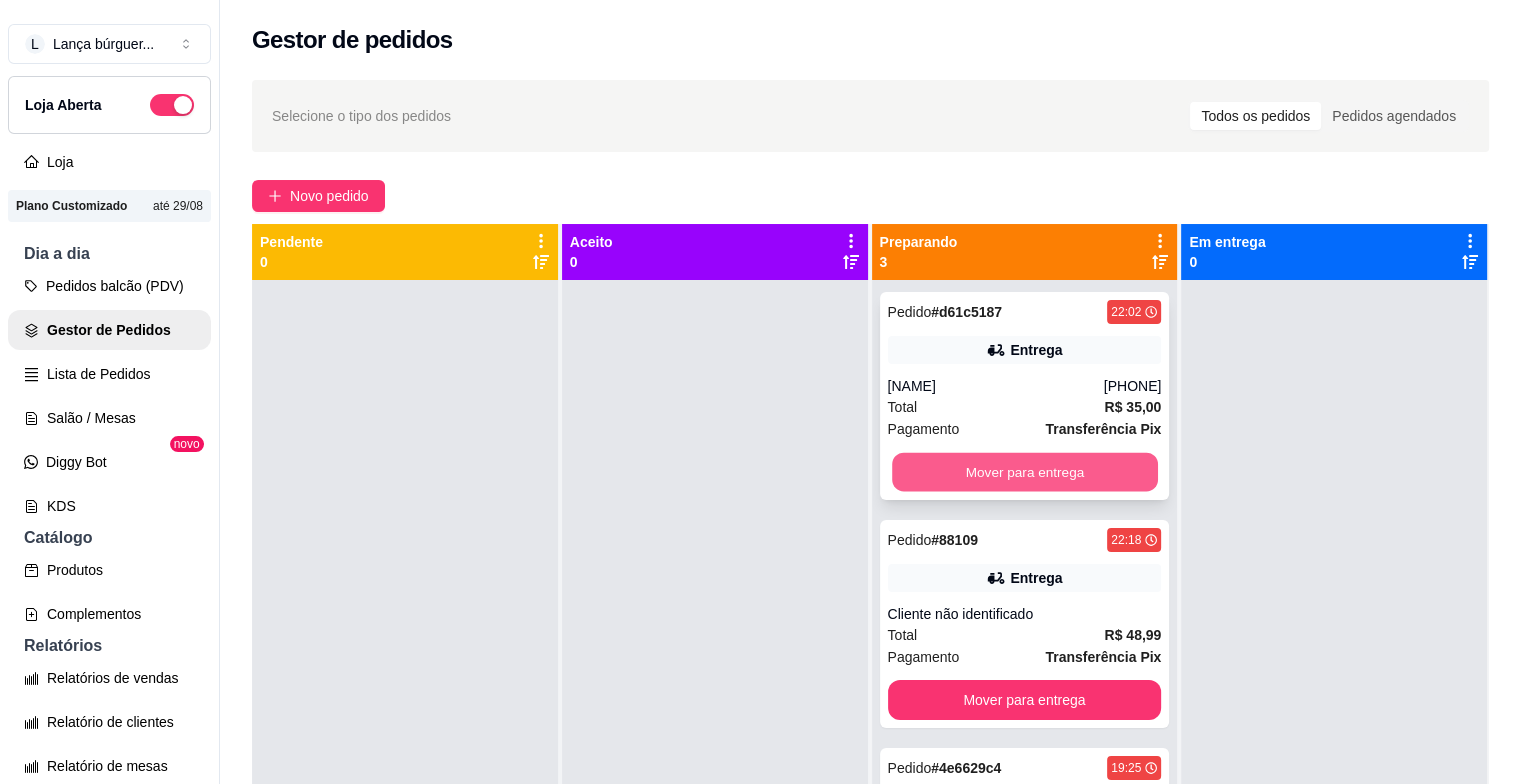 click on "Mover para entrega" at bounding box center [1025, 472] 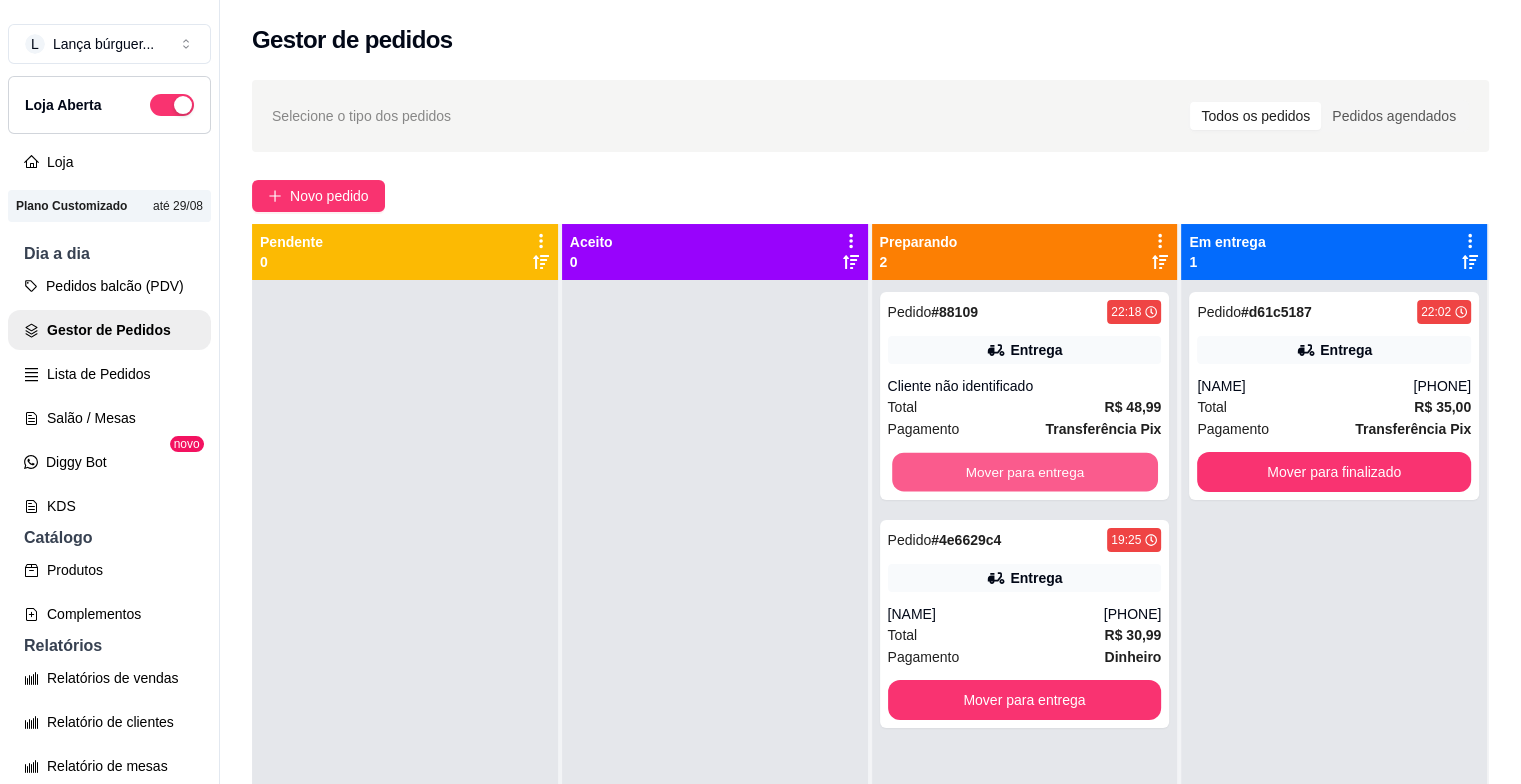 click on "Mover para entrega" at bounding box center (1025, 472) 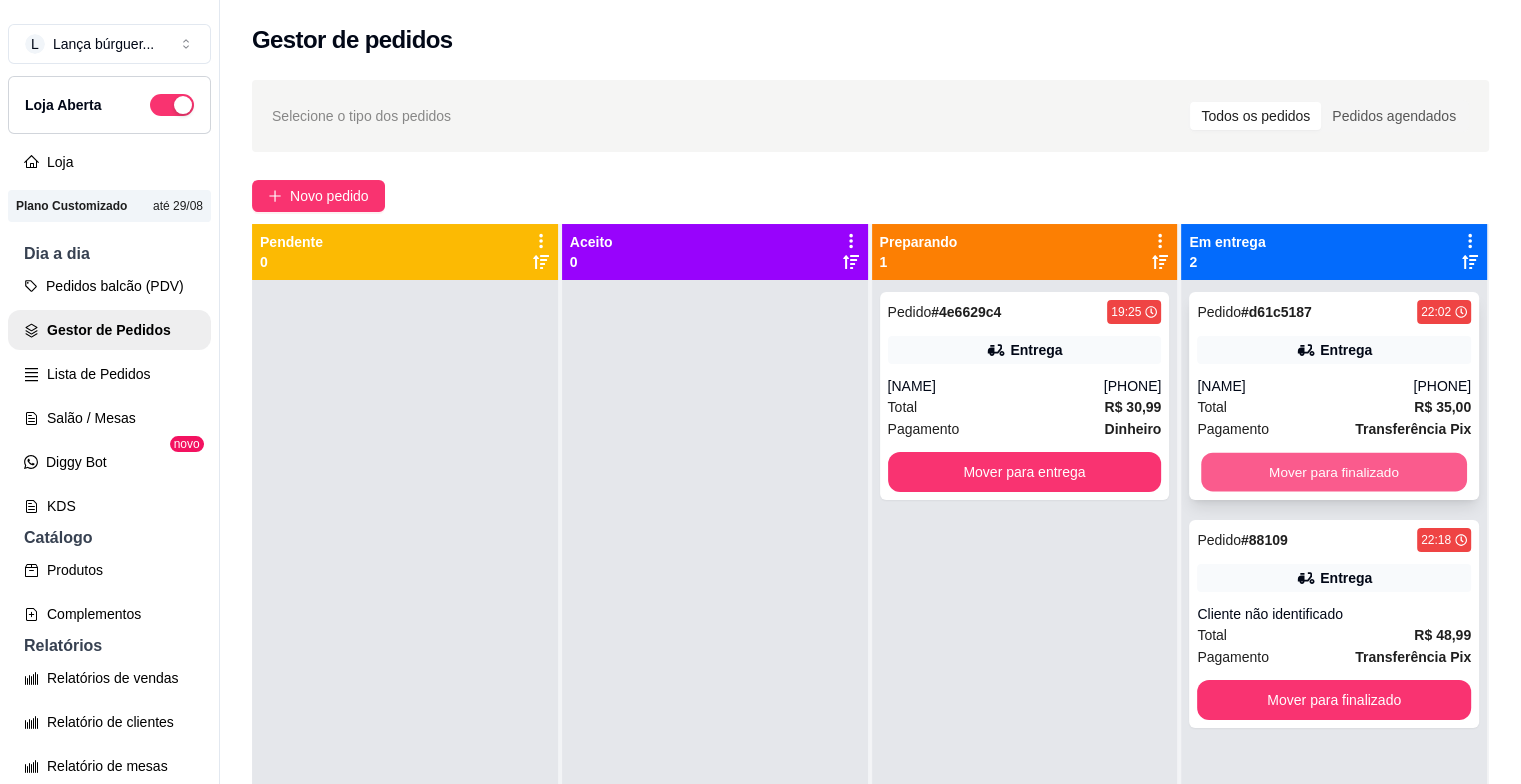 click on "Mover para finalizado" at bounding box center (1334, 472) 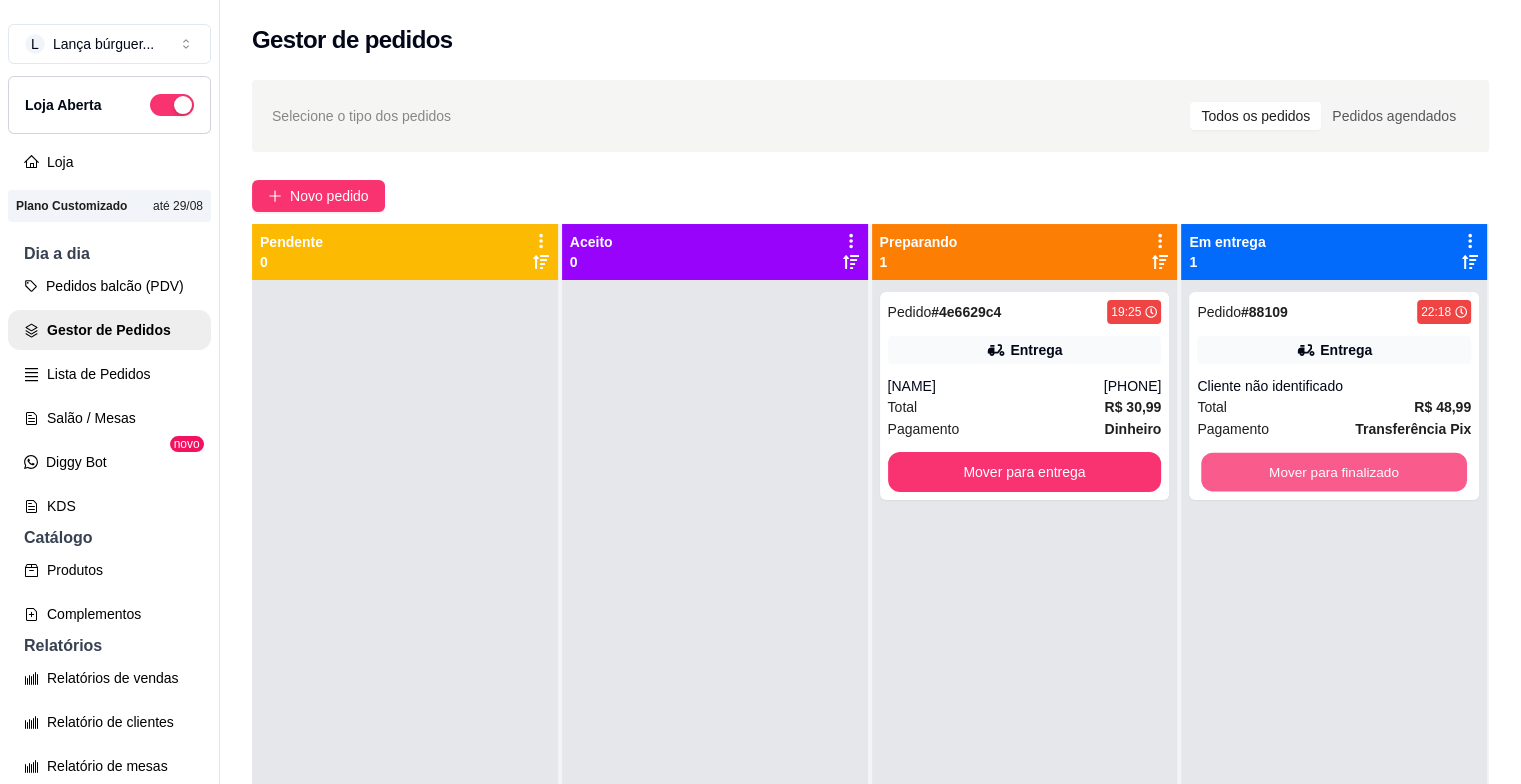 click on "Mover para finalizado" at bounding box center [1334, 472] 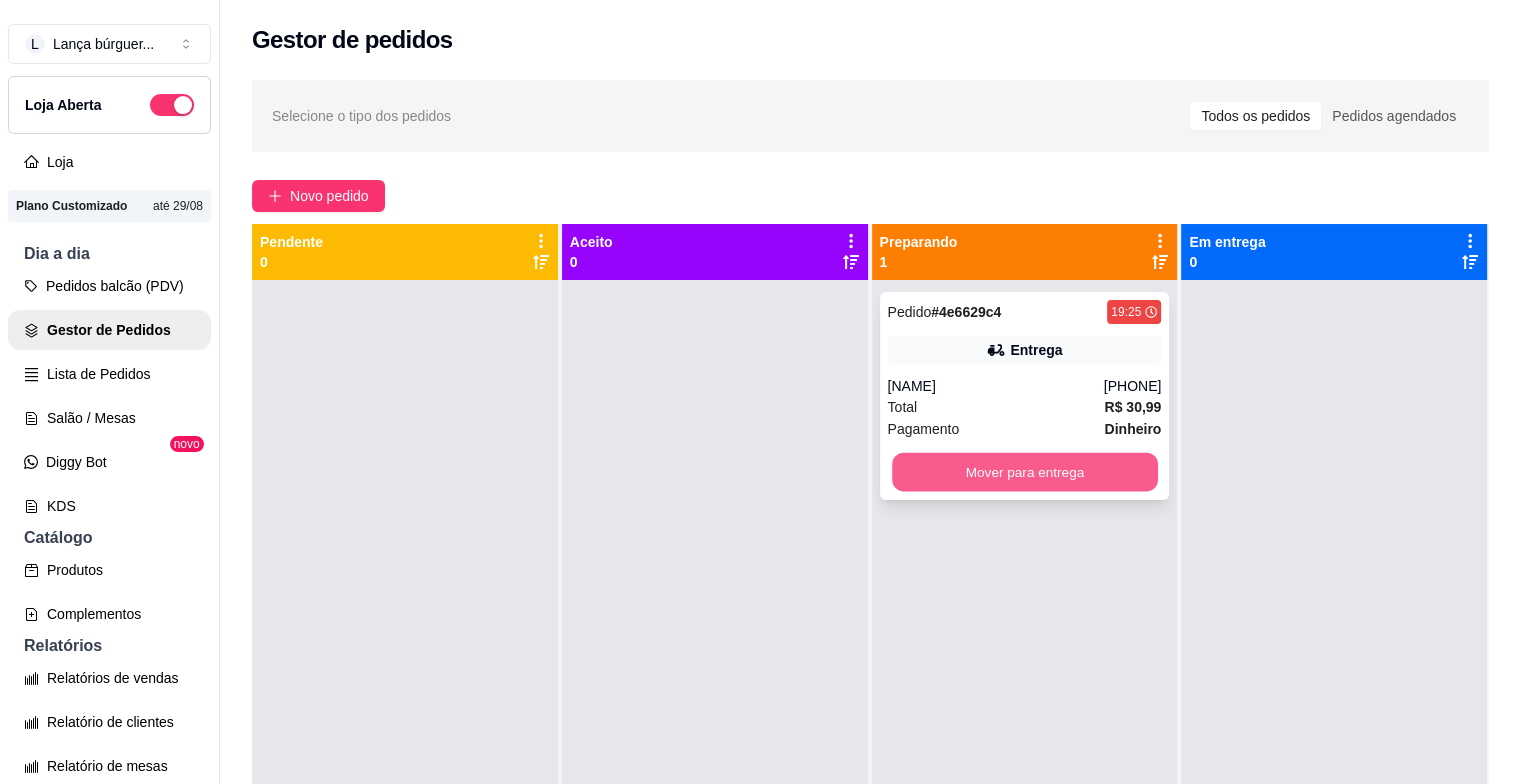 click on "Mover para entrega" at bounding box center [1025, 472] 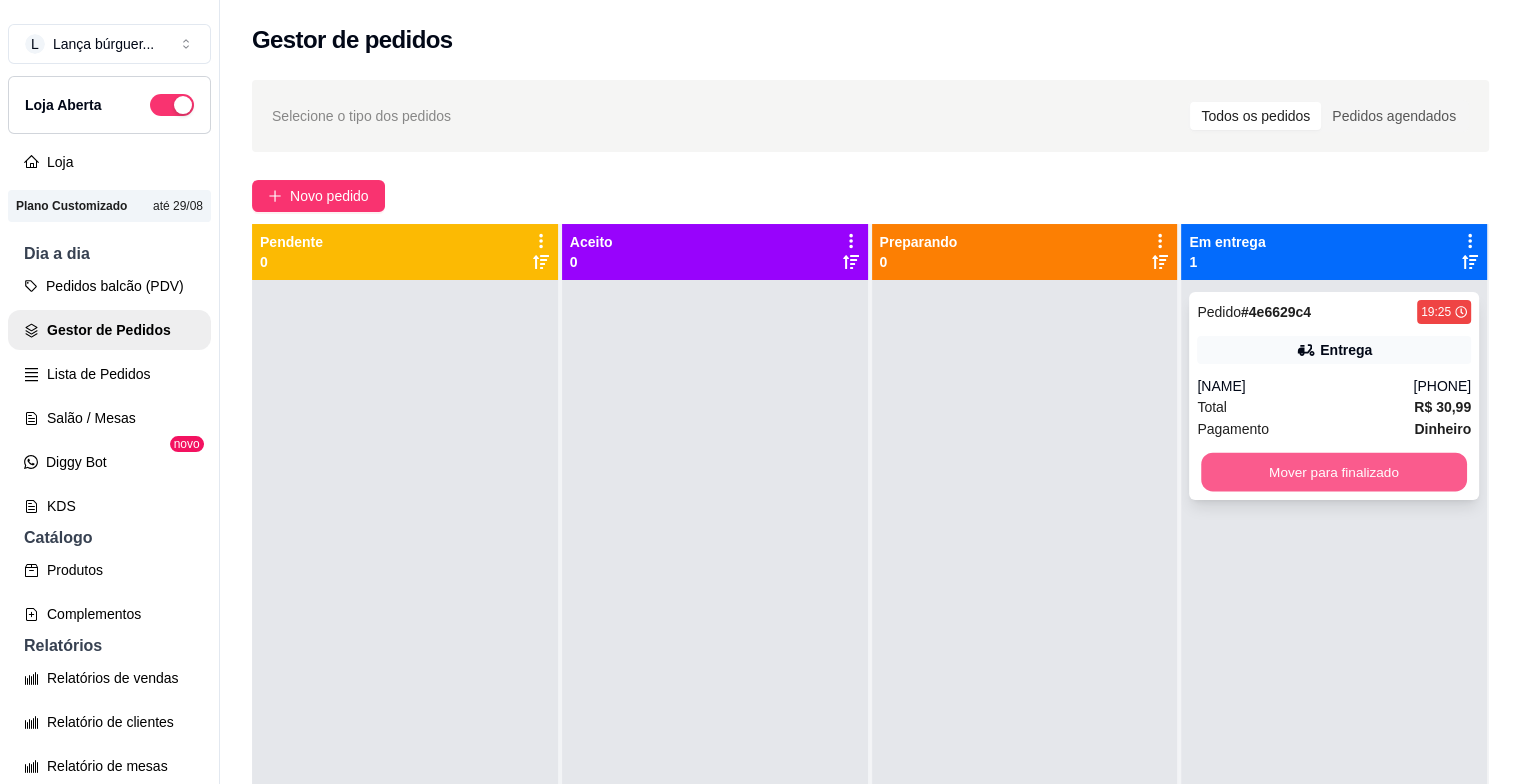 click on "Mover para finalizado" at bounding box center [1334, 472] 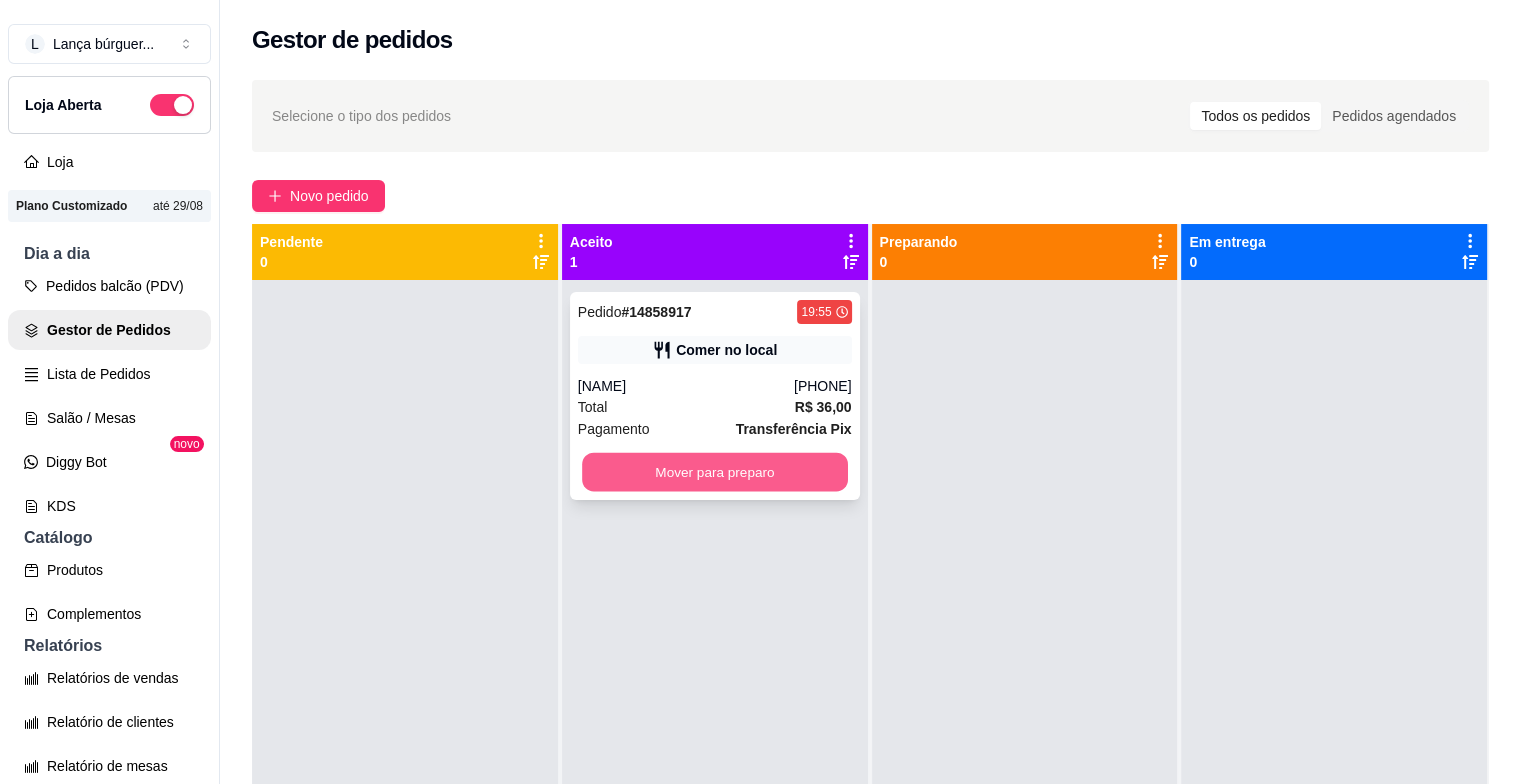 click on "Mover para preparo" at bounding box center [715, 472] 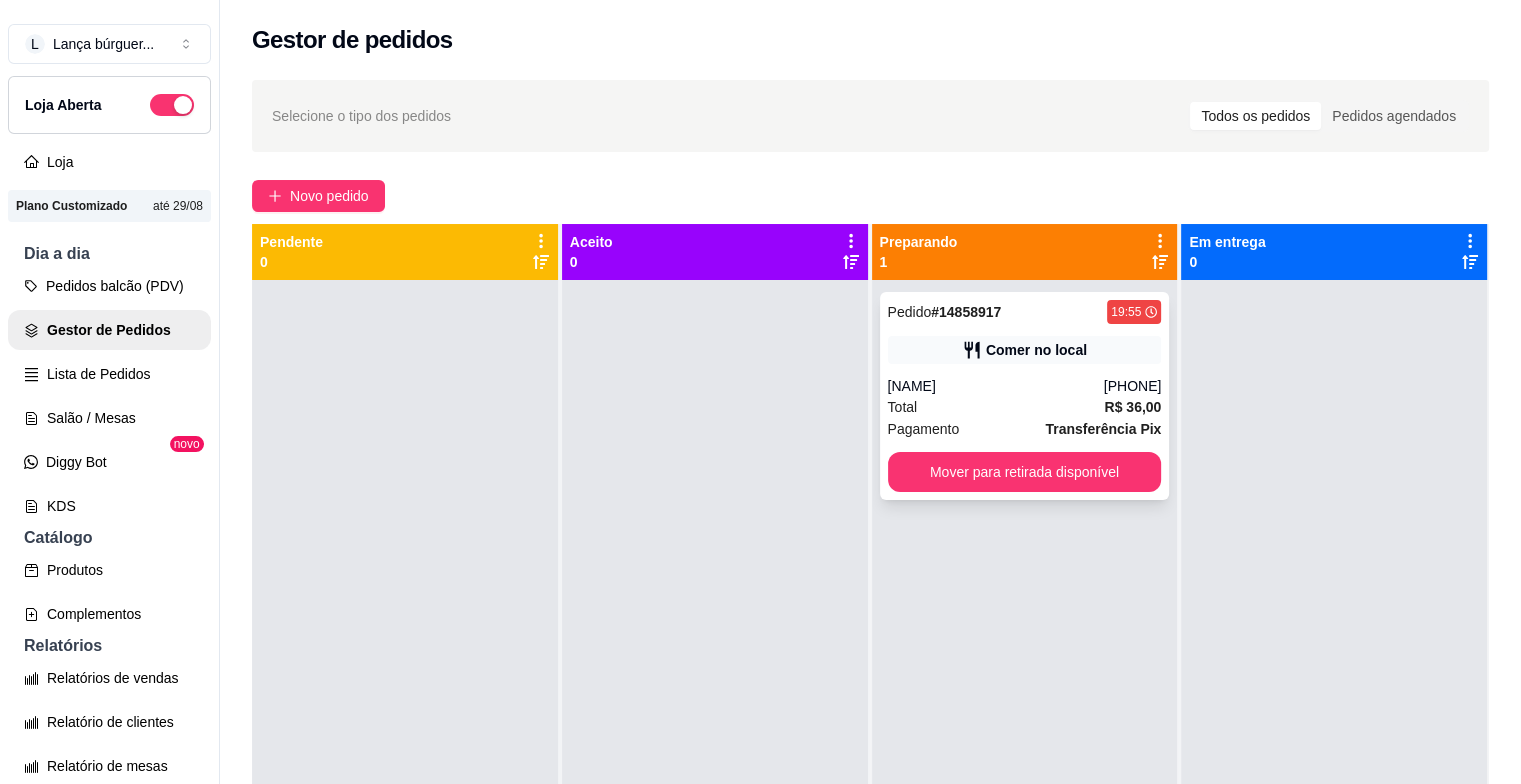 click on "Comer no local" at bounding box center (1025, 350) 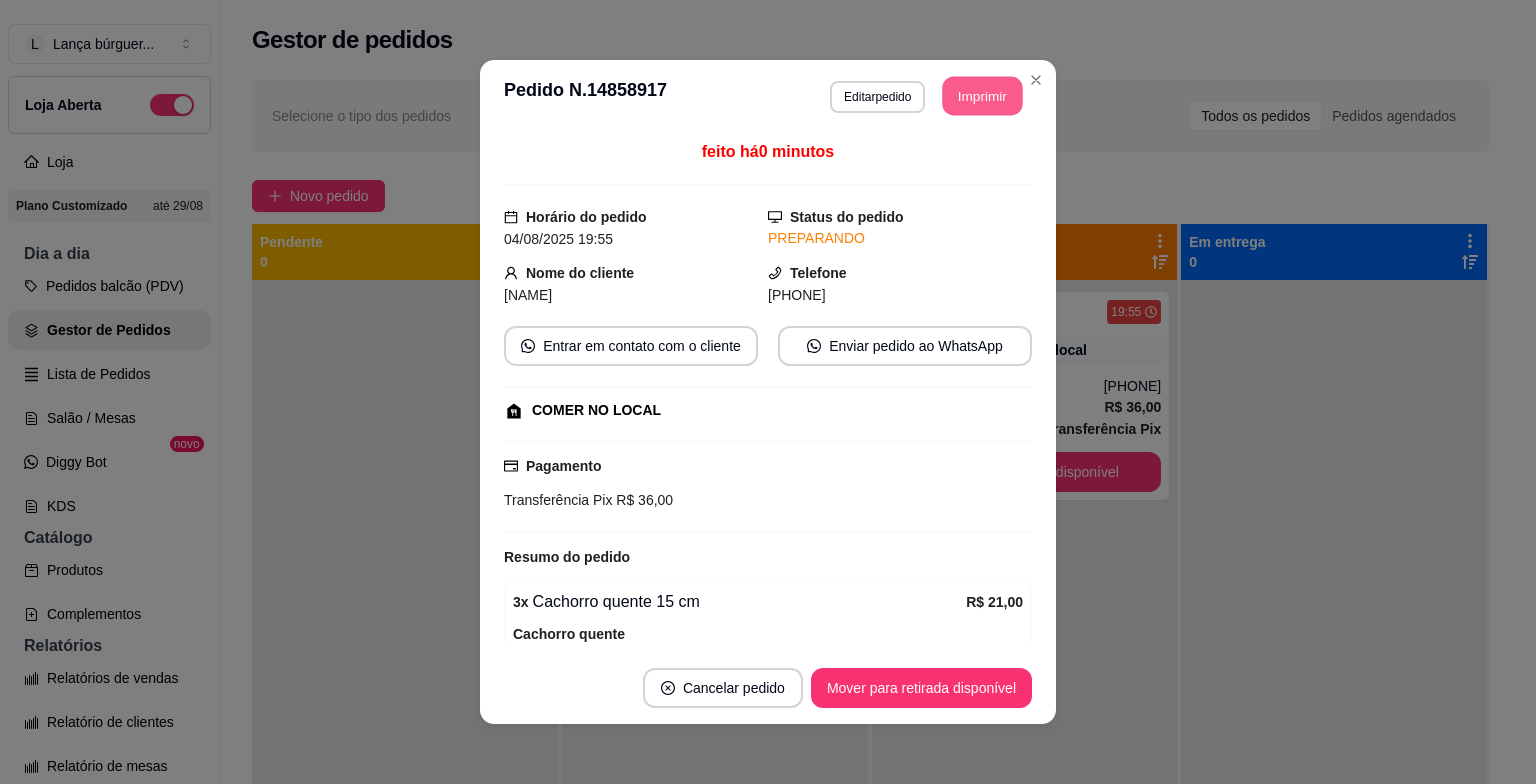 click on "Imprimir" at bounding box center (983, 96) 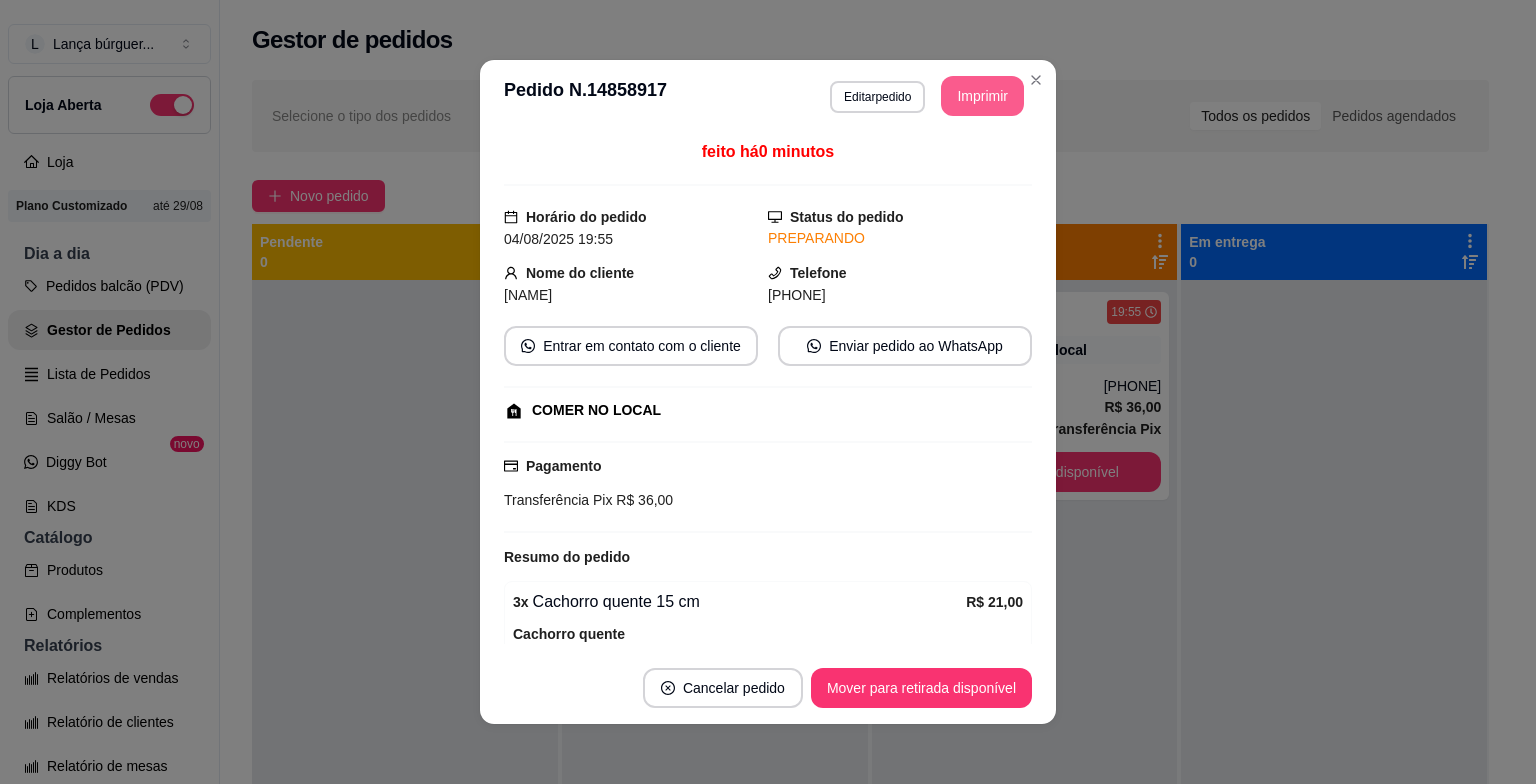 scroll, scrollTop: 0, scrollLeft: 0, axis: both 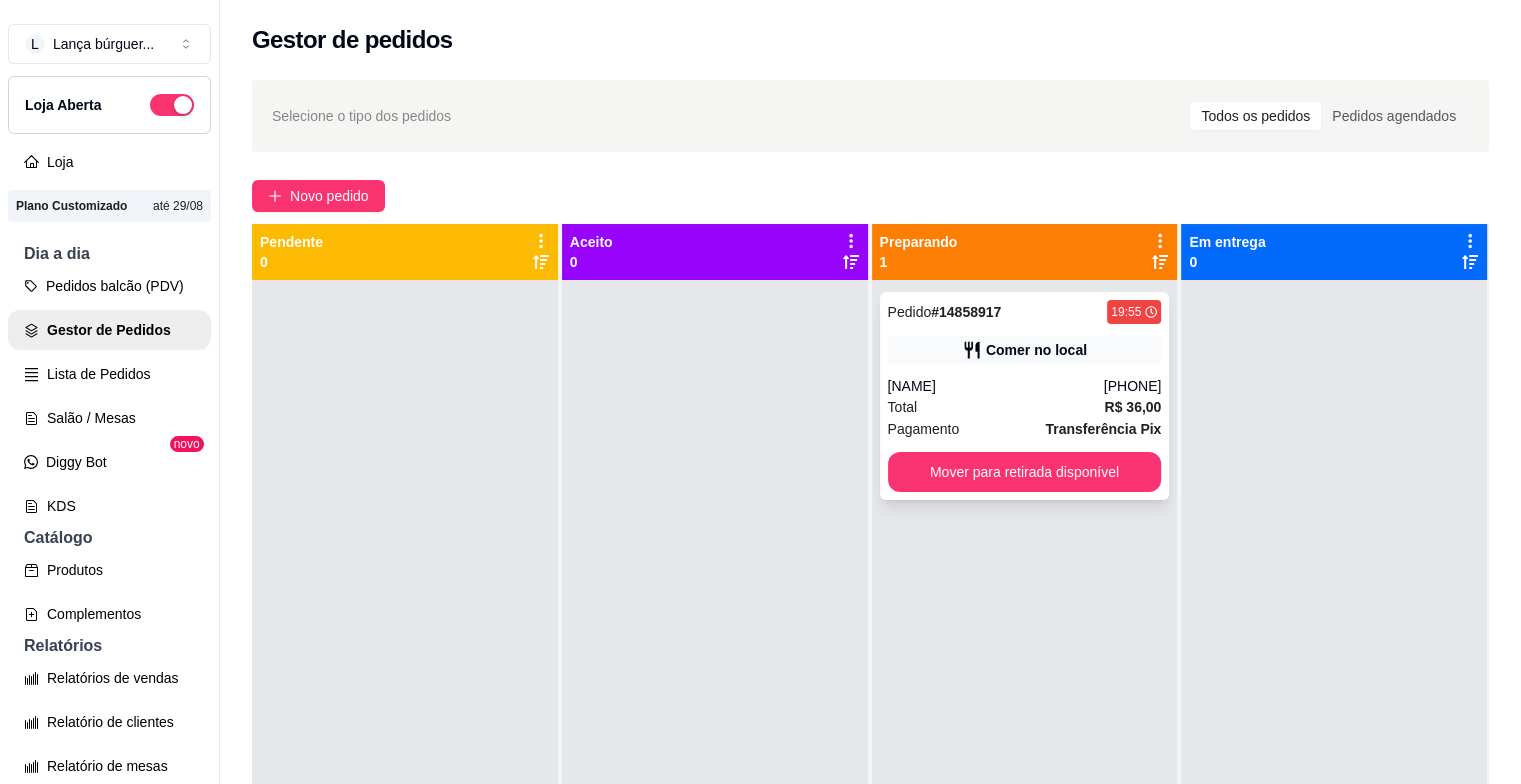 click on "Comer no local" at bounding box center [1025, 350] 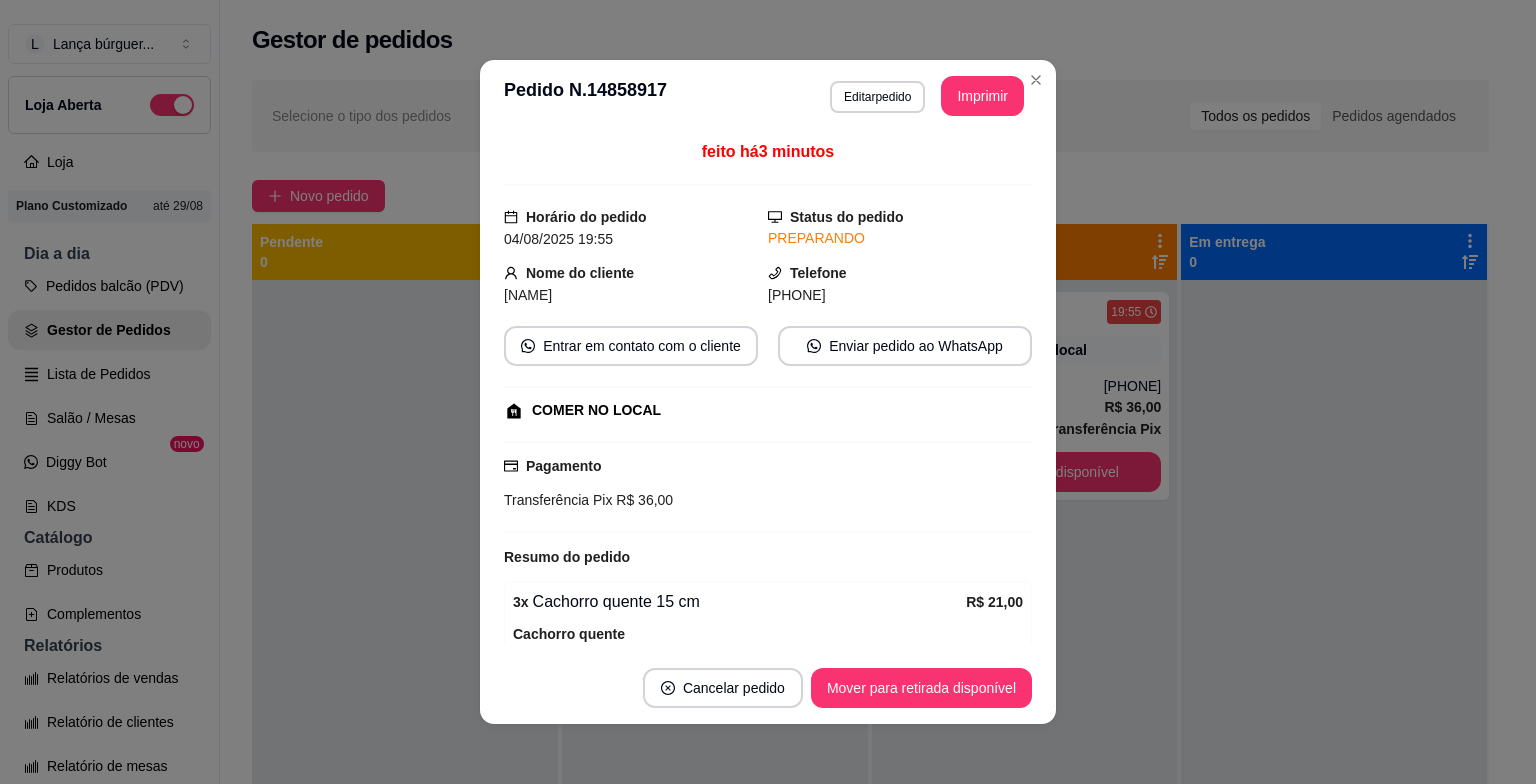 click on "feito há  3   minutos Horário do pedido 04/08/2025 19:55 Status do pedido PREPARANDO Nome do cliente [NAME] Telefone [PHONE] Entrar em contato com o cliente Enviar pedido ao WhatsApp COMER NO LOCAL Pagamento Transferência Pix   R$ 36,00 Resumo do pedido 3 x     Cachorro quente 15 cm R$ 21,00 Cachorro quente    3 x   Tomate vinagre   ( R$ 0,00 )   3 x   Cebola vinagrete   ( R$ 0,00 )   3 x   Batata palha   ( R$ 0,00 )   3 x   Queijo ralado   ( R$ 0,00 )   3 x   Maionese caseira   ( R$ 0,00 )   3 x   Milho e ervilha   ( R$ 0,00 )   3 x   Ketchup   ( R$ 0,00 )   1 x     Milk shake de morango R$ 15,00 Subtotal R$ 36,00 Total R$ 36,00" at bounding box center [768, 392] 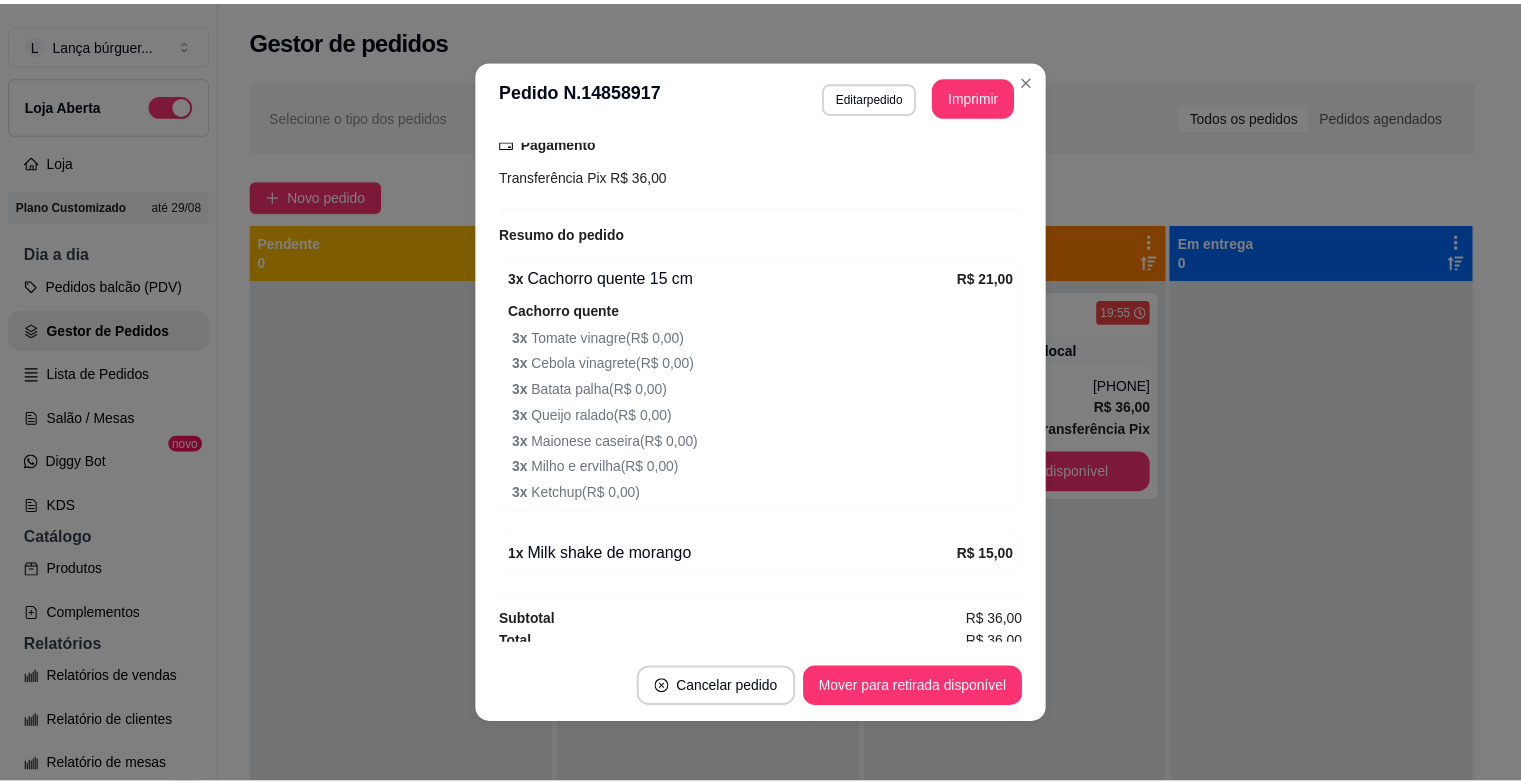 scroll, scrollTop: 330, scrollLeft: 0, axis: vertical 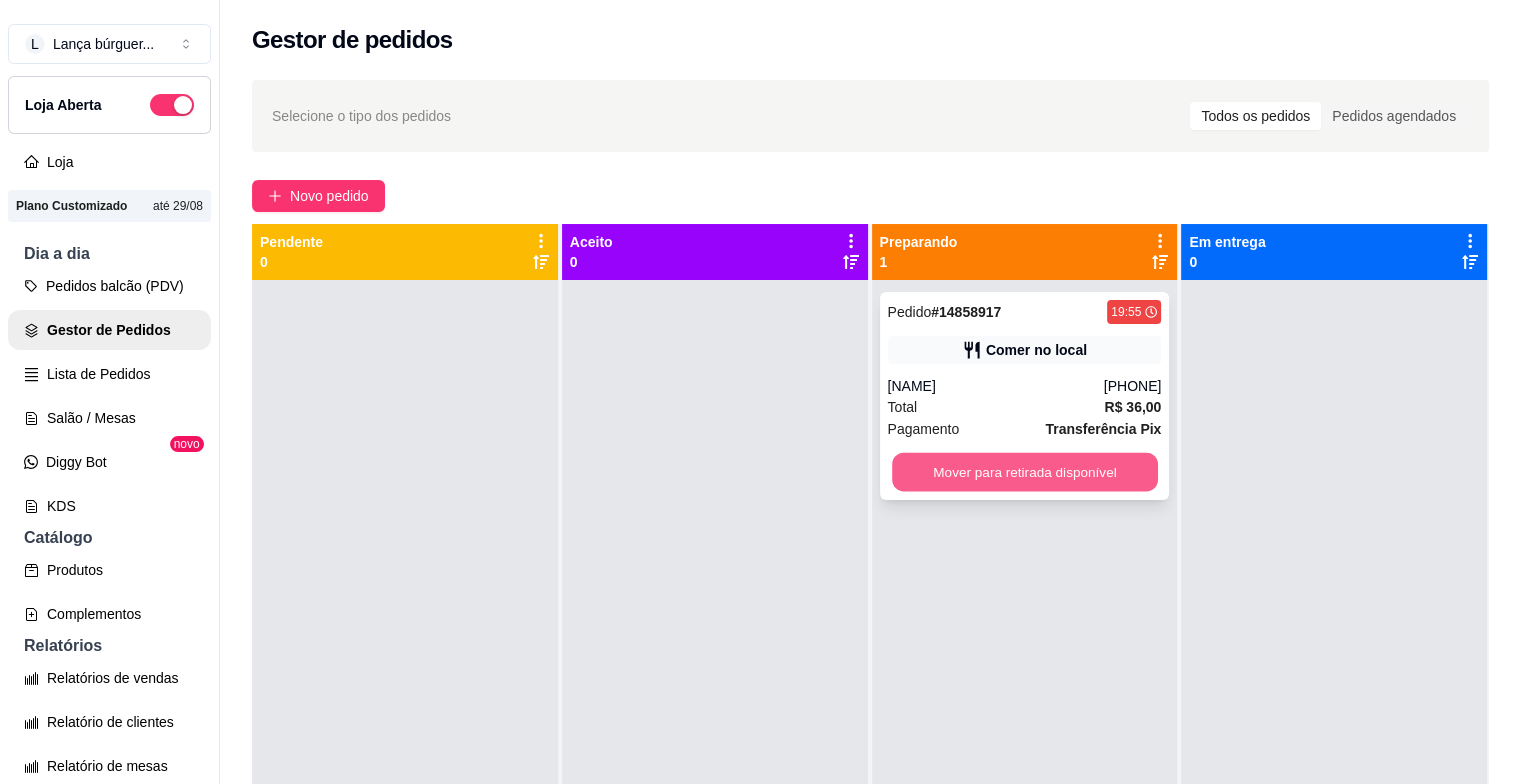 click on "Mover para retirada disponível" at bounding box center [1025, 472] 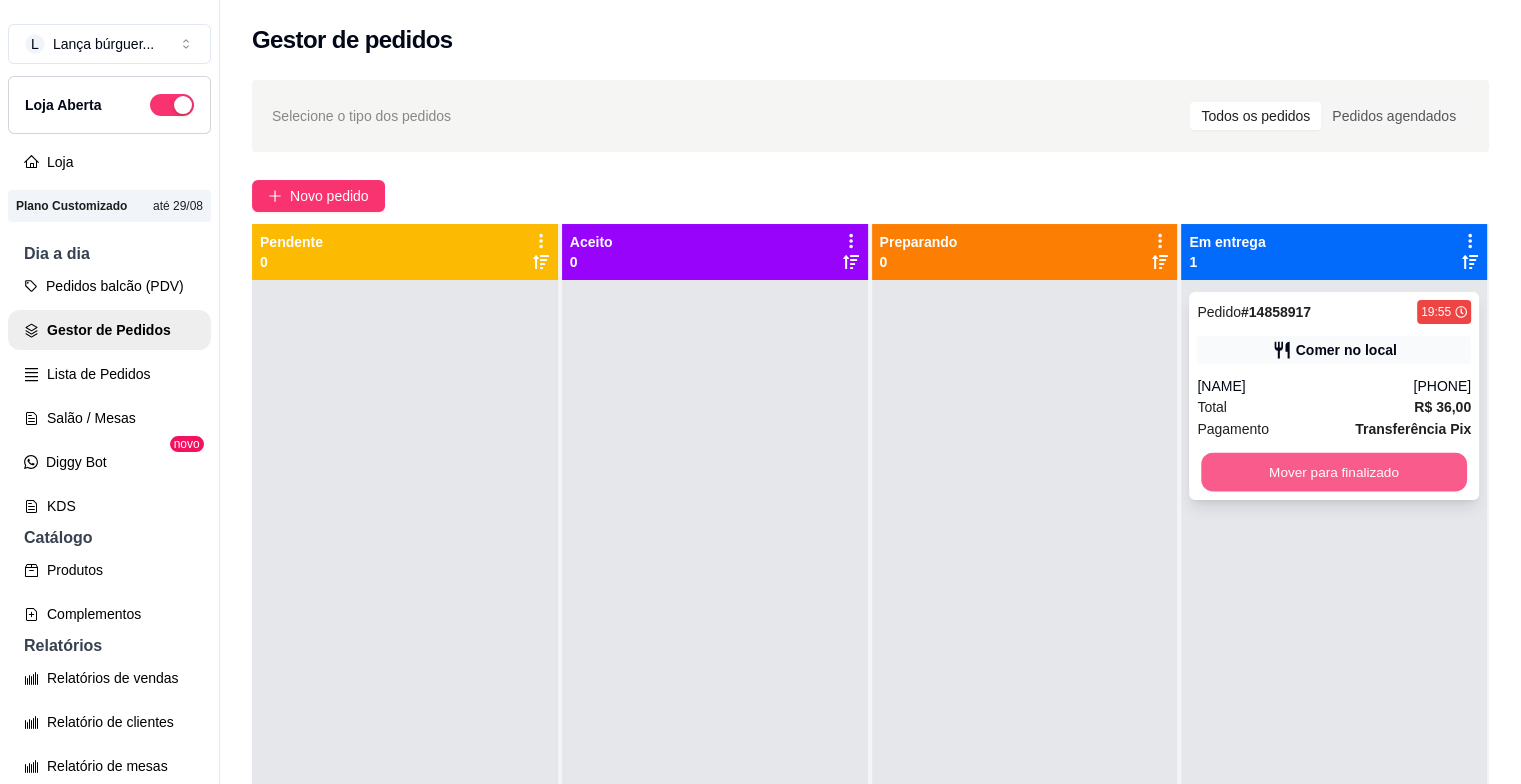 click on "Mover para finalizado" at bounding box center (1334, 472) 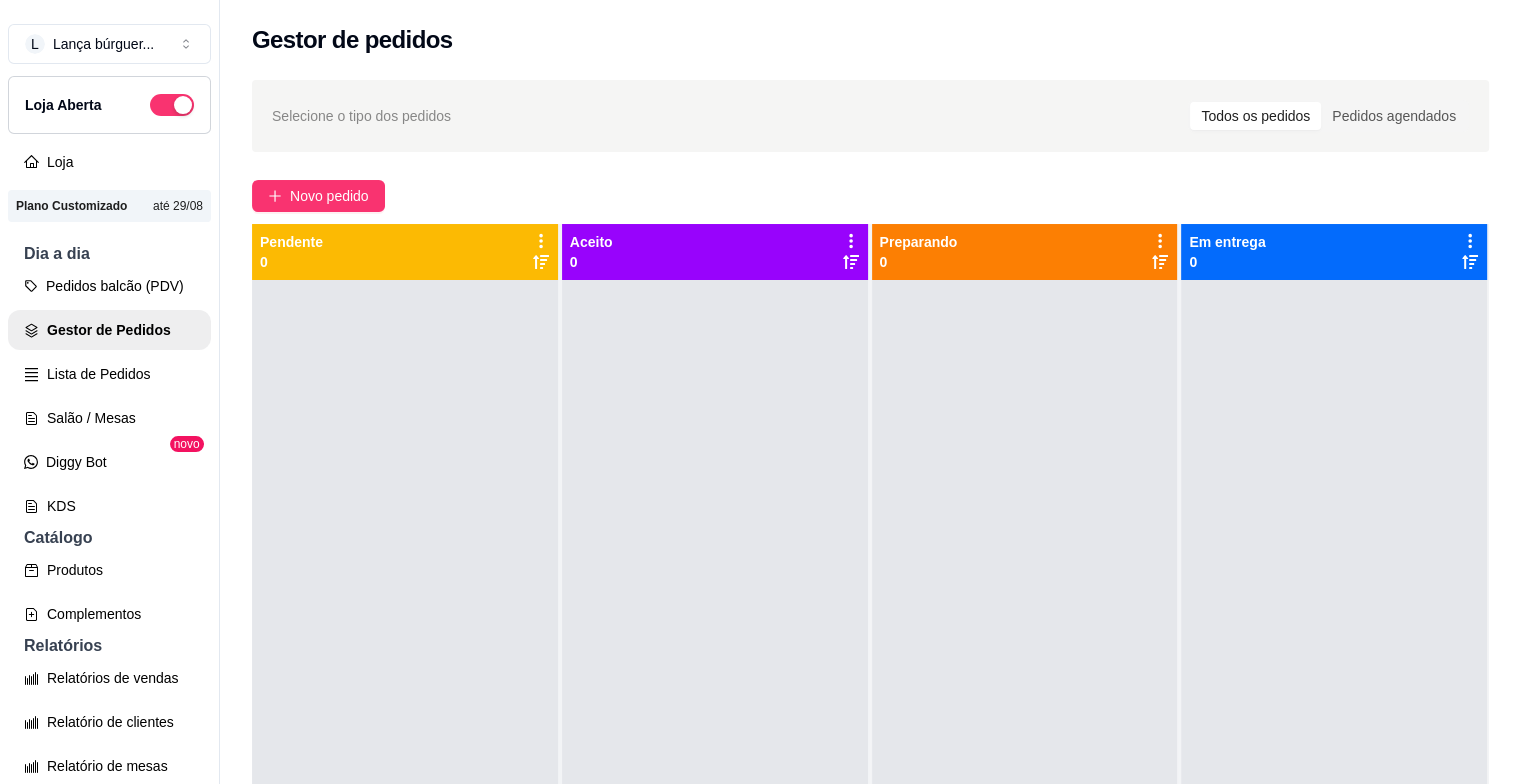 click at bounding box center [1334, 672] 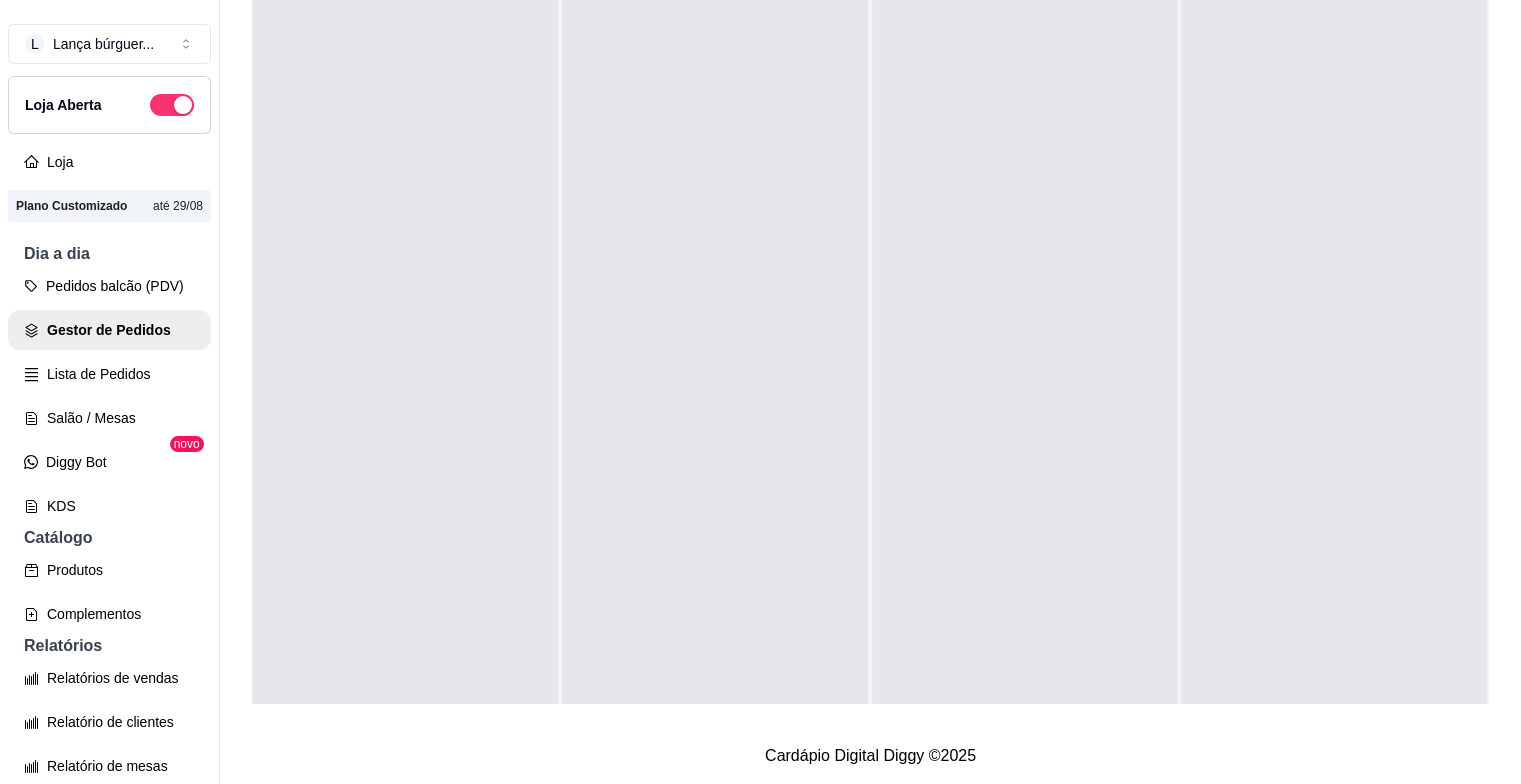 click on "Selecione o tipo dos pedidos Todos os pedidos Pedidos agendados Novo pedido Pendente 0 Aceito 0 Preparando 0 Em entrega 0" at bounding box center (870, 246) 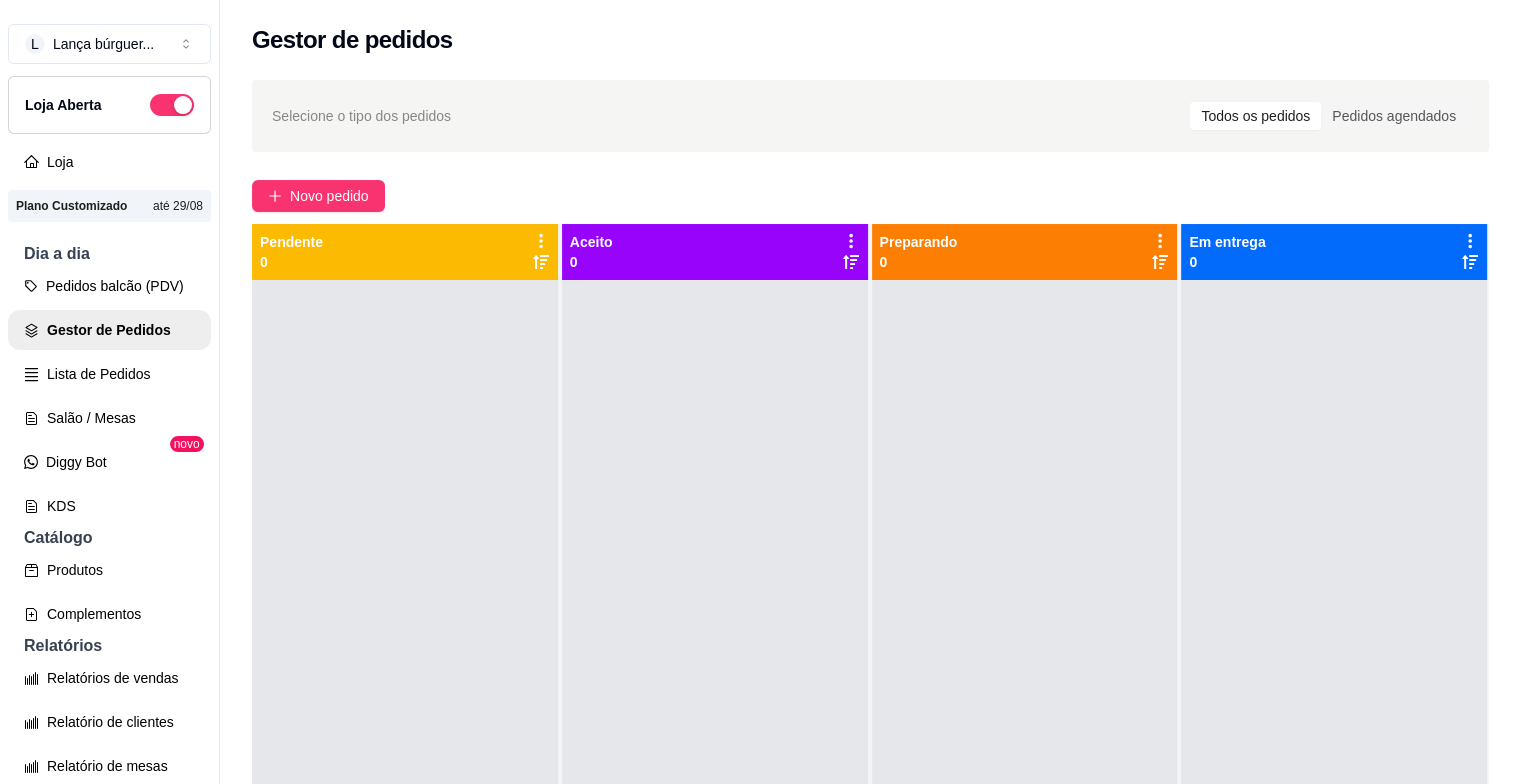 scroll, scrollTop: 319, scrollLeft: 0, axis: vertical 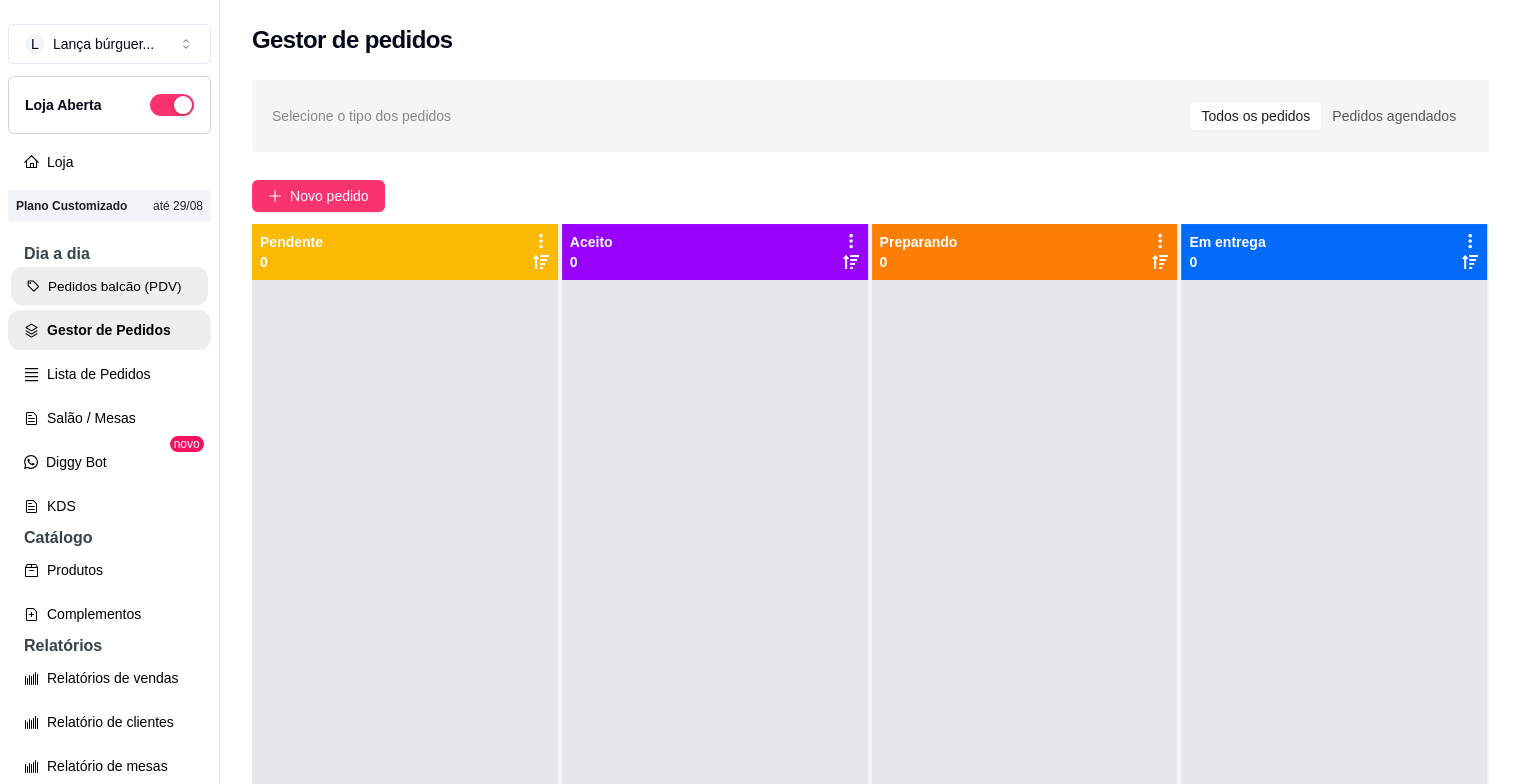 click on "Pedidos balcão (PDV)" at bounding box center (109, 286) 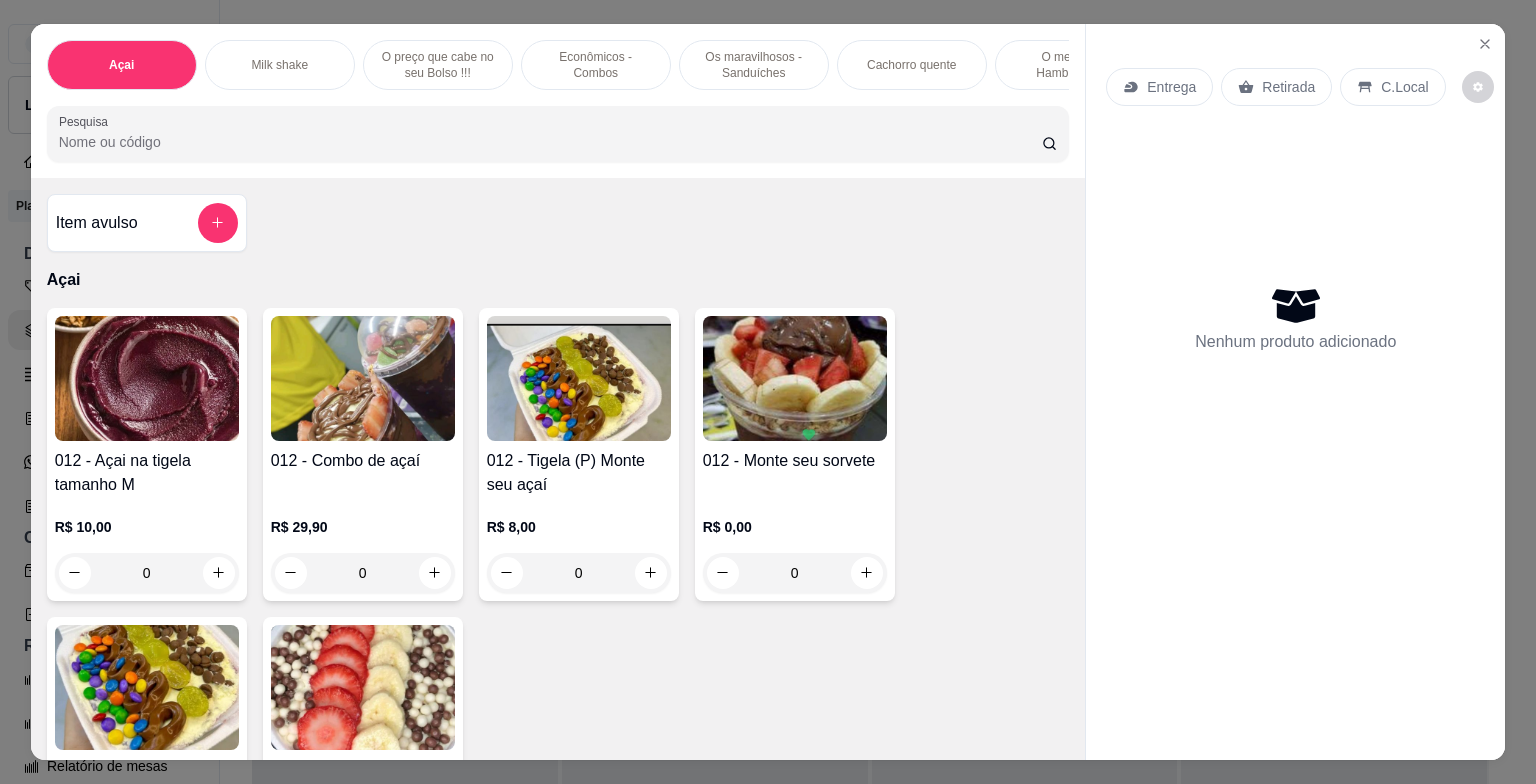 scroll, scrollTop: 496, scrollLeft: 0, axis: vertical 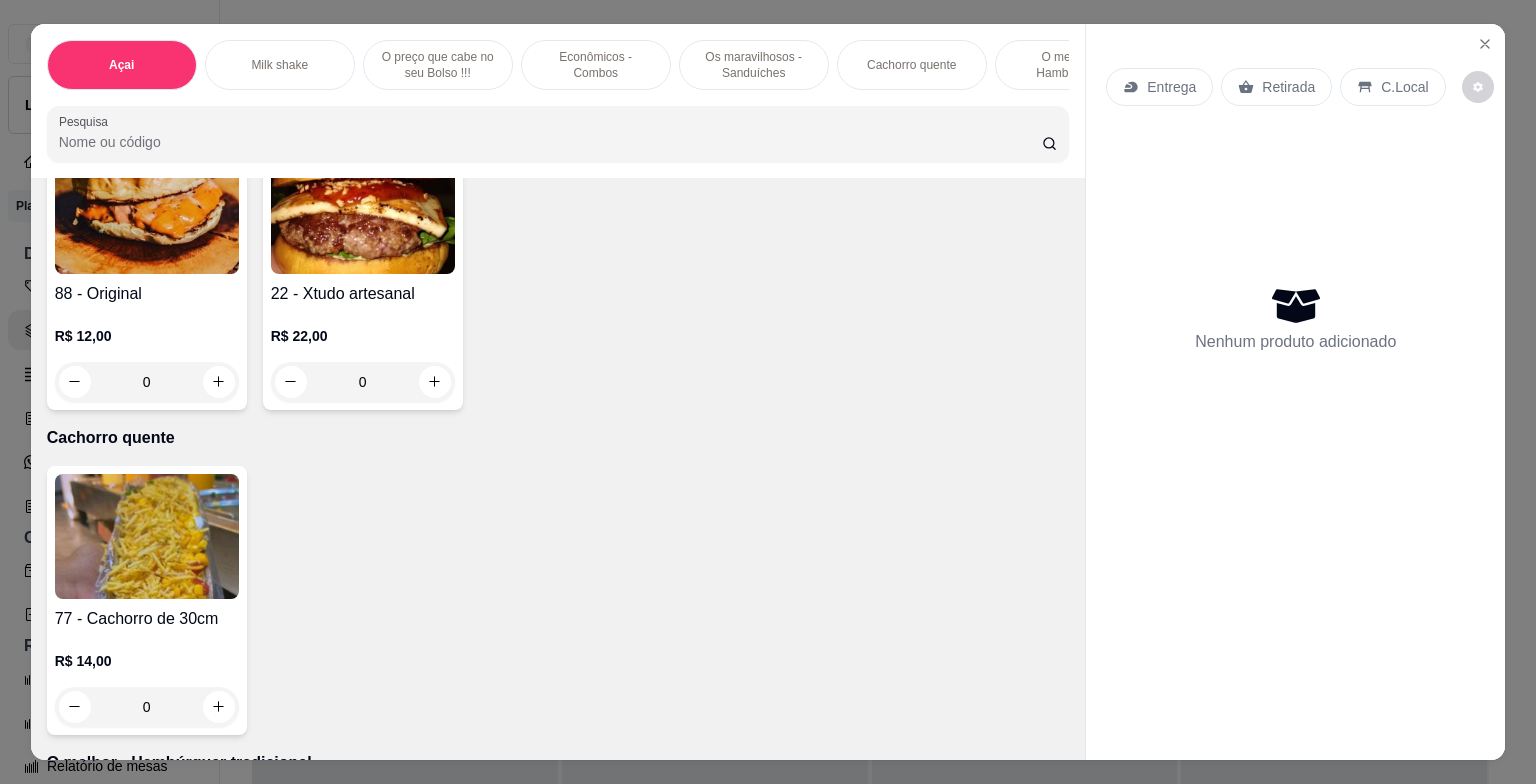 click at bounding box center [147, 211] 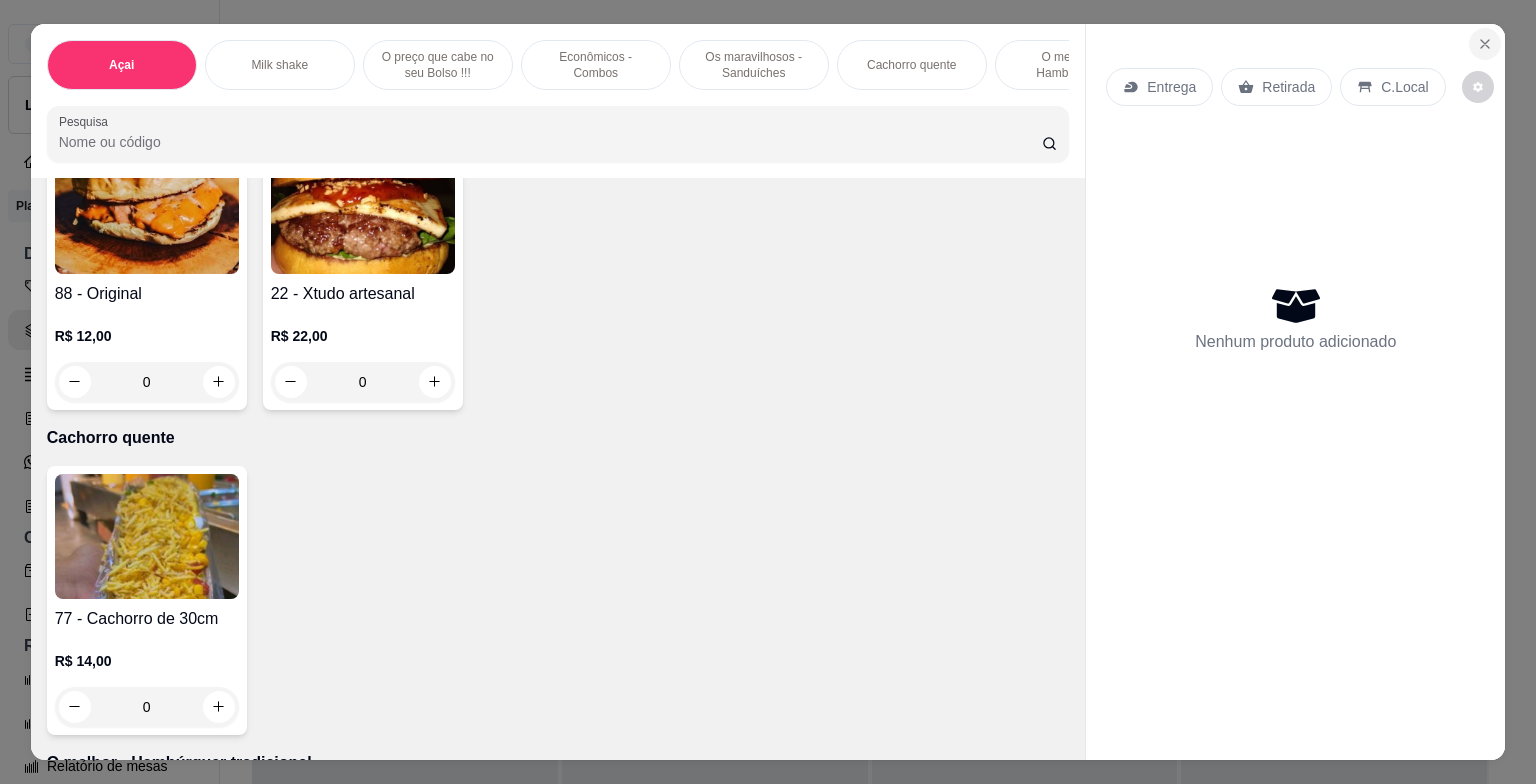click 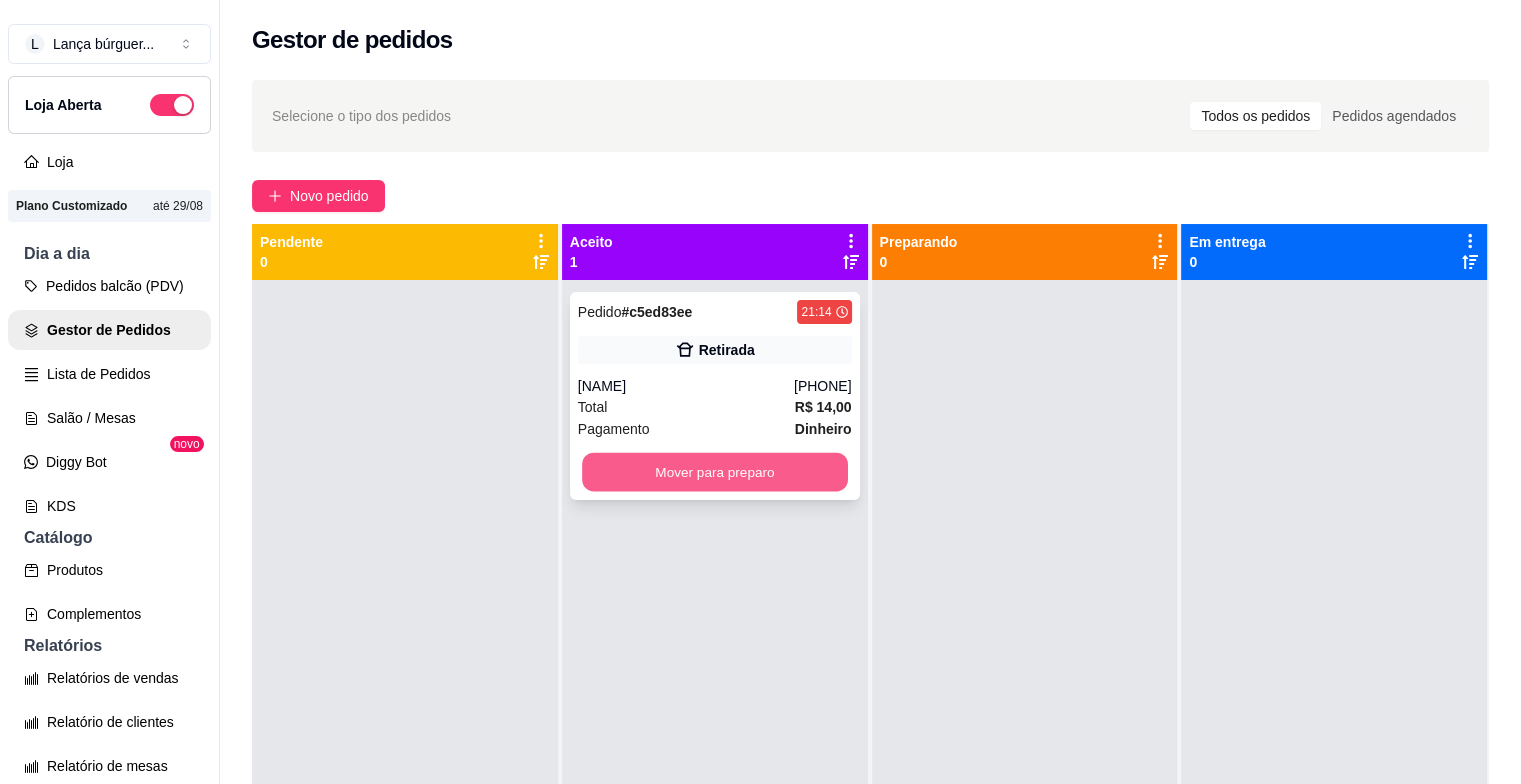 click on "Mover para preparo" at bounding box center [715, 472] 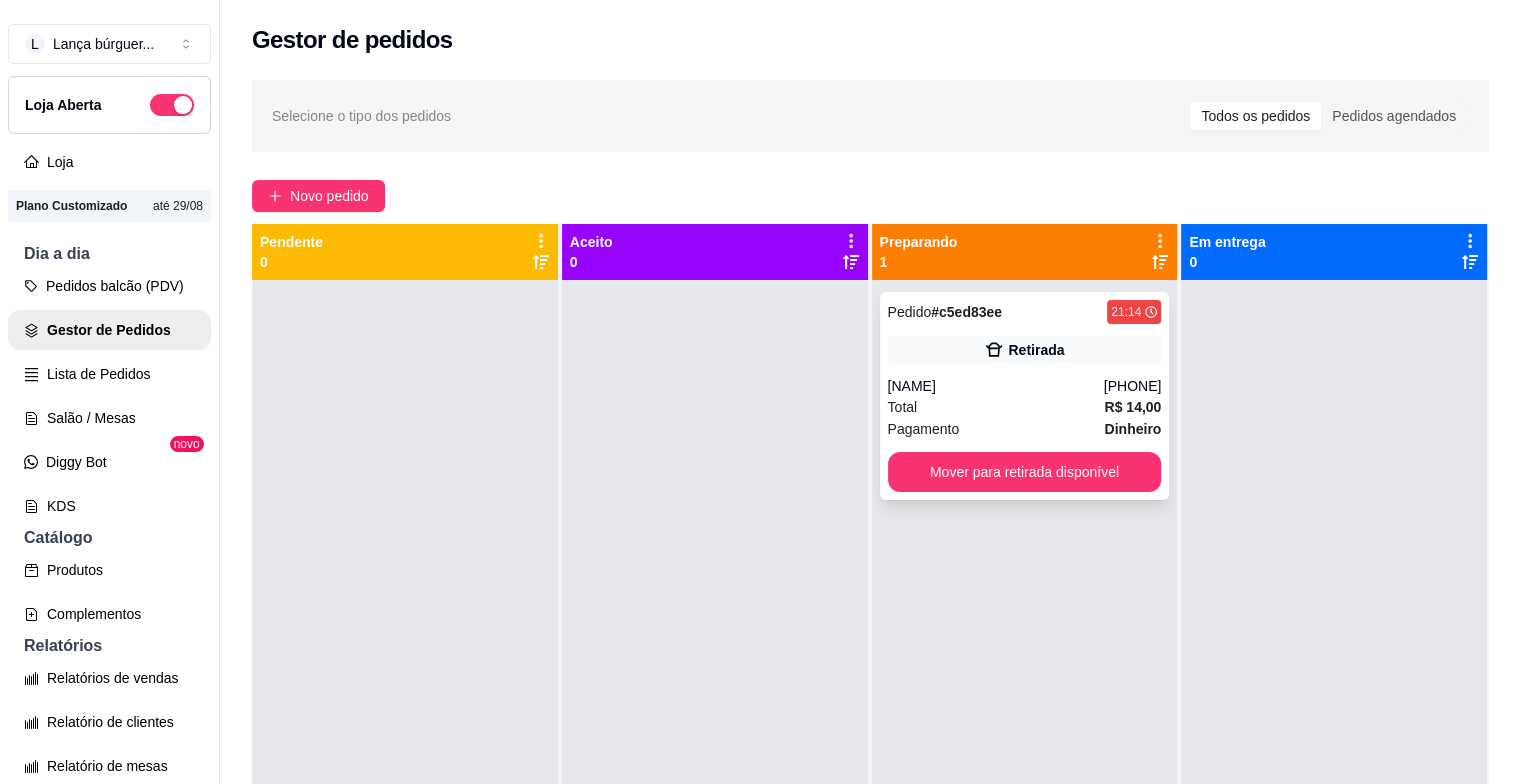 click on "Pedido  # c5ed83ee 21:14 Retirada [NAME]  ([PHONE]) Total R$ 14,00 Pagamento Dinheiro Mover para retirada disponível" at bounding box center [1025, 396] 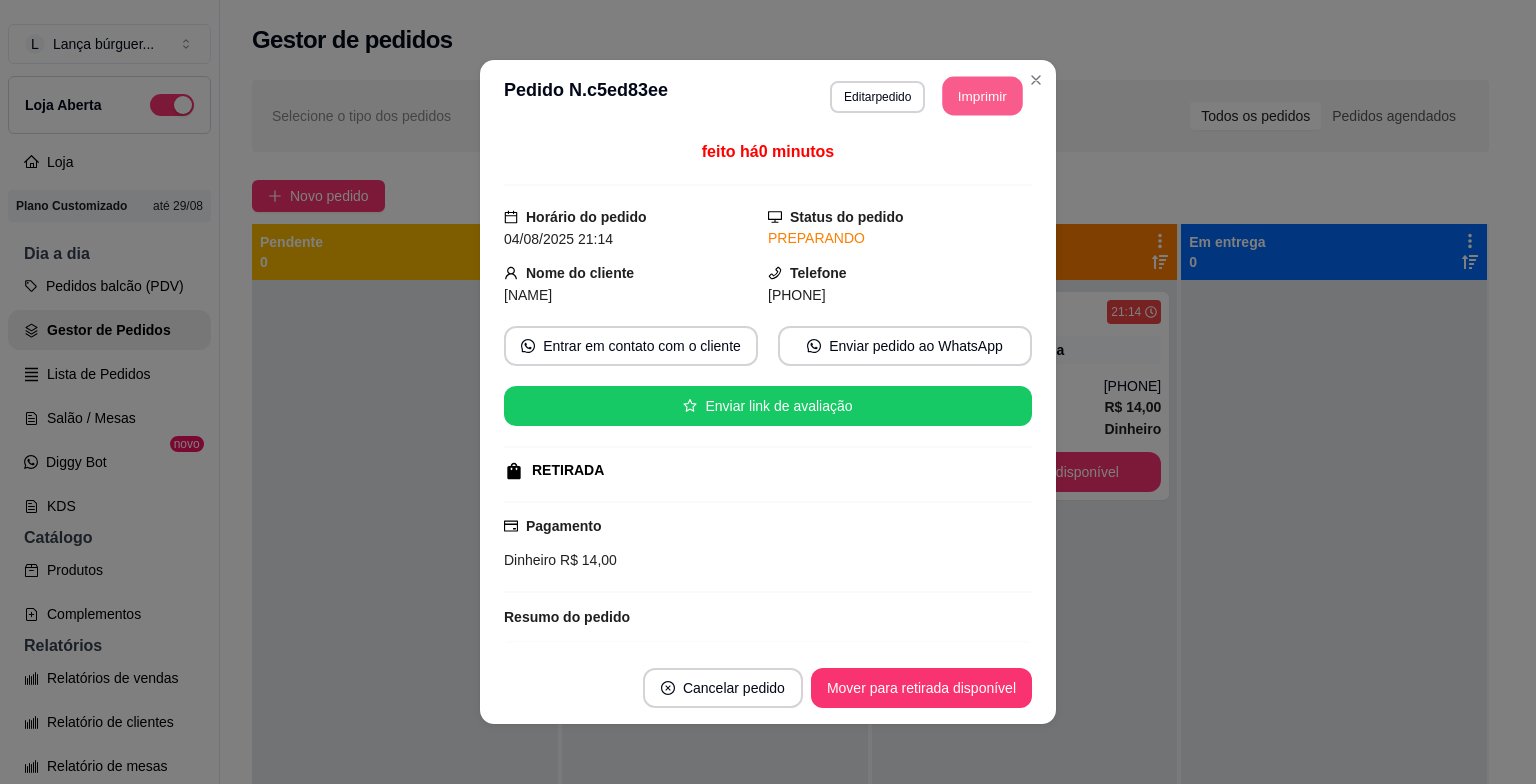 click on "Imprimir" at bounding box center [983, 96] 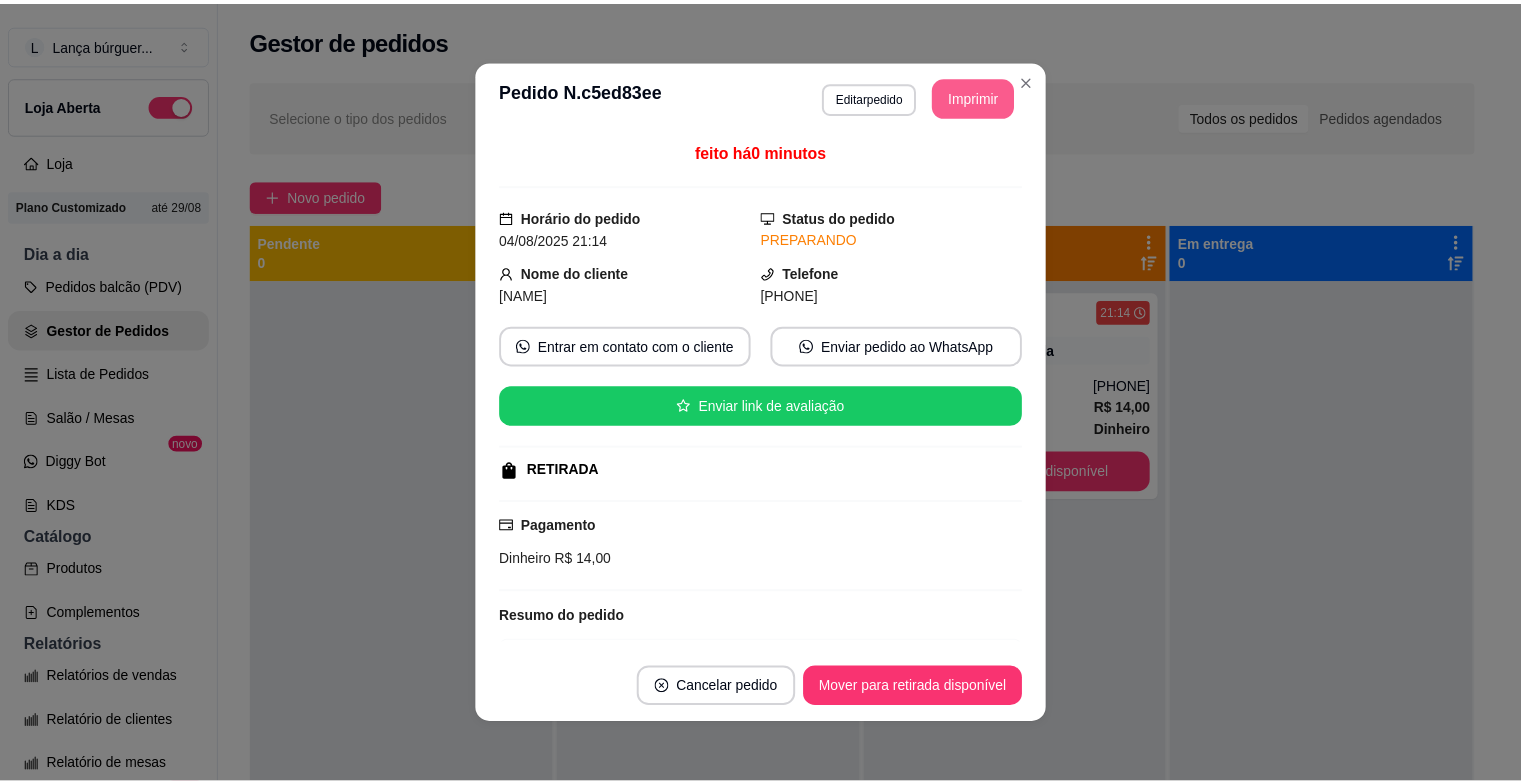 scroll, scrollTop: 0, scrollLeft: 0, axis: both 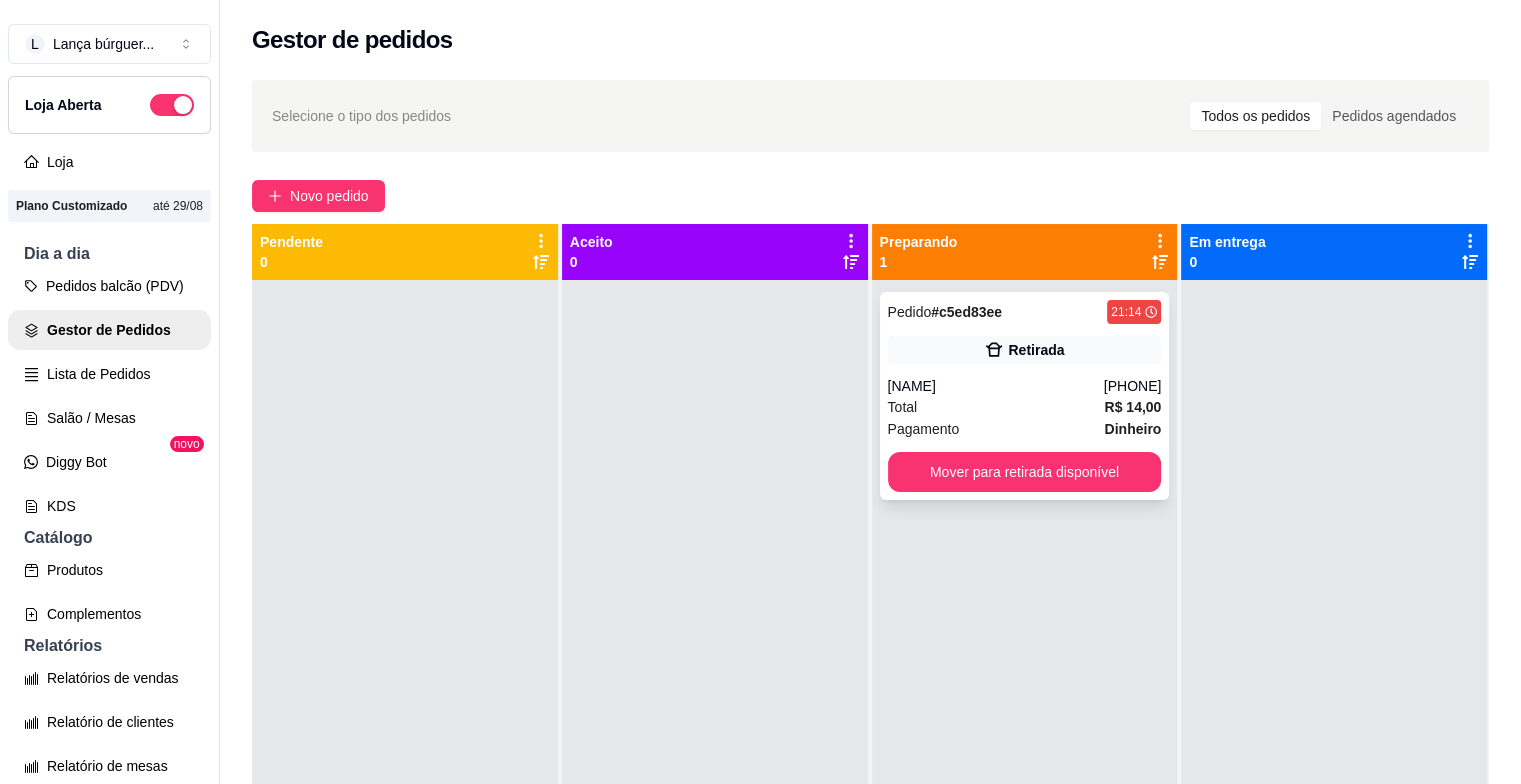 click on "Total R$ 14,00" at bounding box center [1025, 407] 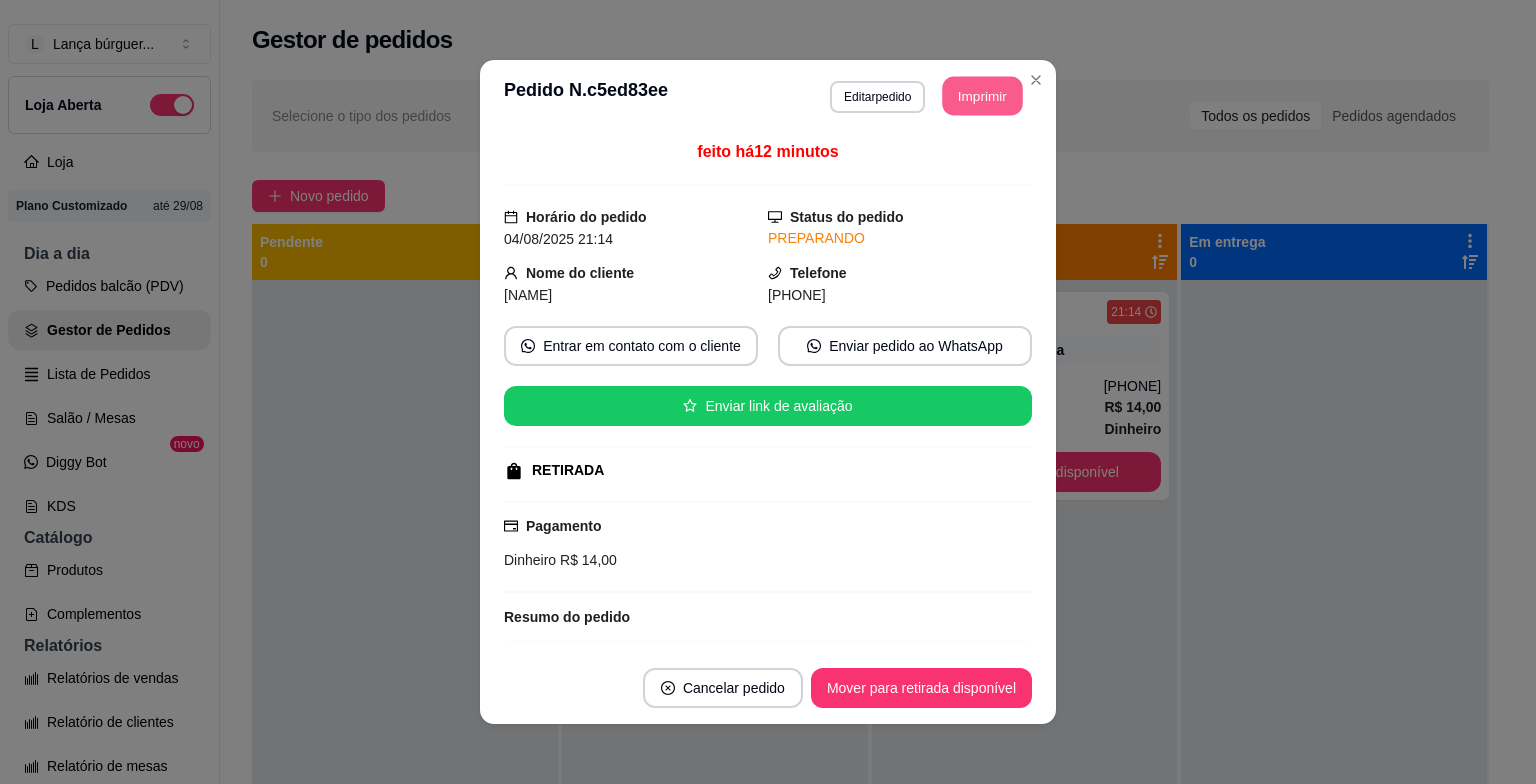 click on "Imprimir" at bounding box center [983, 96] 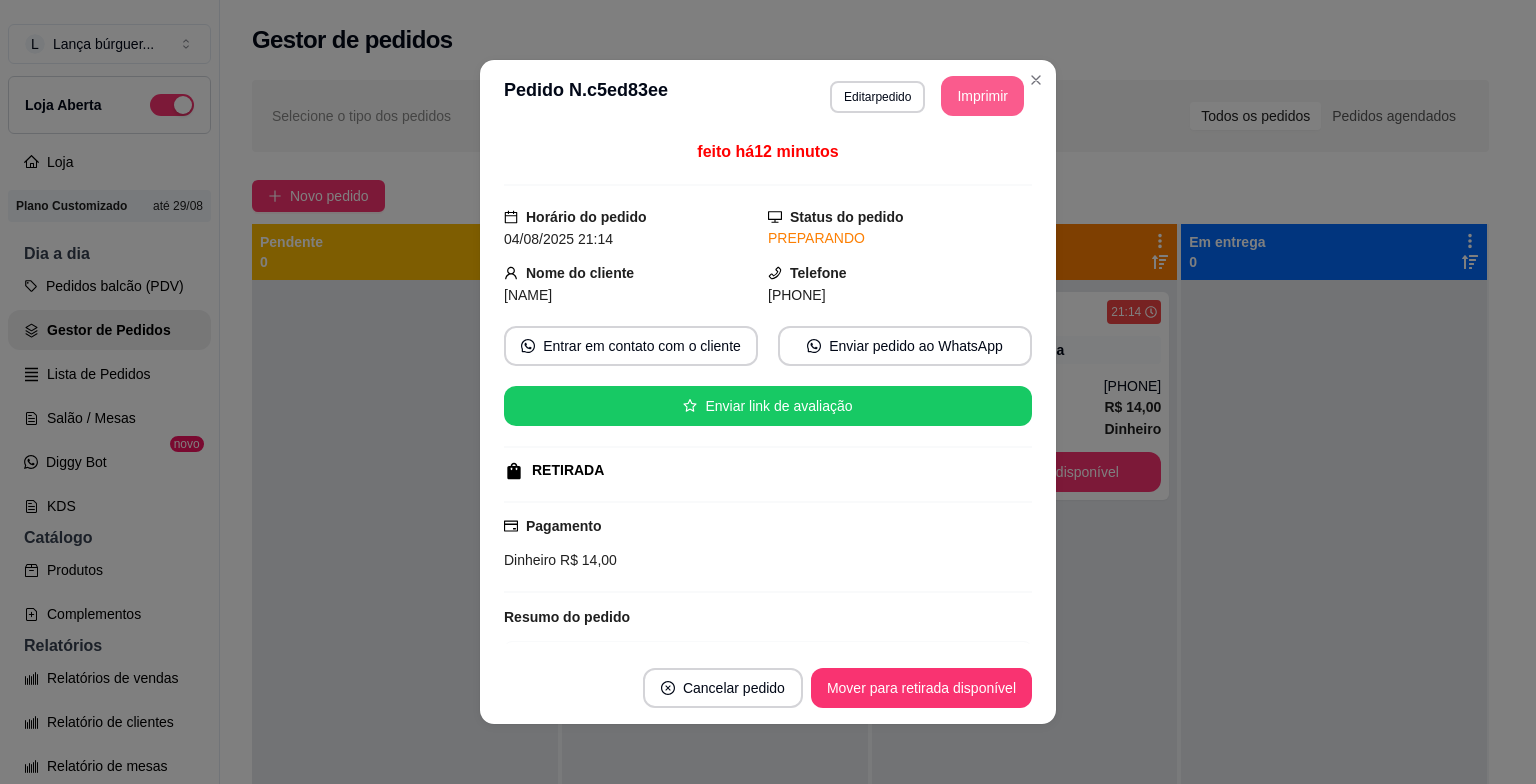 scroll, scrollTop: 0, scrollLeft: 0, axis: both 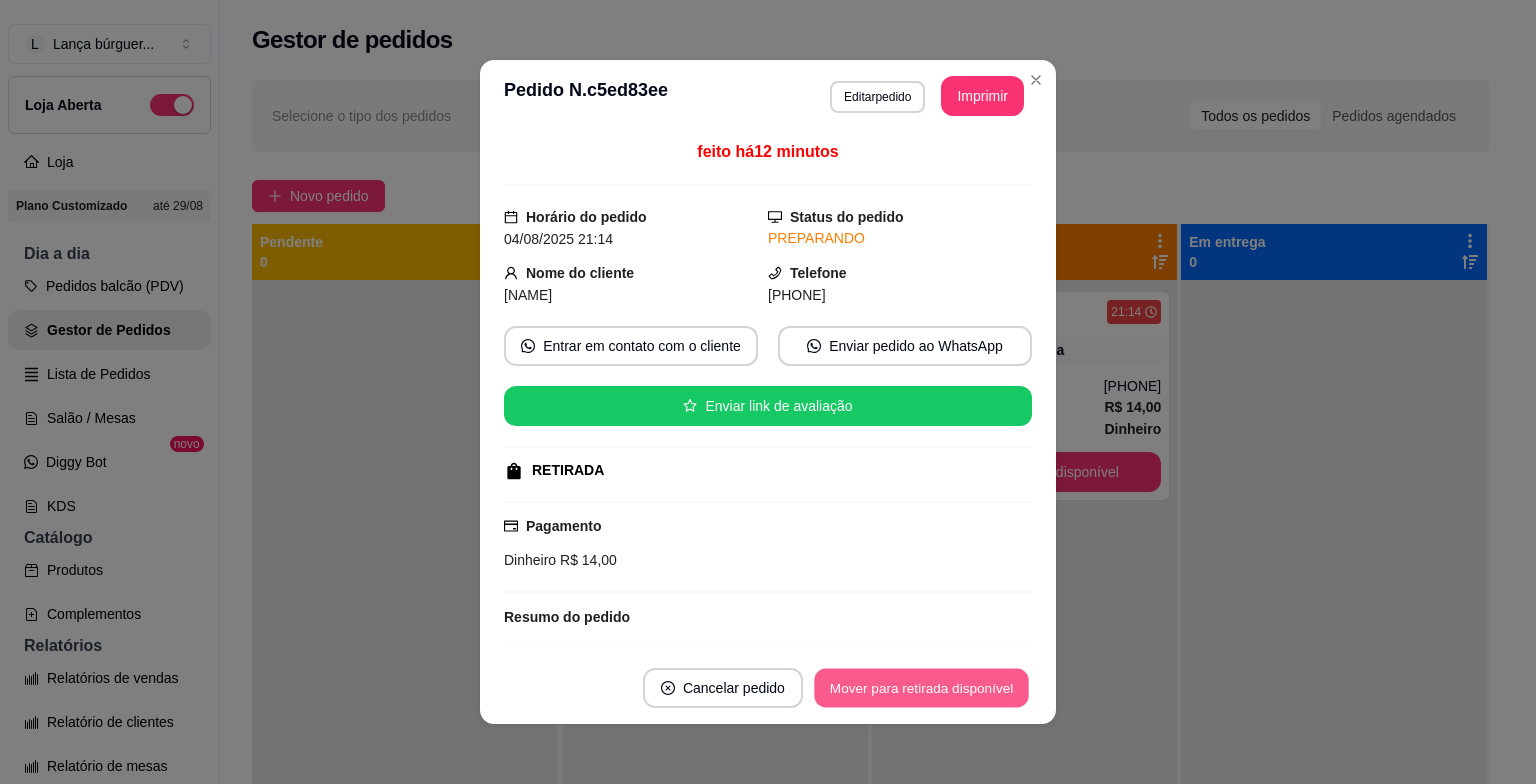 click on "Mover para retirada disponível" at bounding box center [921, 688] 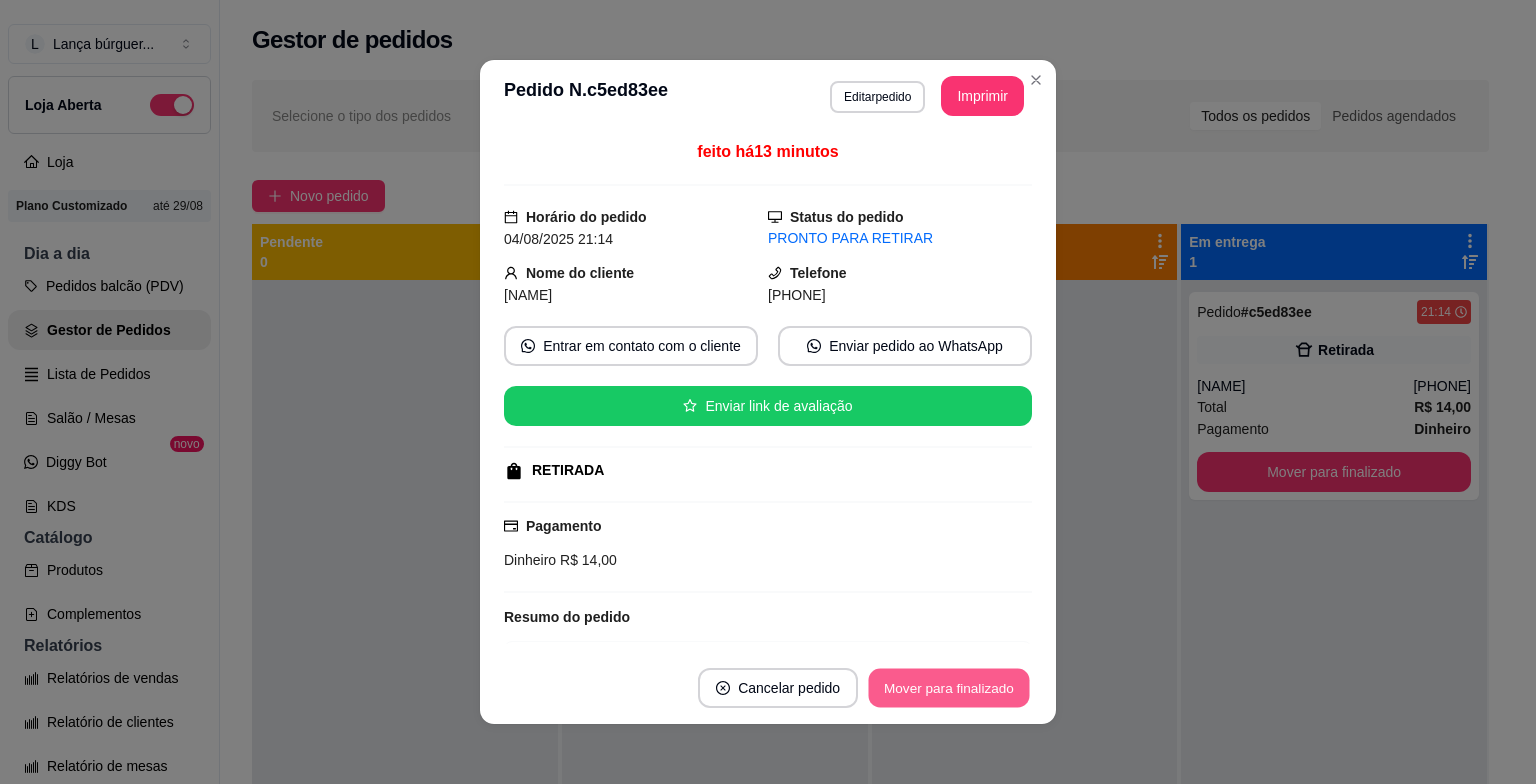 click on "Mover para finalizado" at bounding box center [949, 688] 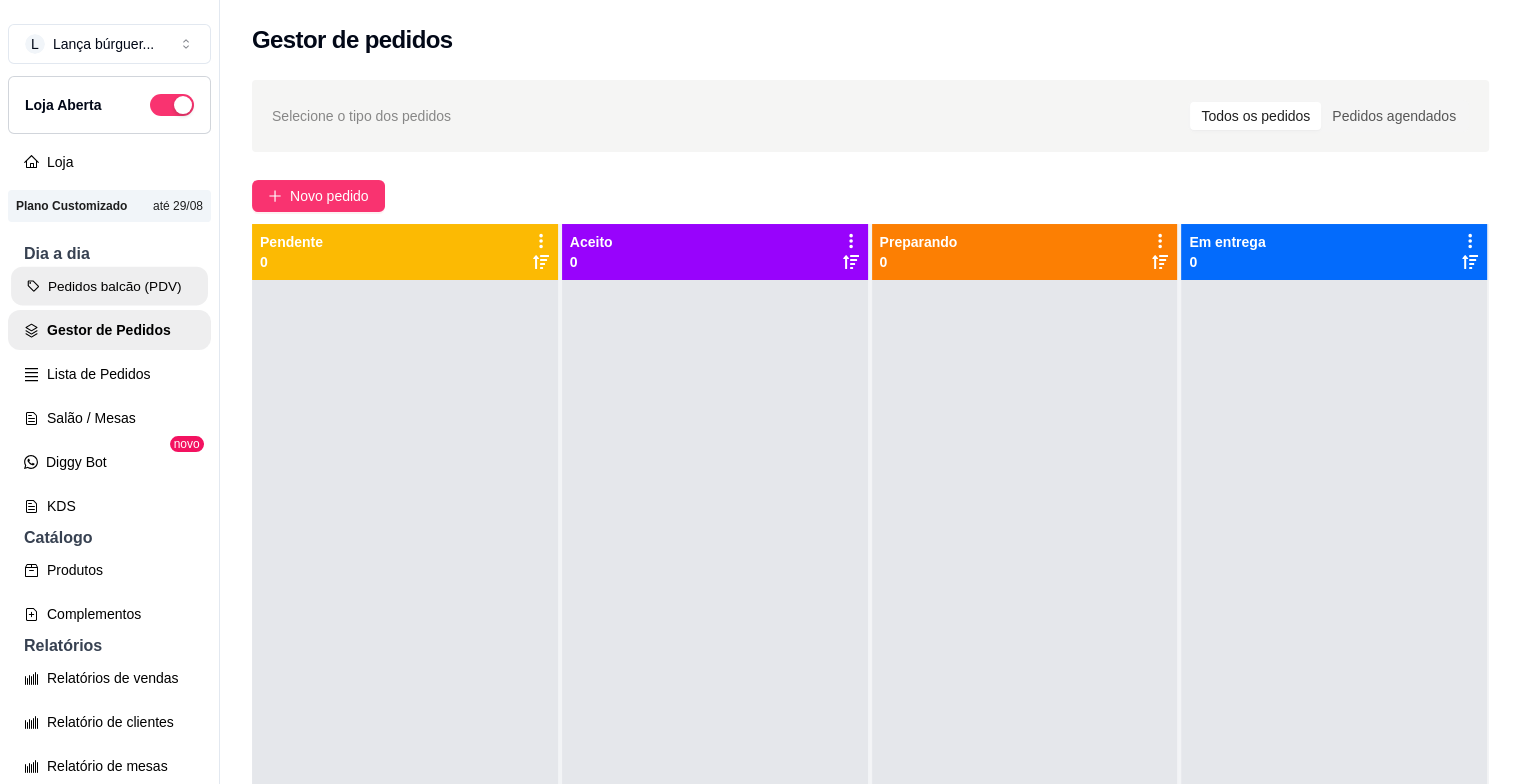 click on "Pedidos balcão (PDV)" at bounding box center [109, 286] 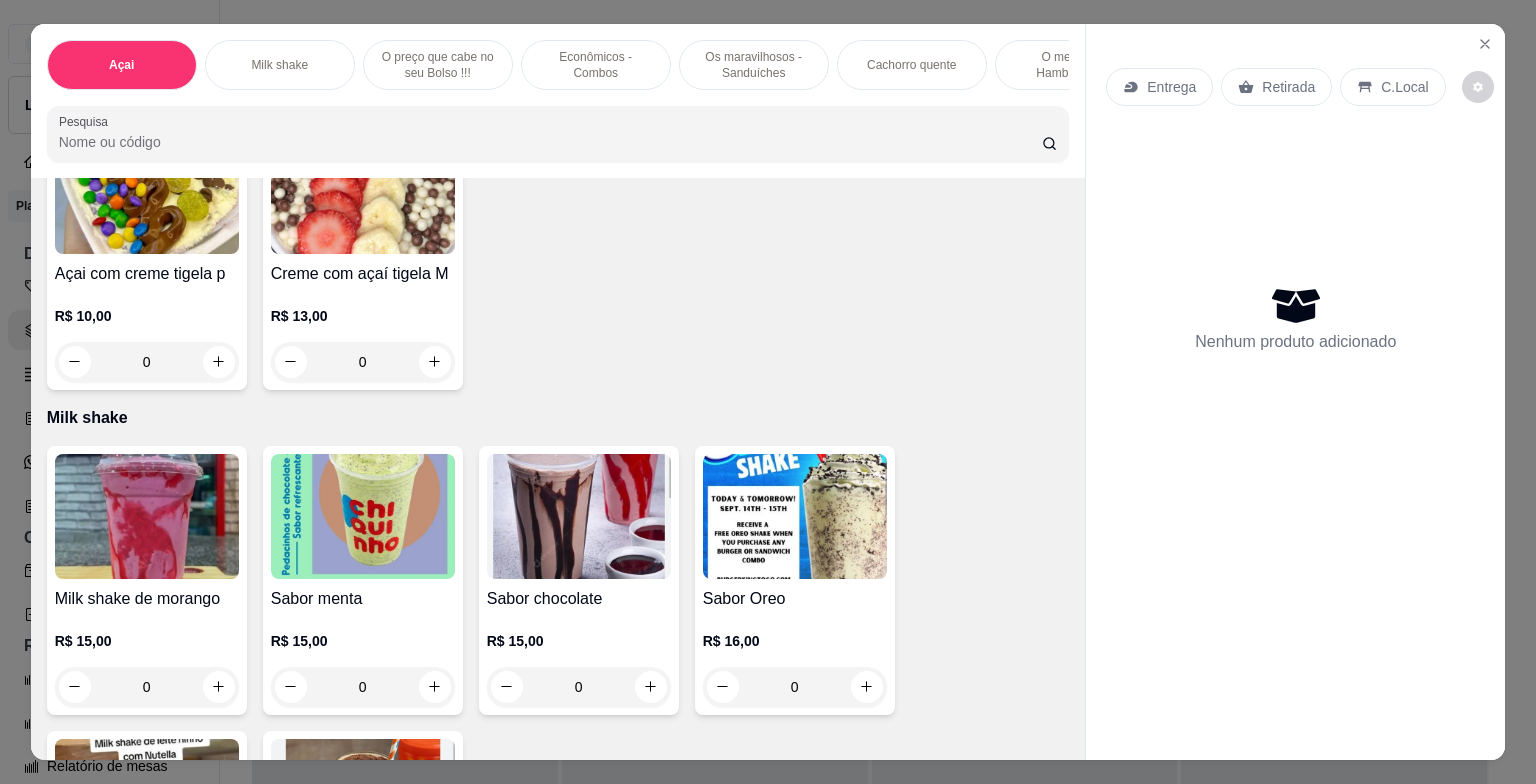 scroll, scrollTop: 994, scrollLeft: 0, axis: vertical 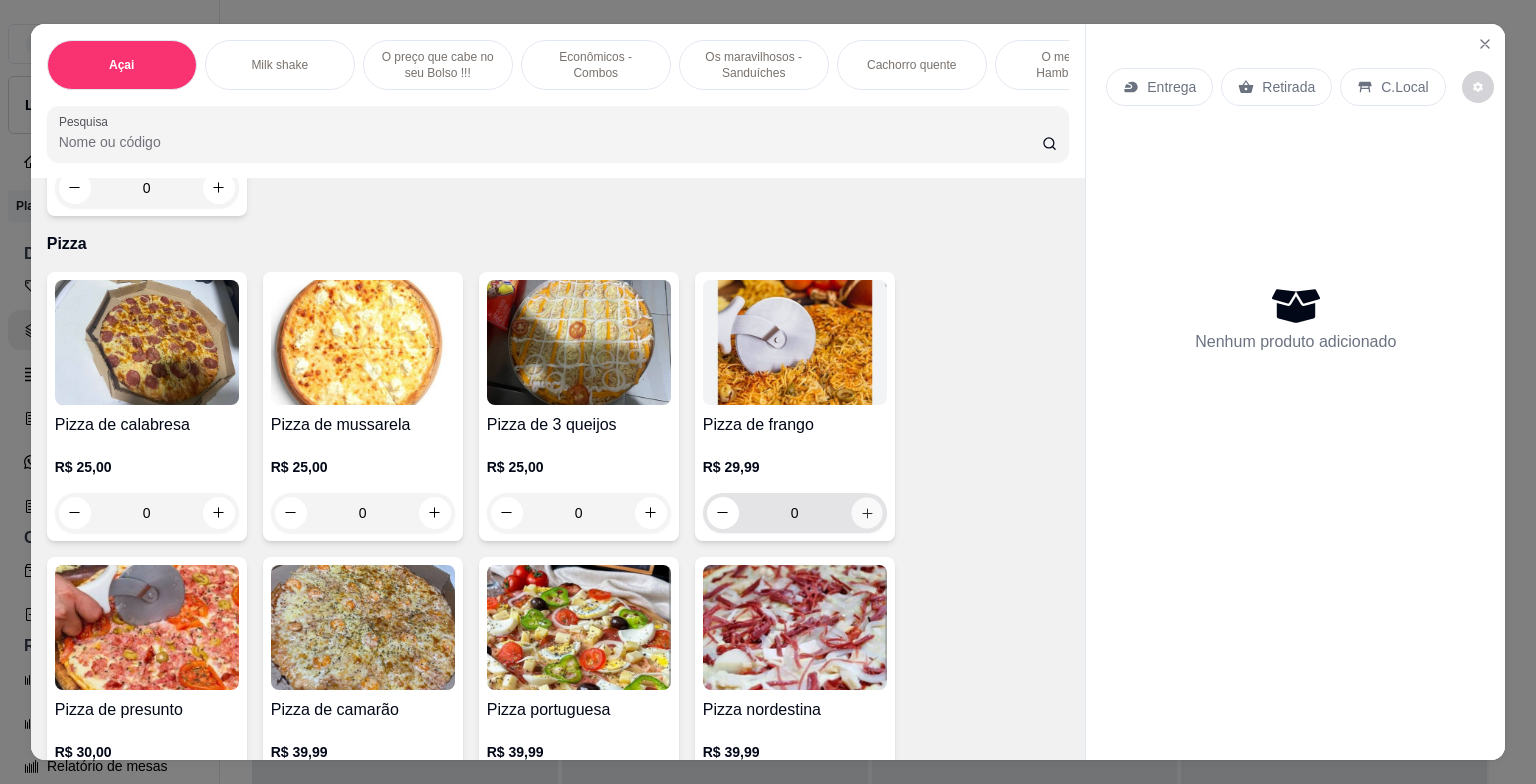 click 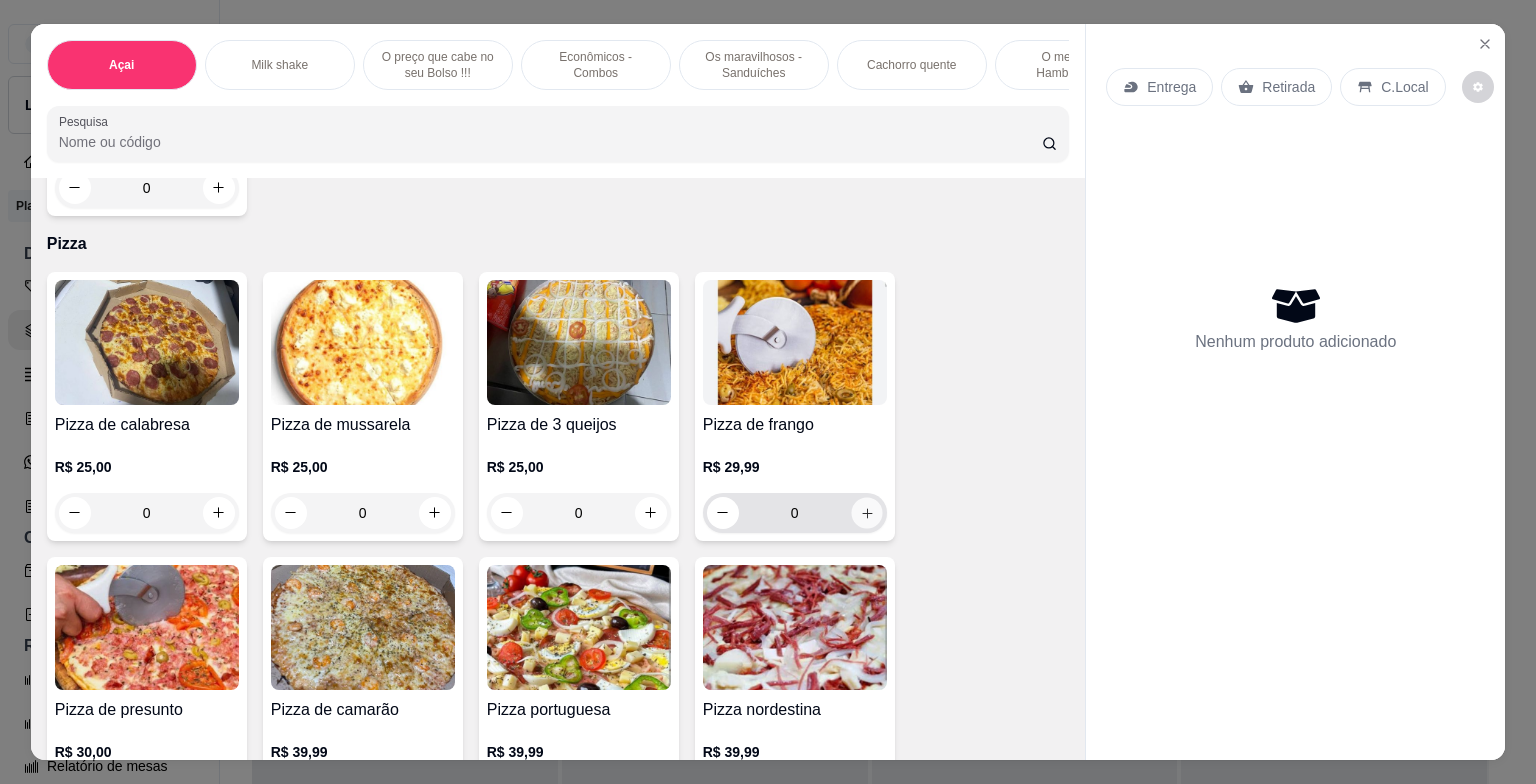 type on "1" 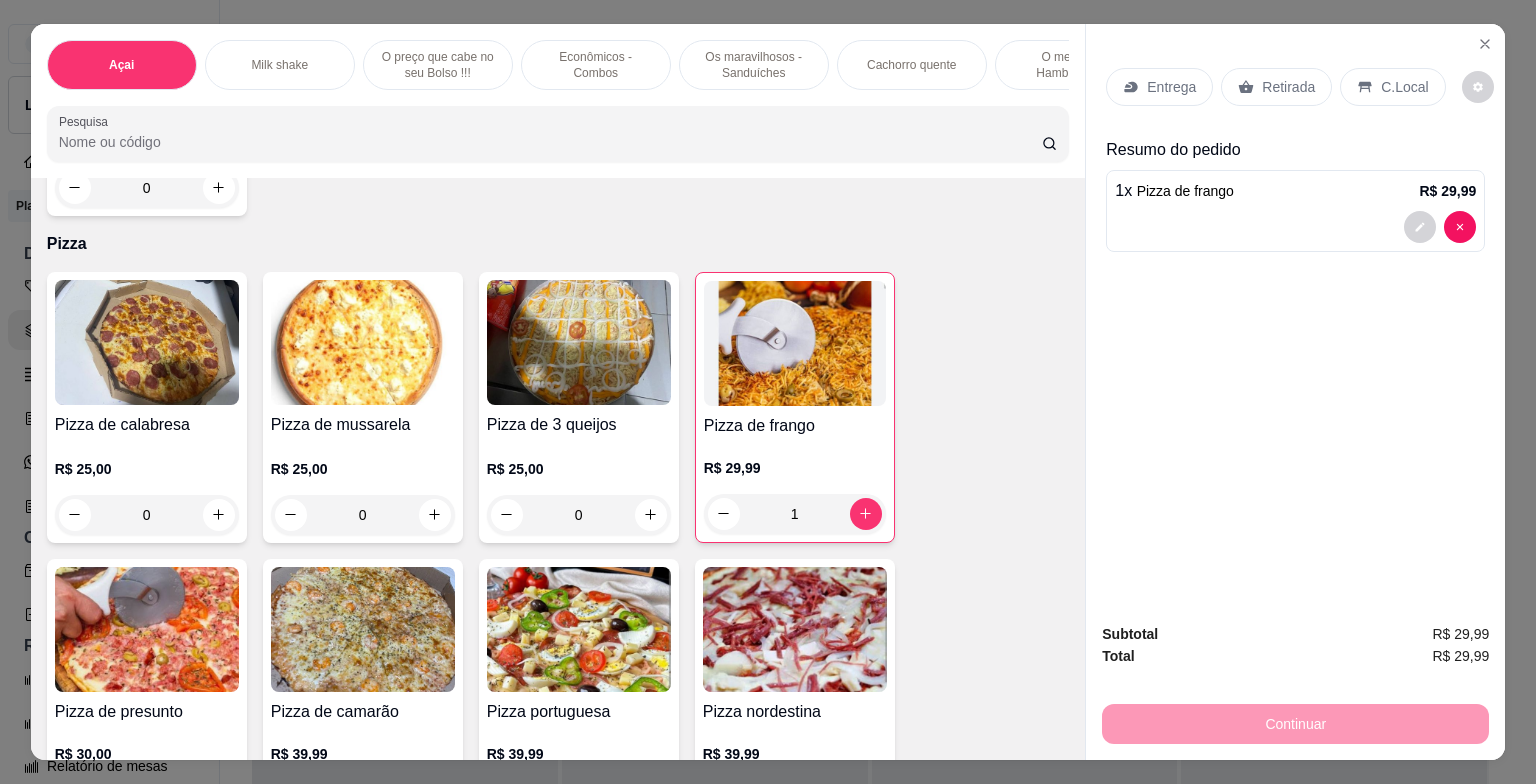 click on "Entrega" at bounding box center (1171, 87) 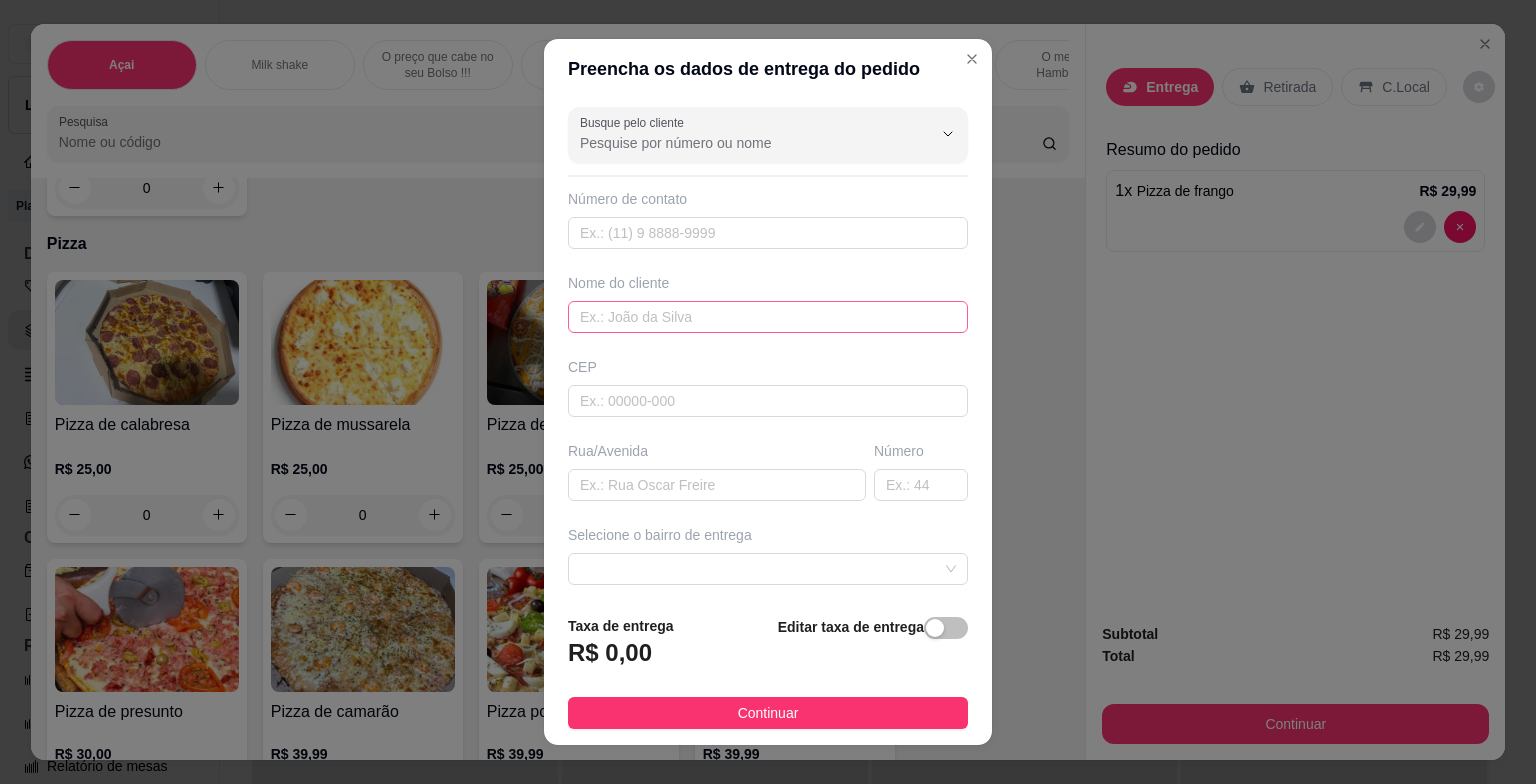 drag, startPoint x: 766, startPoint y: 296, endPoint x: 752, endPoint y: 320, distance: 27.784887 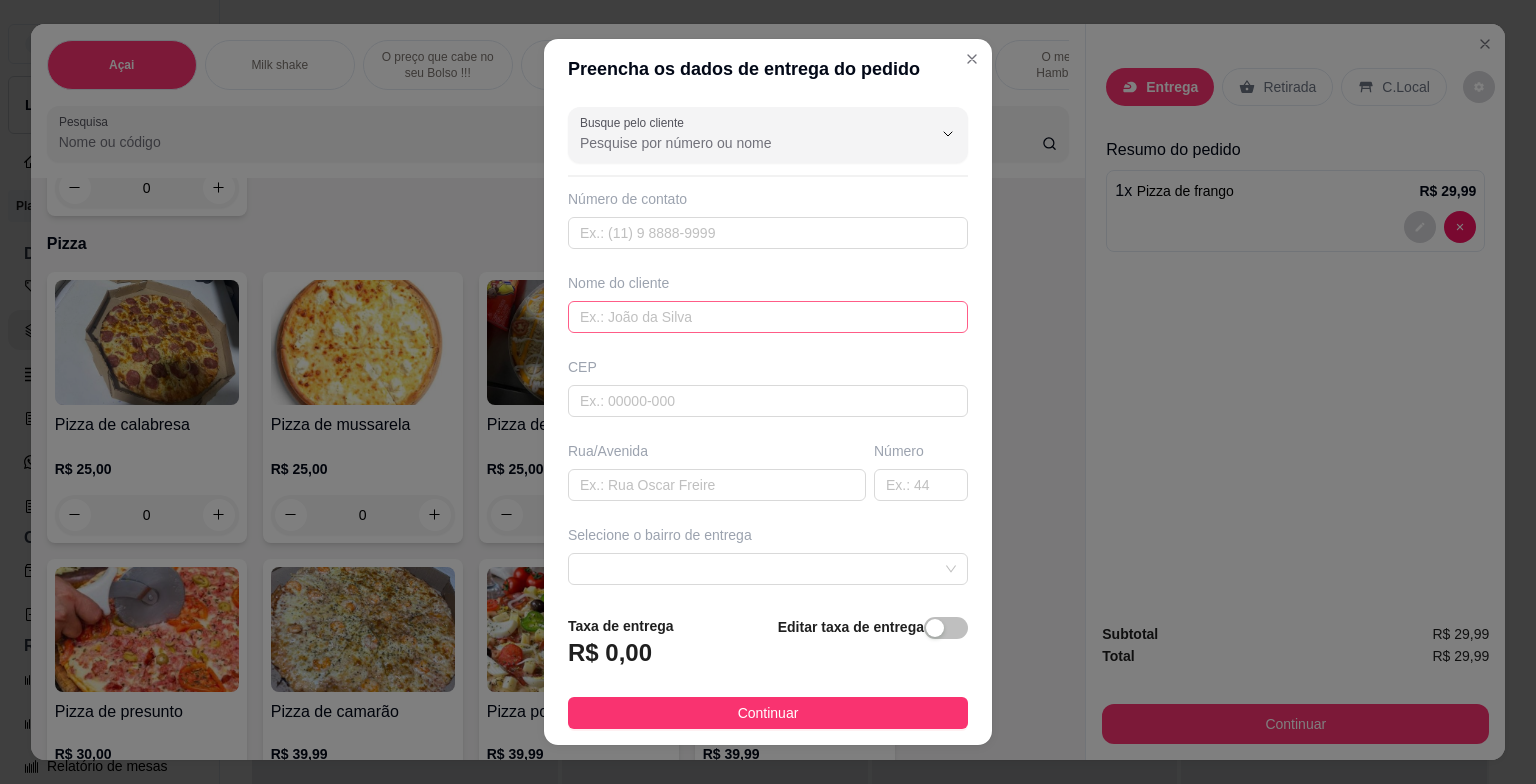 click on "Nome do cliente" at bounding box center (768, 303) 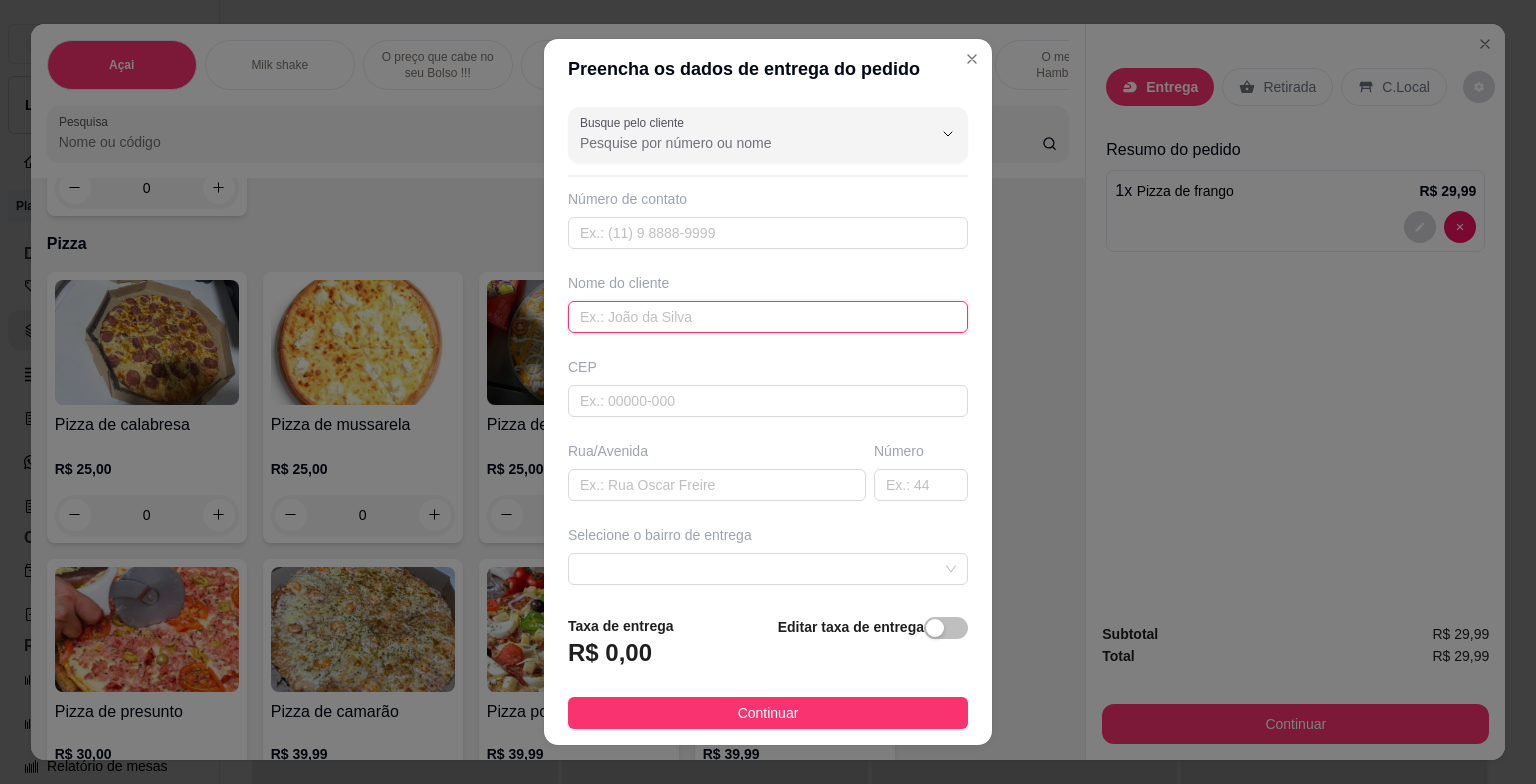 click at bounding box center (768, 317) 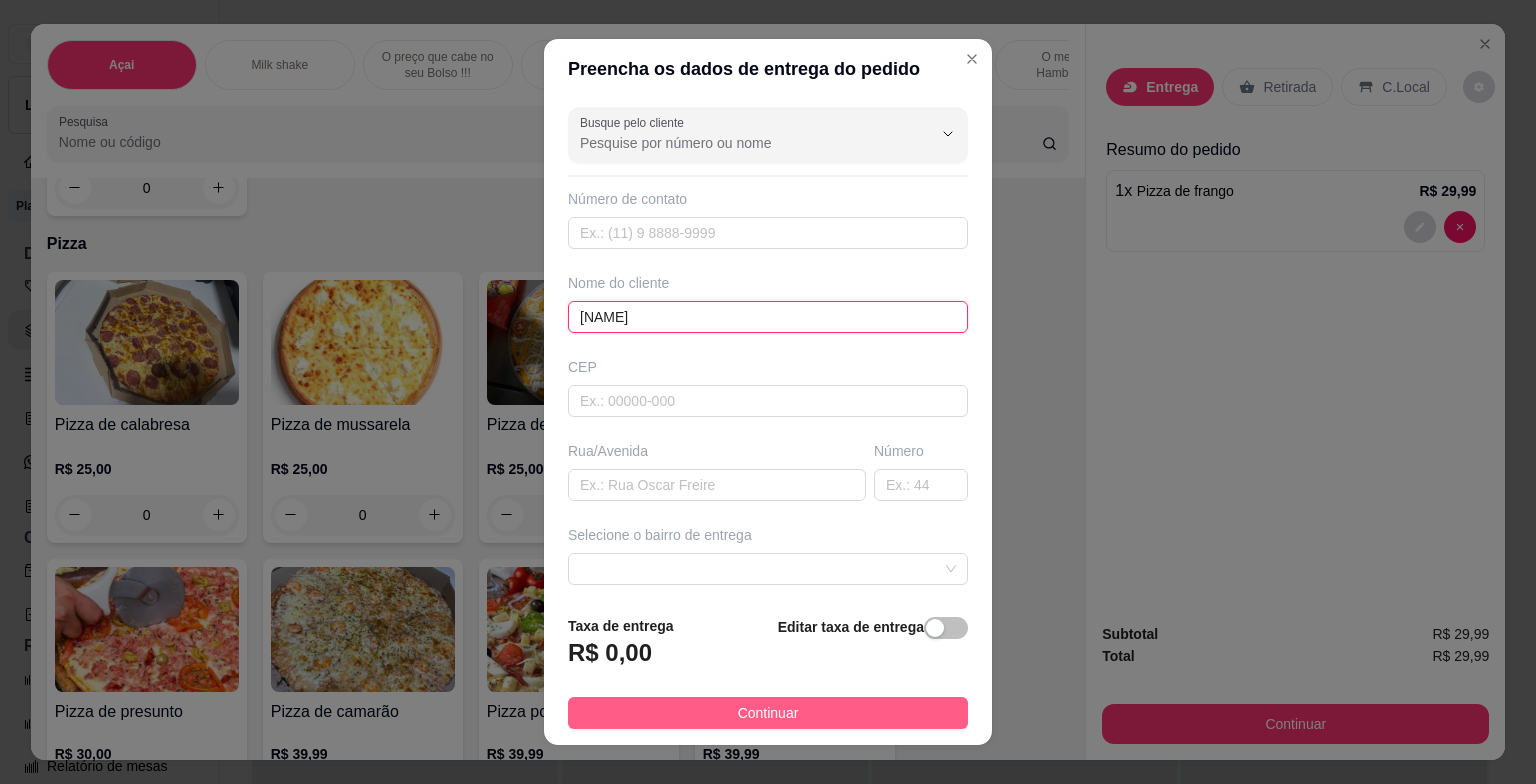 type on "[NAME]" 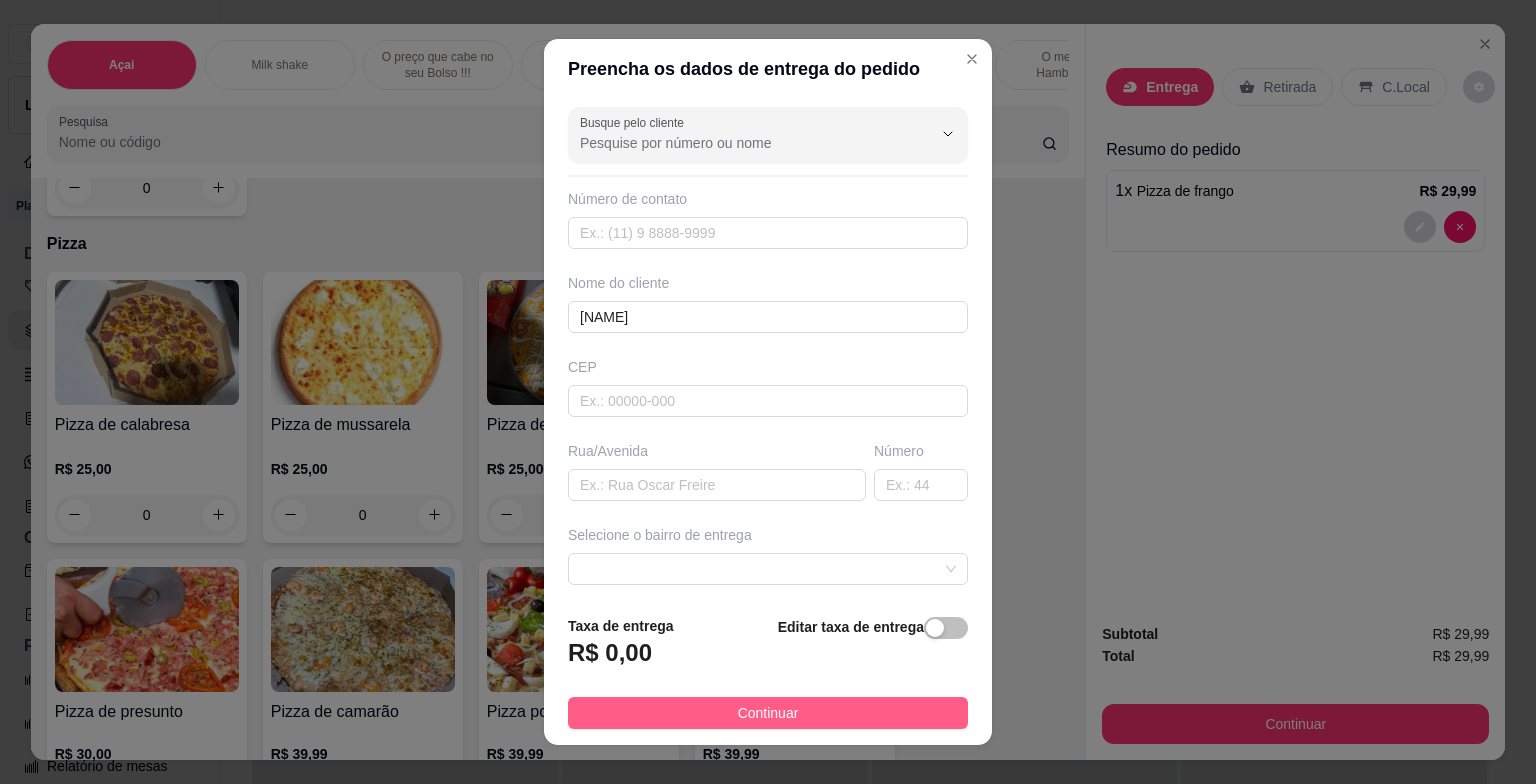 click on "Continuar" at bounding box center (768, 713) 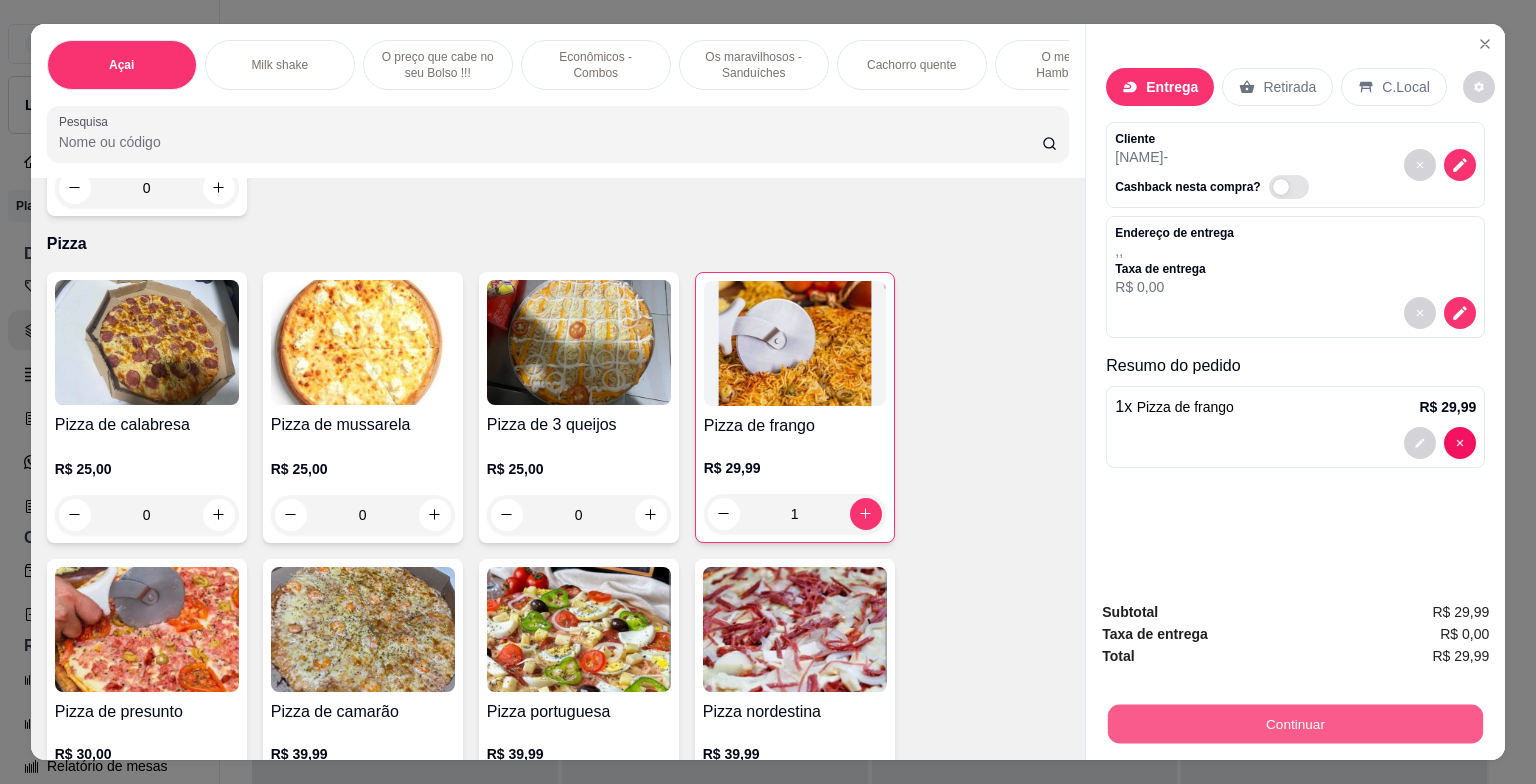 click on "Continuar" at bounding box center (1295, 724) 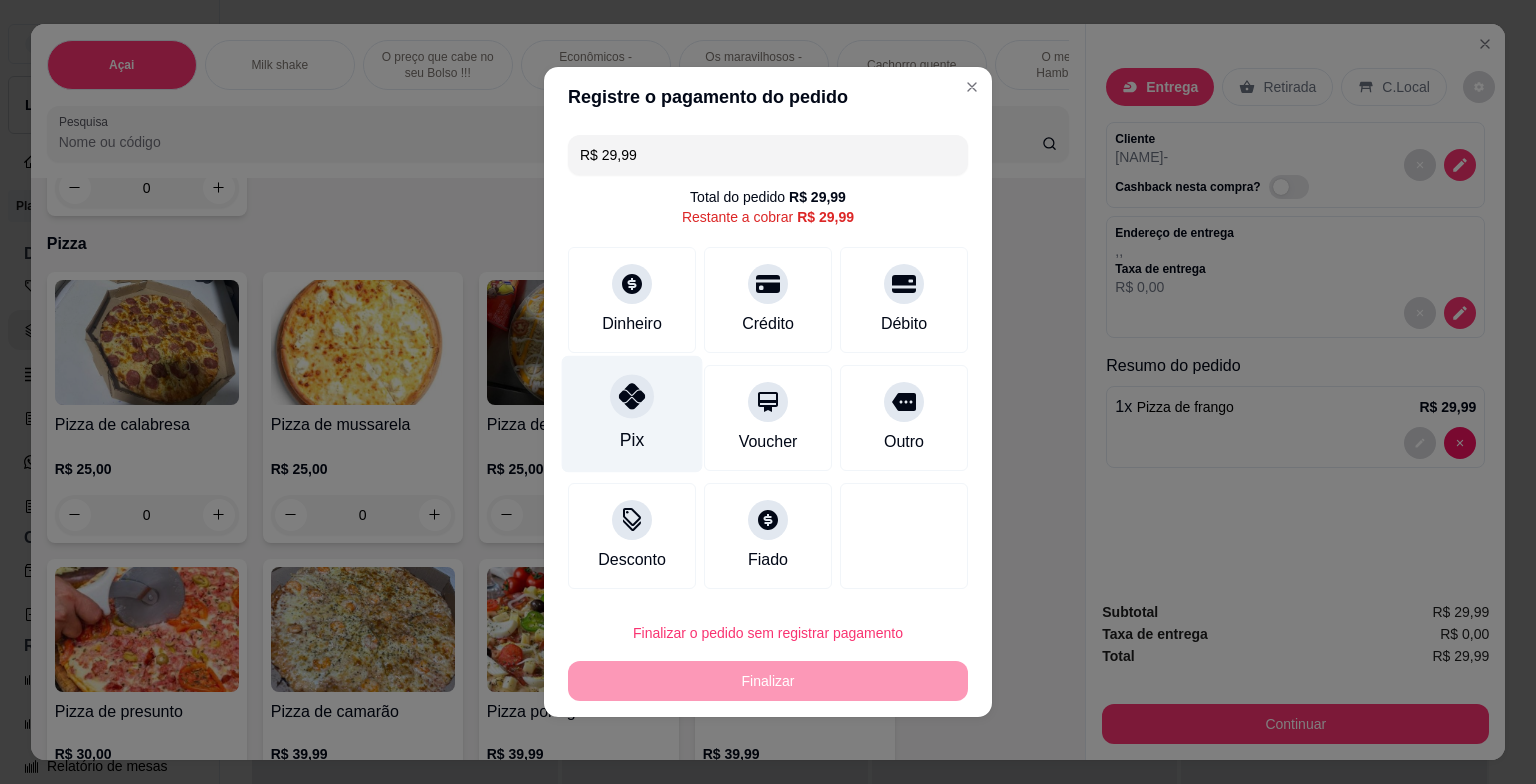 click on "Pix" at bounding box center (632, 414) 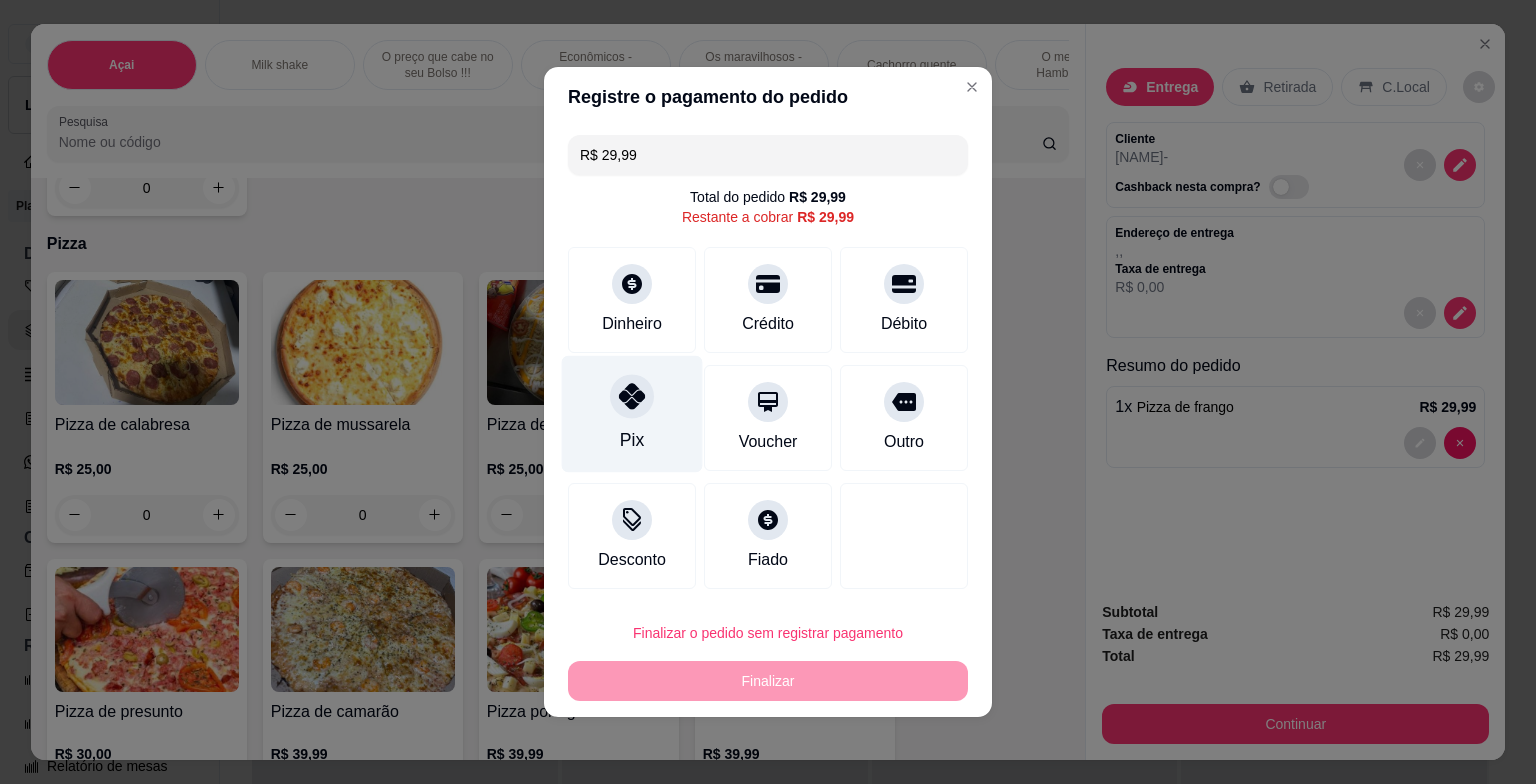 type on "R$ 0,00" 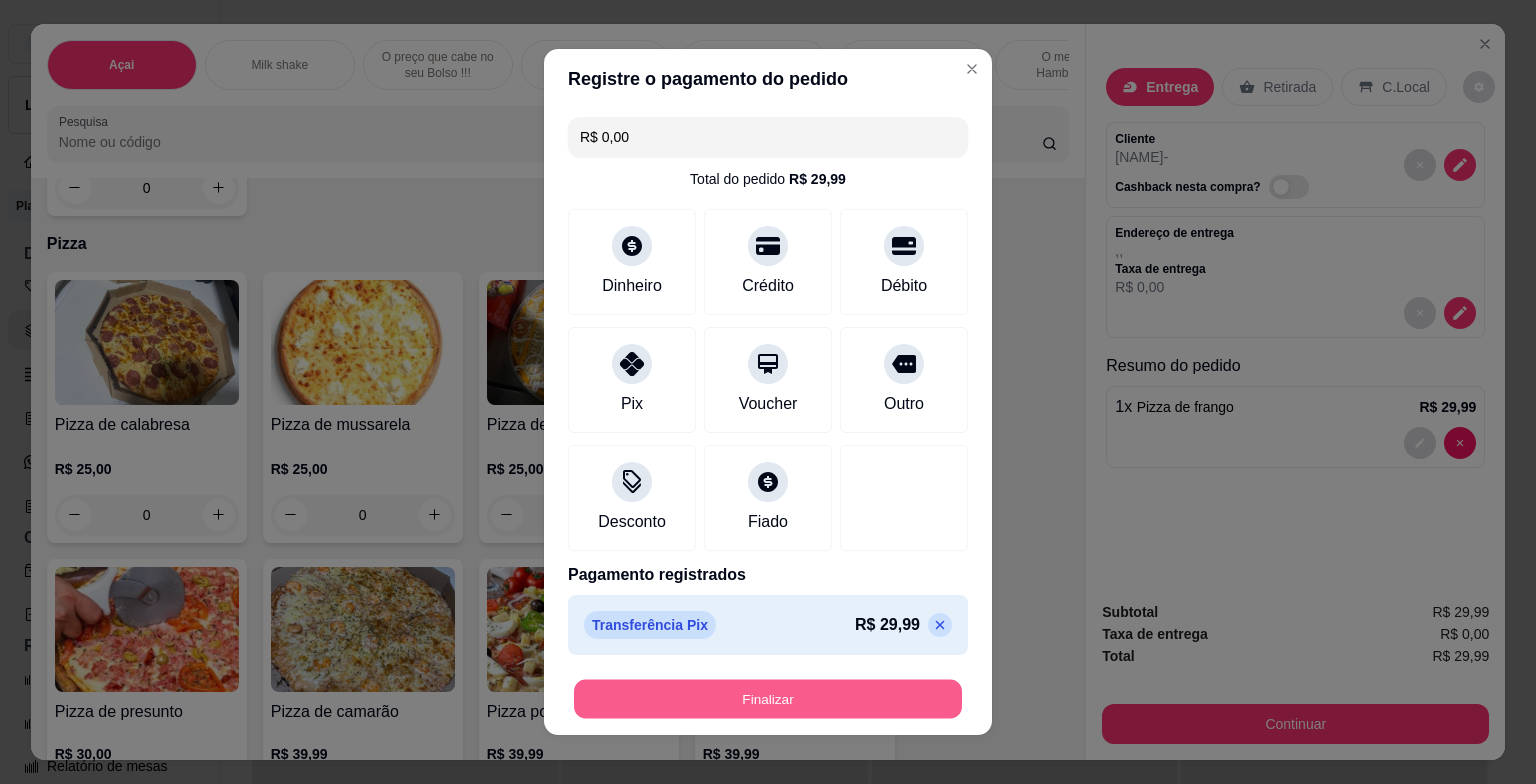 click on "Finalizar" at bounding box center (768, 699) 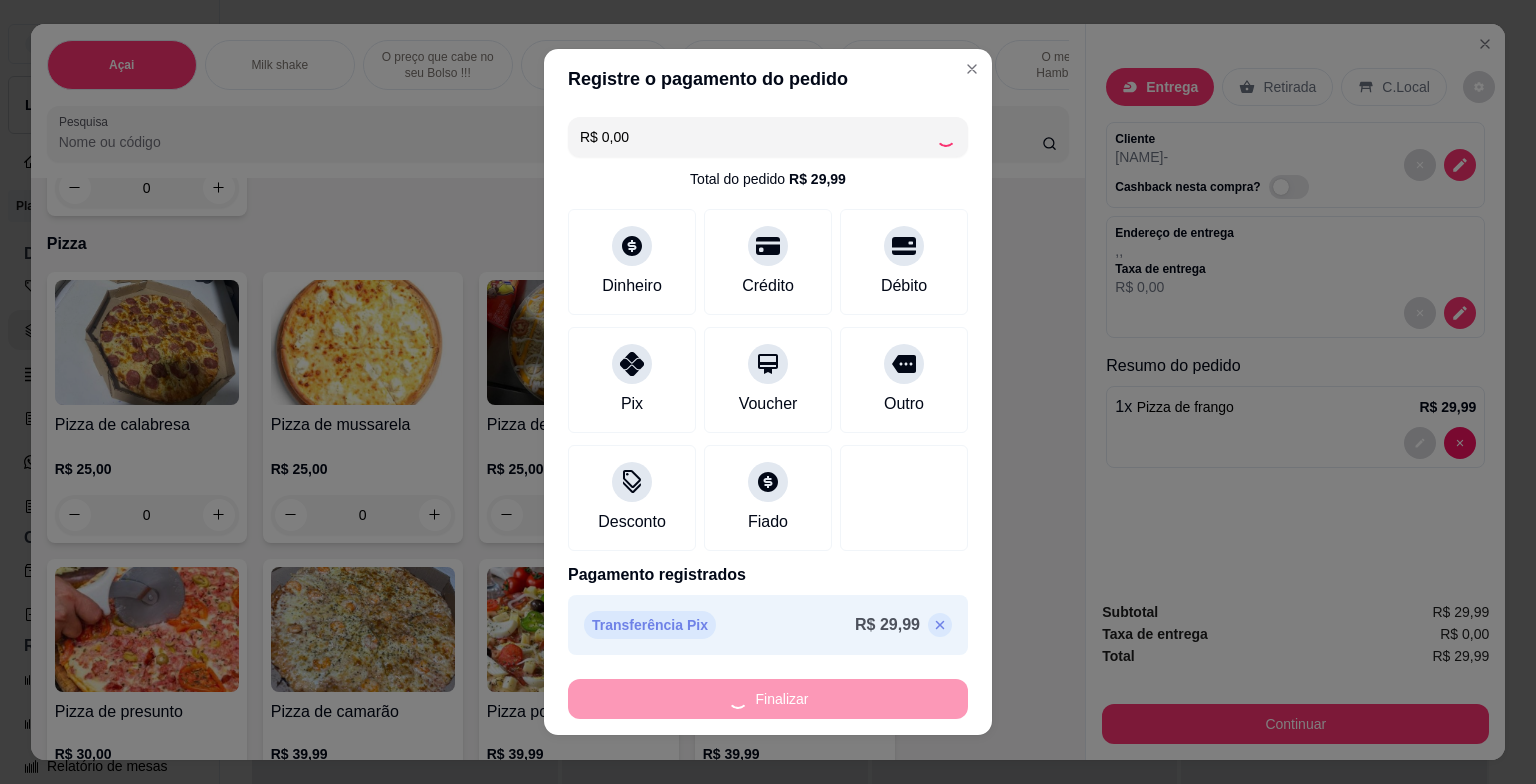 type on "0" 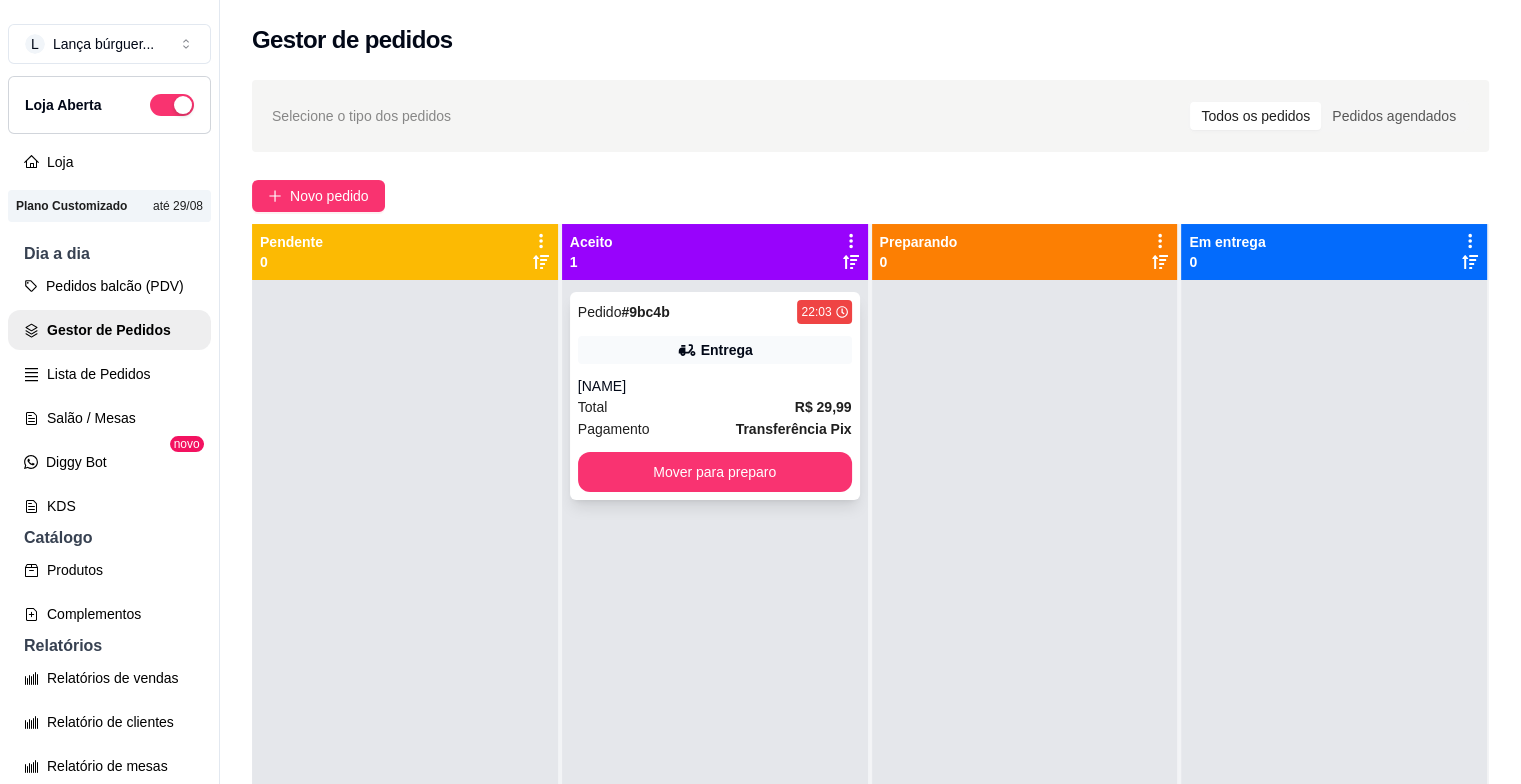 click on "Entrega" at bounding box center [715, 350] 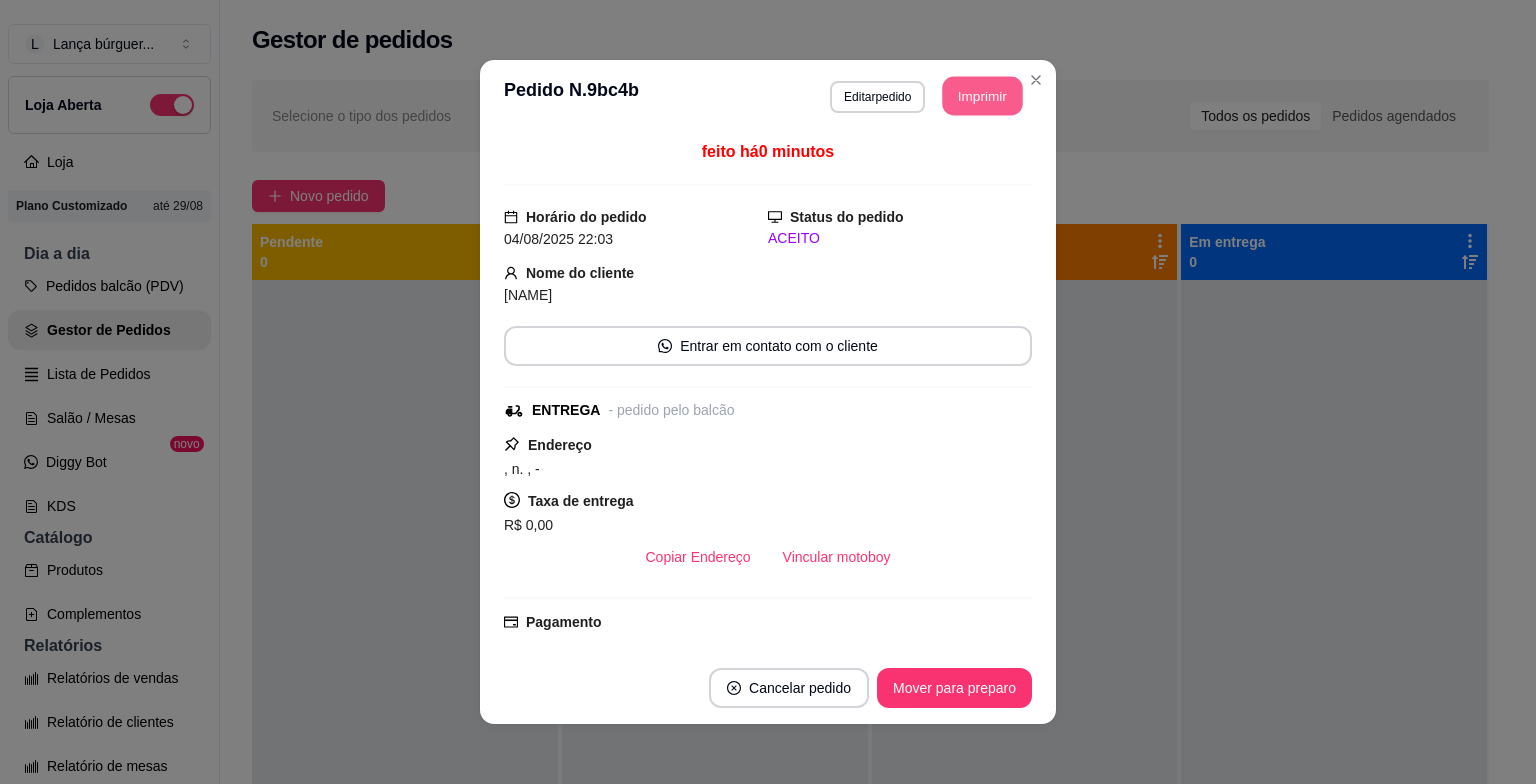 click on "Imprimir" at bounding box center (983, 96) 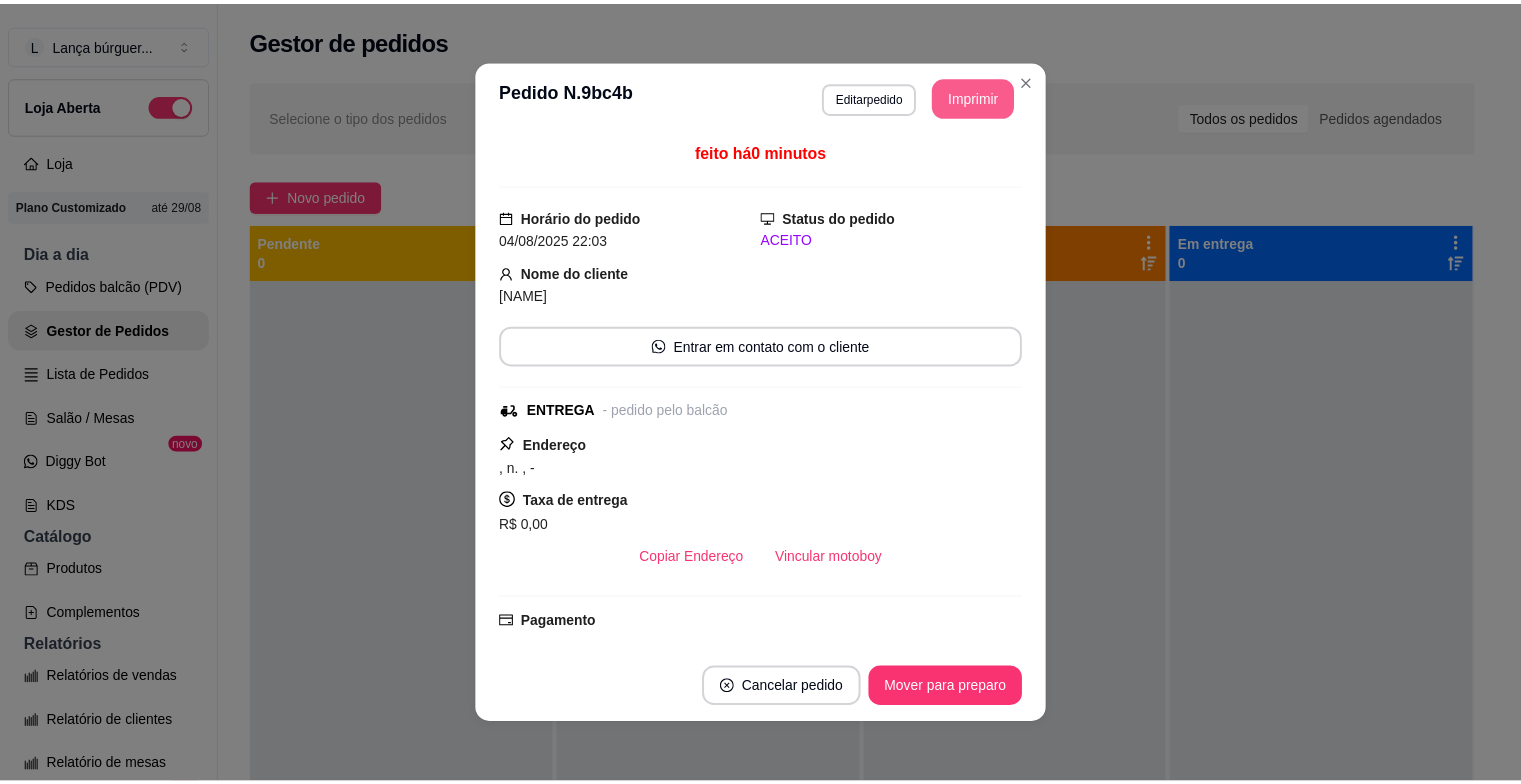 scroll, scrollTop: 0, scrollLeft: 0, axis: both 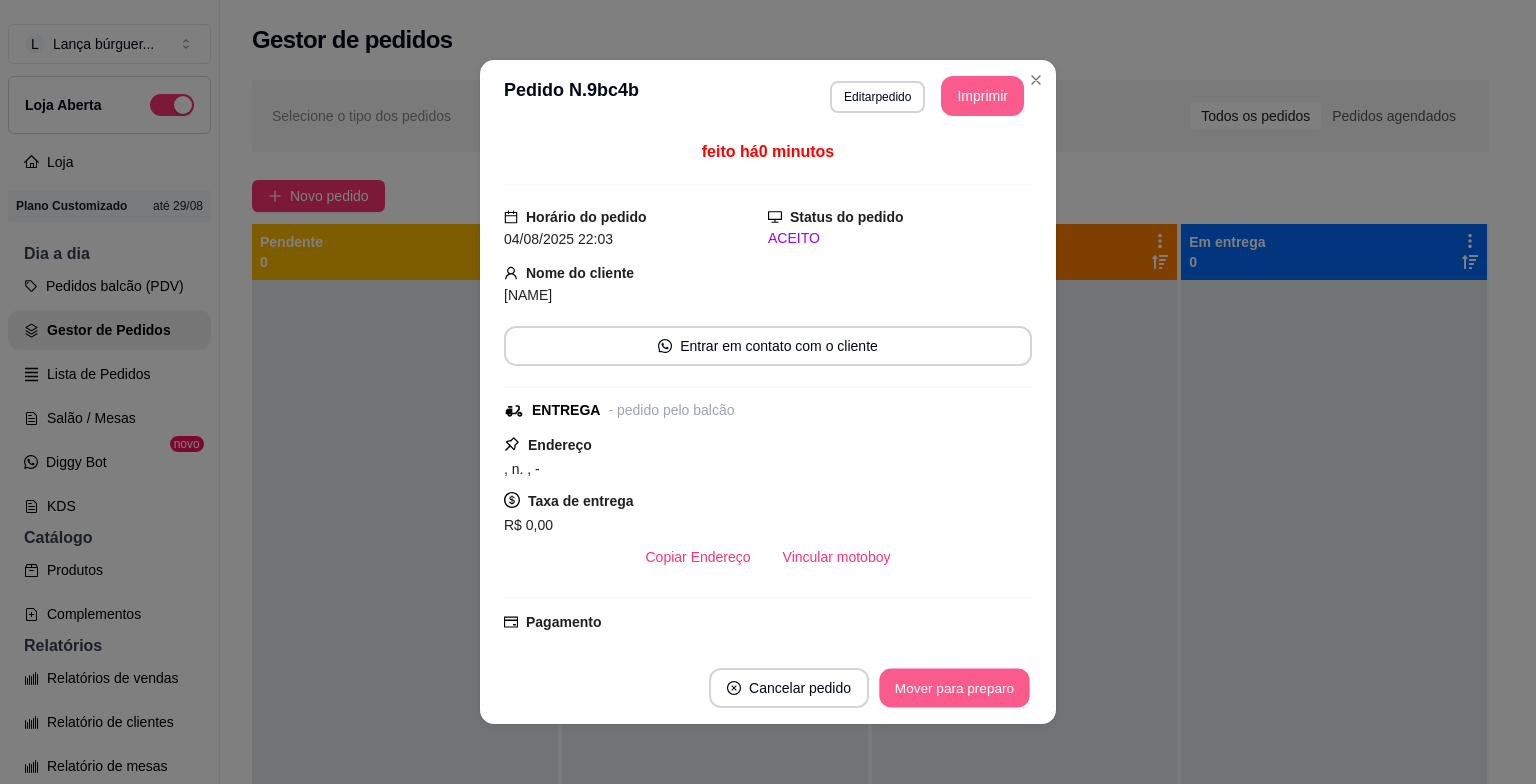 click on "Mover para preparo" at bounding box center [954, 688] 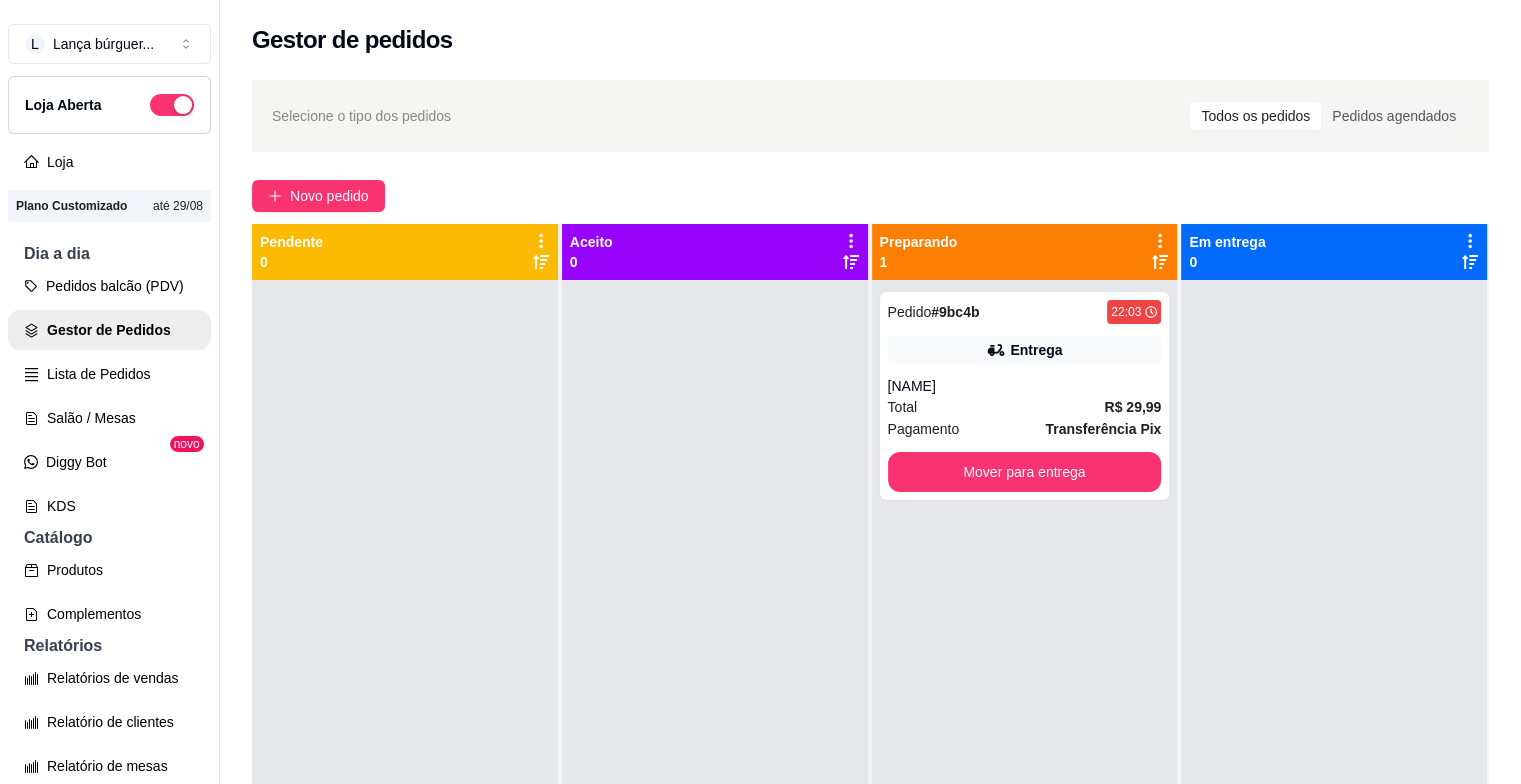 scroll, scrollTop: 319, scrollLeft: 0, axis: vertical 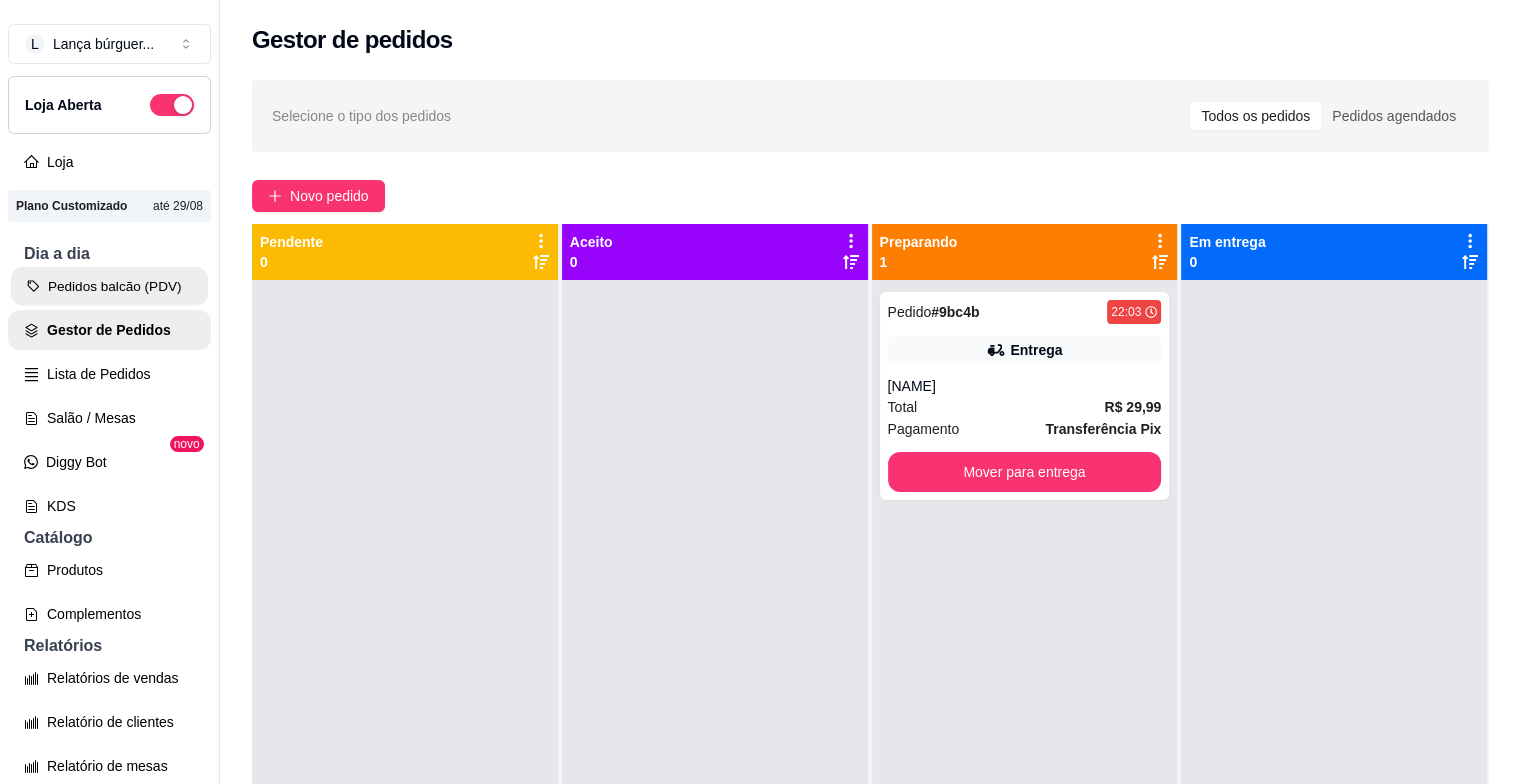 click on "Pedidos balcão (PDV)" at bounding box center [109, 286] 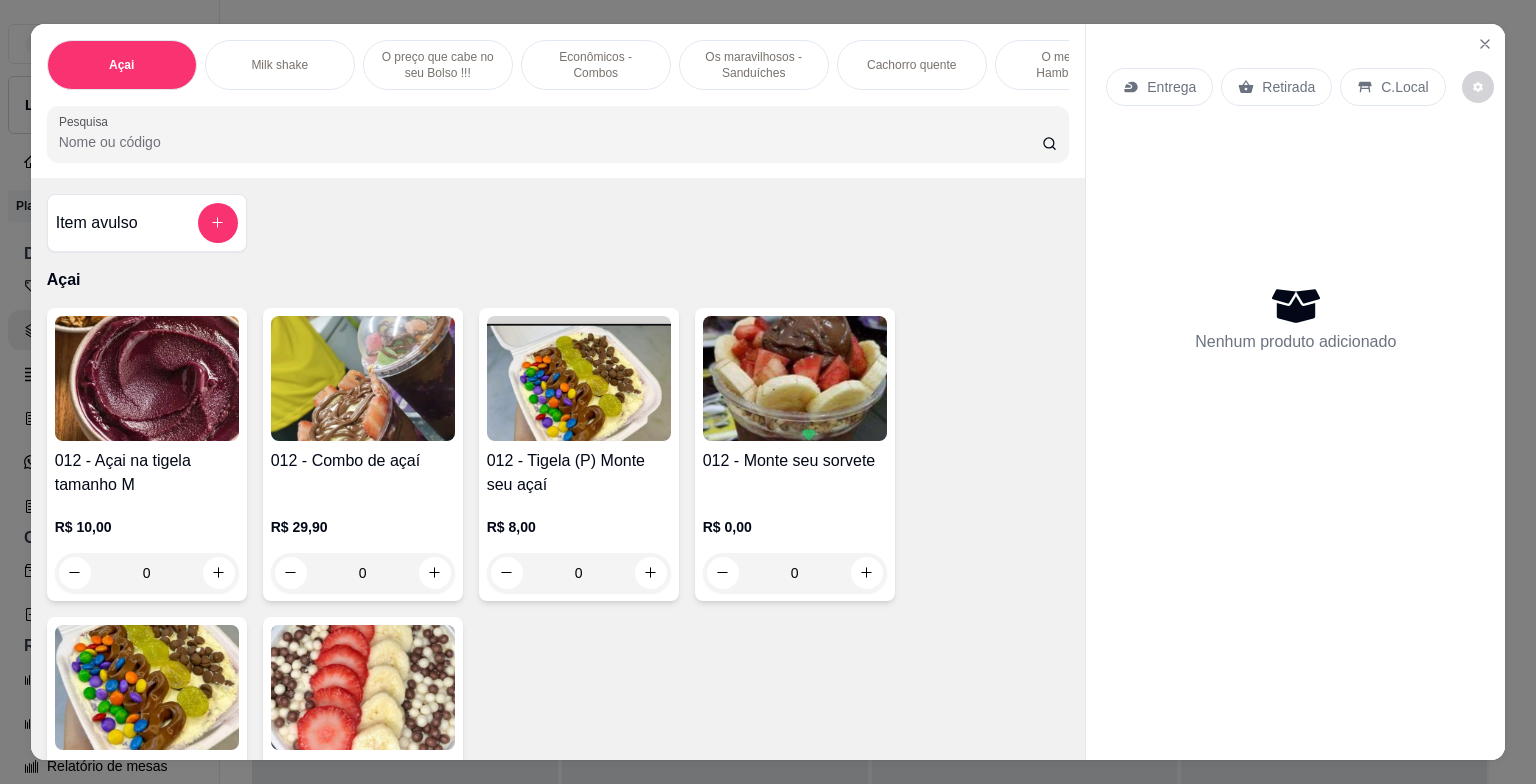 scroll, scrollTop: 496, scrollLeft: 0, axis: vertical 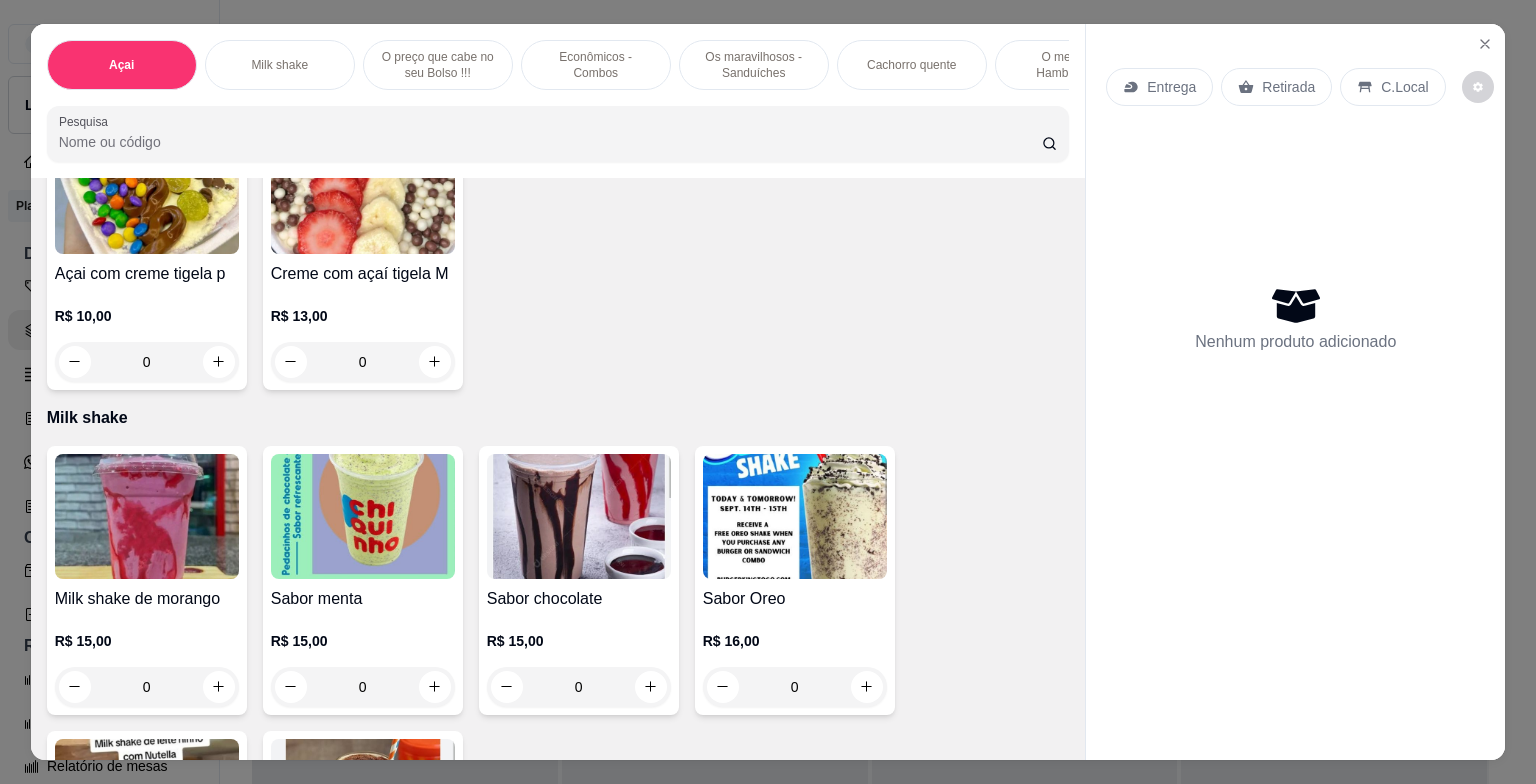 click on "Item avulso Açai 012 - Açai na tigela tamanho M   R$ 10,00 0 012 - Combo de açaí   R$ 29,90 0 012 -  Tigela (P) Monte seu açaí    R$ 8,00 0 012 - Monte seu sorvete    R$ 0,00 0 Açai com creme  tigela p   R$ 10,00 0 Creme com açaí tigela M   R$ 13,00 0 Milk shake Milk shake de morango   R$ 15,00 0 Sabor menta    R$ 15,00 0 Sabor chocolate    R$ 15,00 0 Sabor Oreo    R$ 16,00 0 Sabor ninho com Nutella    R$ 16,00 0 Ovomaltine    R$ 16,00 0 O preço que cabe no seu Bolso !!! 33 - X-tudinho   R$ 9,00 0 Econômicos - Combos 3 - Combo lança   R$ 34,00 0 3 - Lança dos namorados   R$ 38,99 0 3 - Combos família feliz   R$ 58,00 0 3 - Dose dupla    R$ 45,99 0 3 - Lança cinema    R$ 58,99 0 3 - Combo solteiro    R$ 25,99 0 3 - Combo casal    R$ 64,99 0 01 - Tamanho família    R$ 59,99 0 02 - Tamanho família artesanal    R$ 80,00 0 Os maravilhosos - Sanduíches 88 - Lança duplo   R$ 19,00 0 88 - Lança triplo   R$ 23,00 0 88 - Lança mostro   R$ 28,00 0   R$ 24,99 0   R$ 12,00 0" at bounding box center (558, 469) 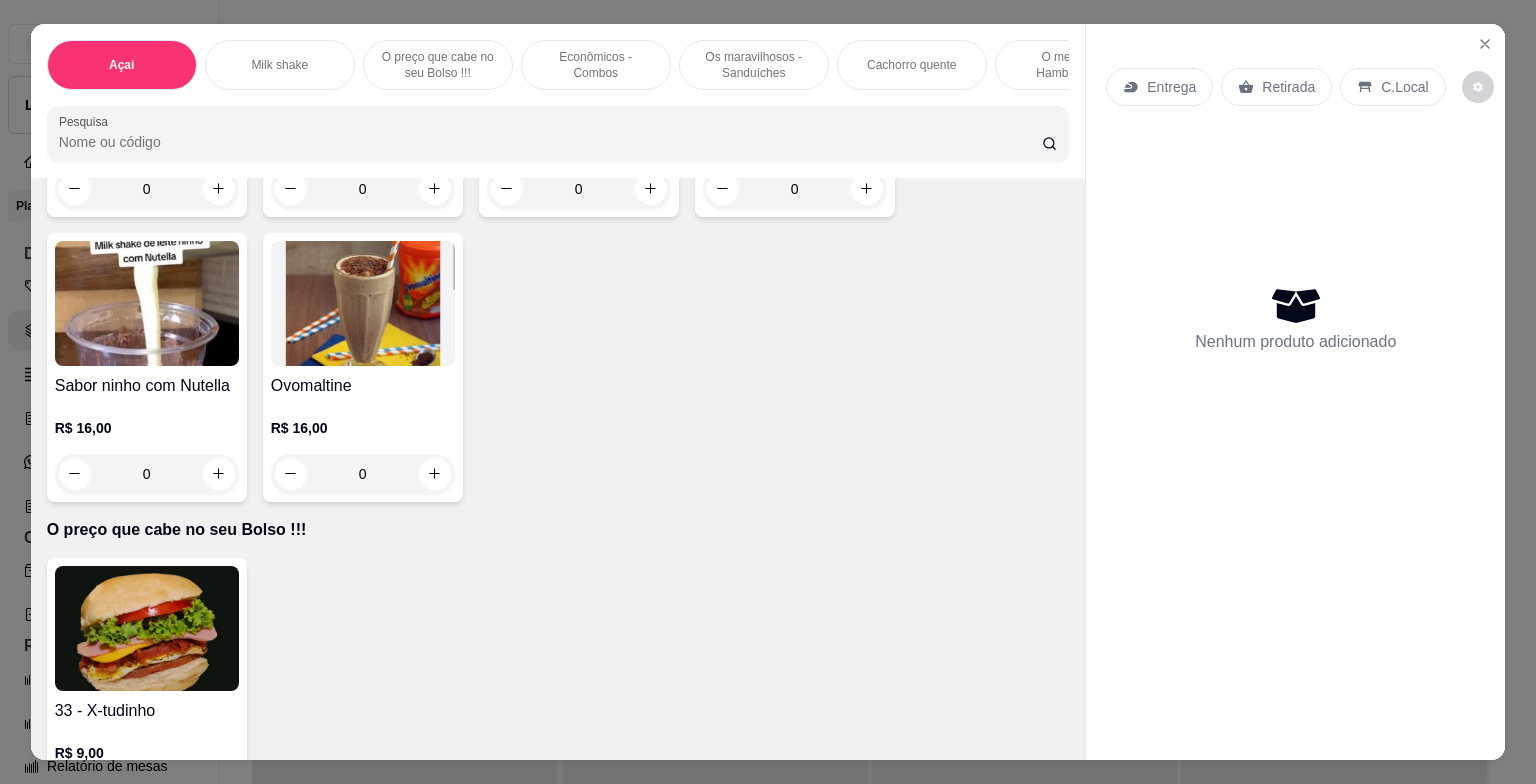scroll, scrollTop: 1491, scrollLeft: 0, axis: vertical 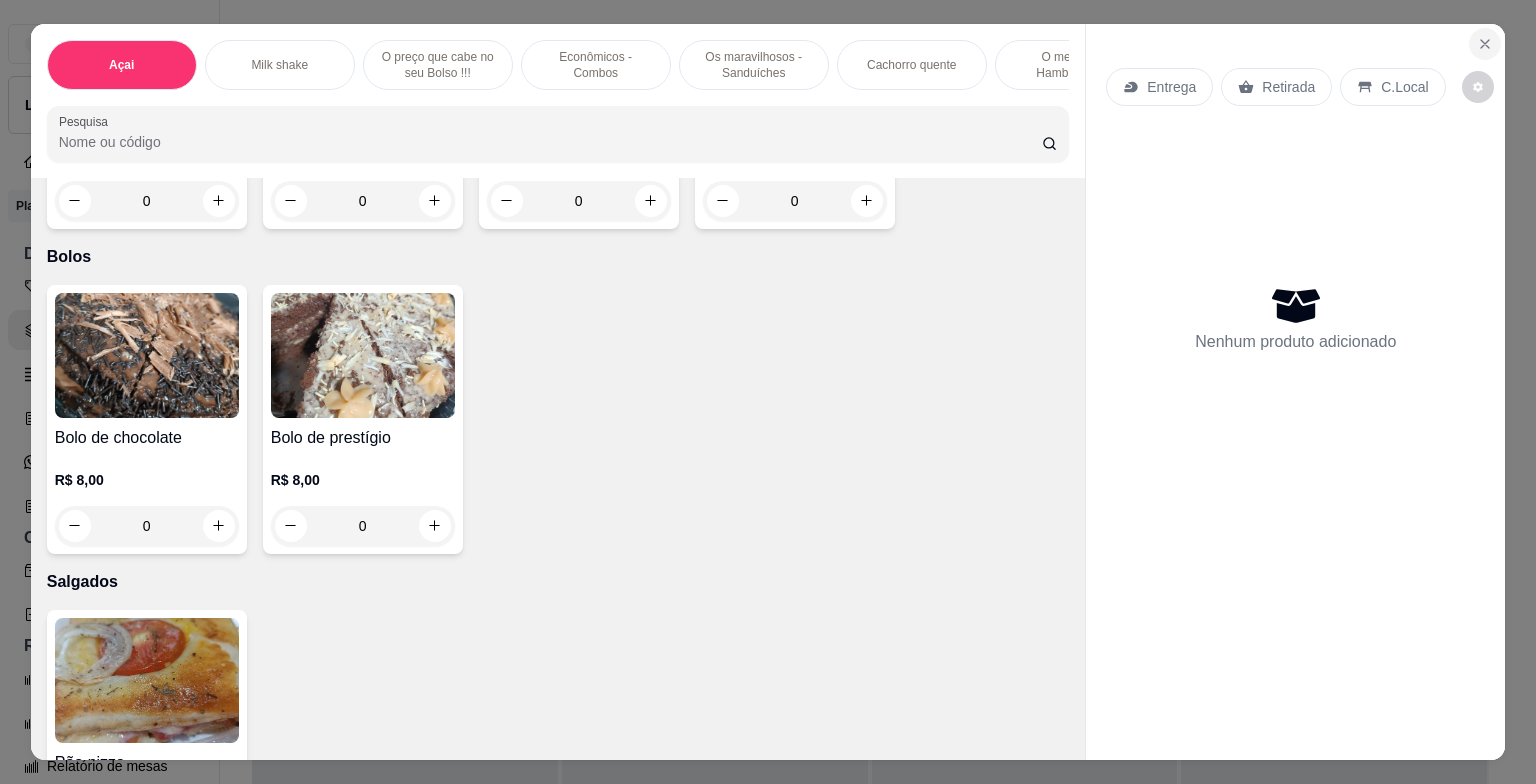 click 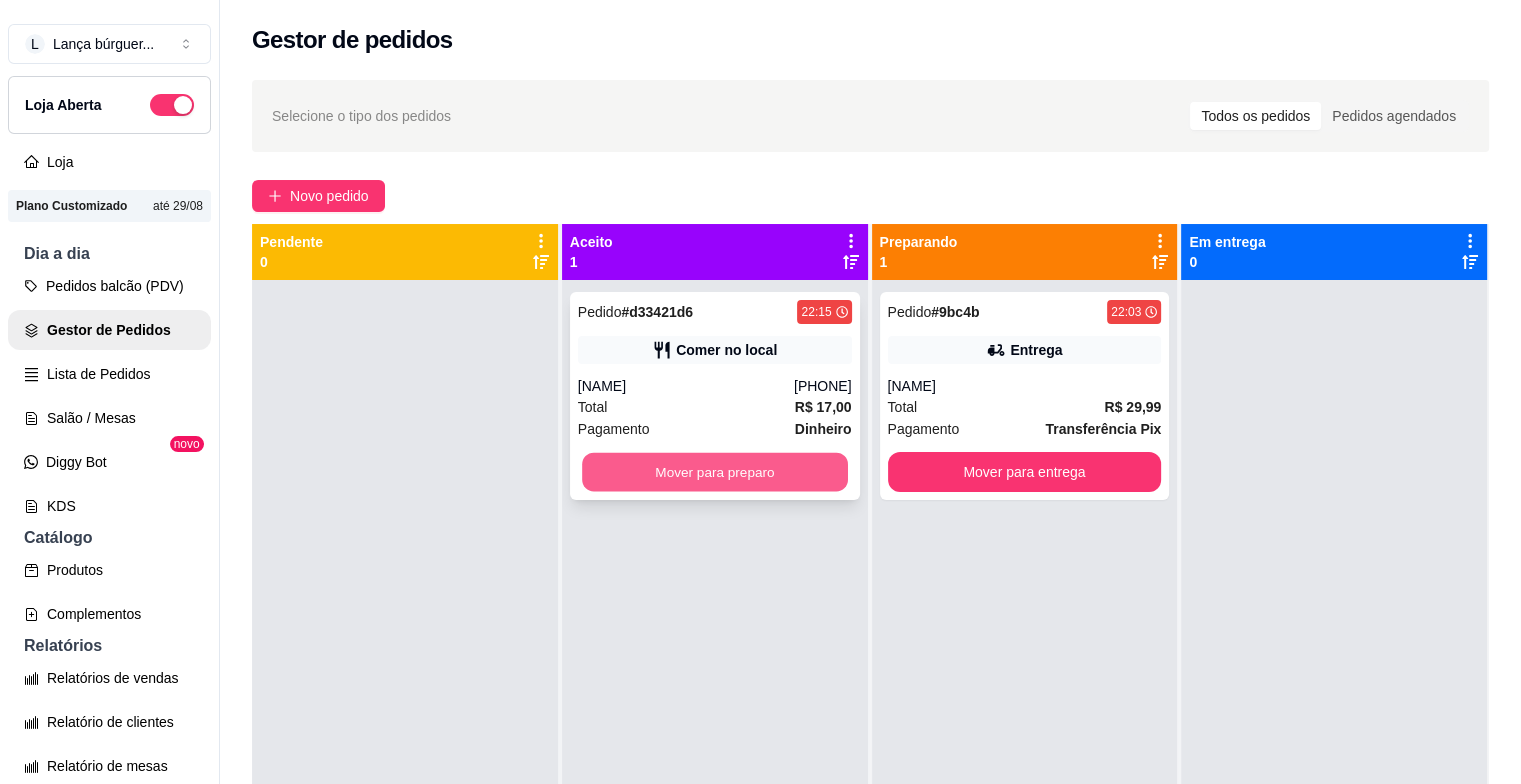 click on "Mover para preparo" at bounding box center (715, 472) 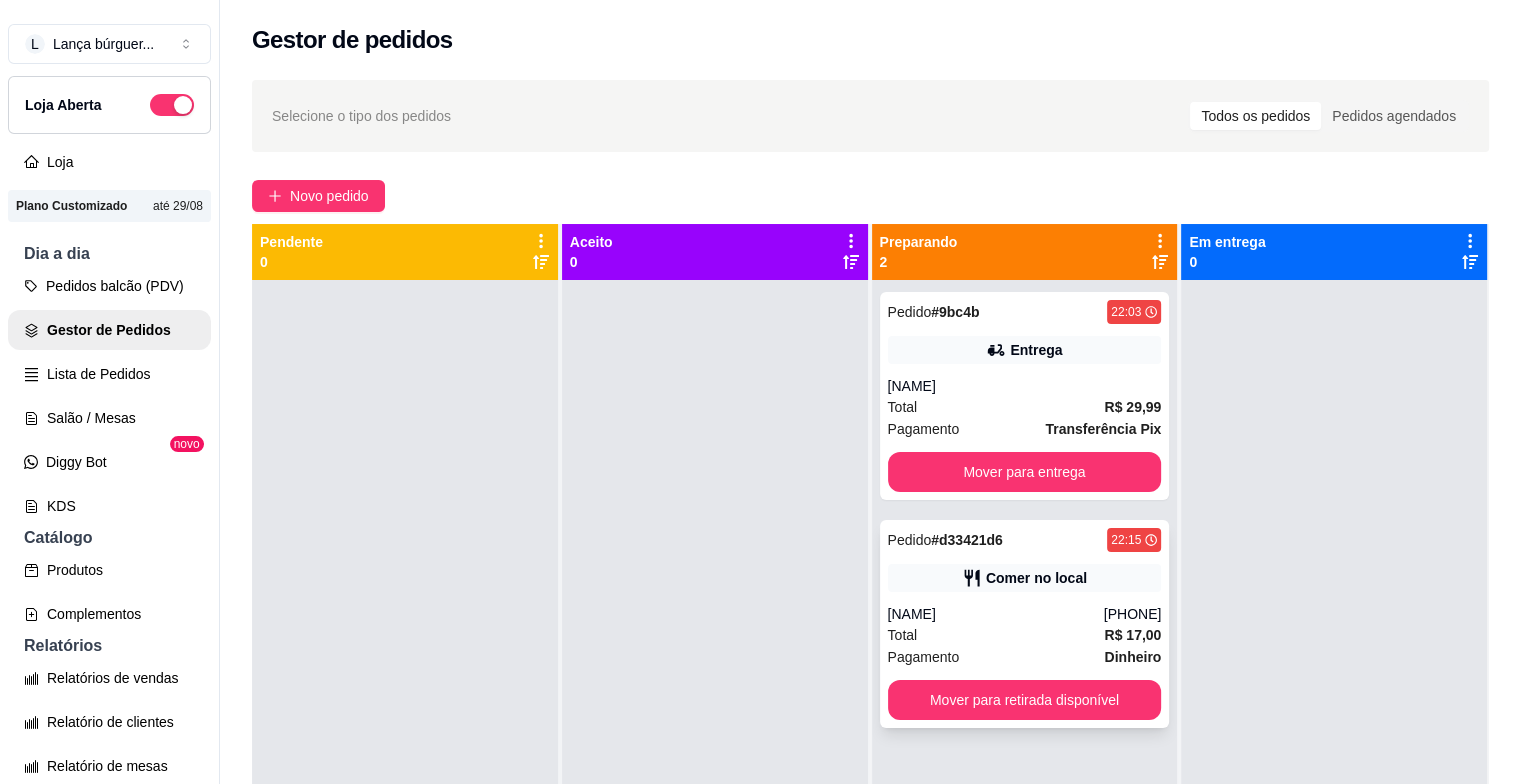 click on "Comer no local" at bounding box center (1025, 578) 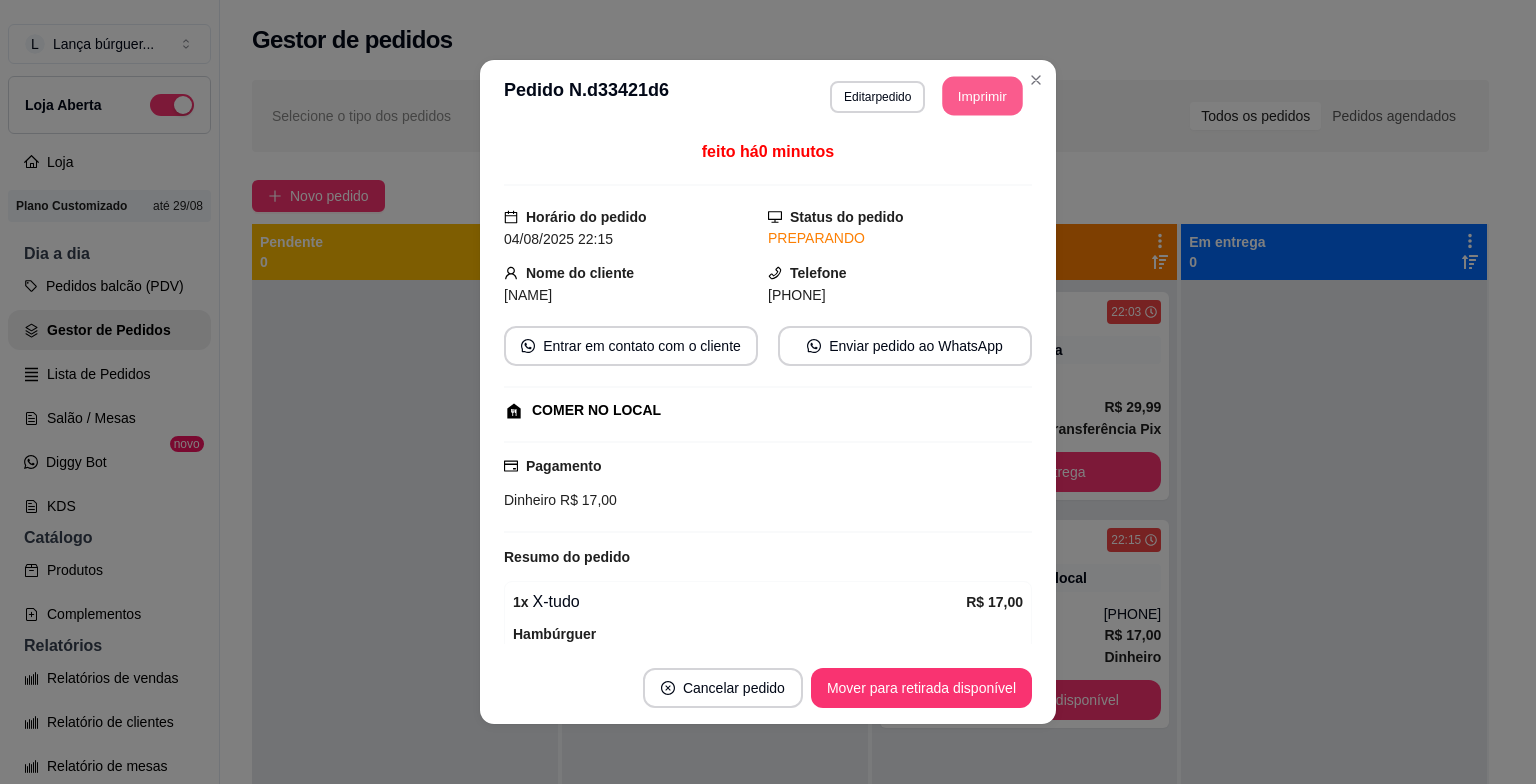 click on "Imprimir" at bounding box center (983, 96) 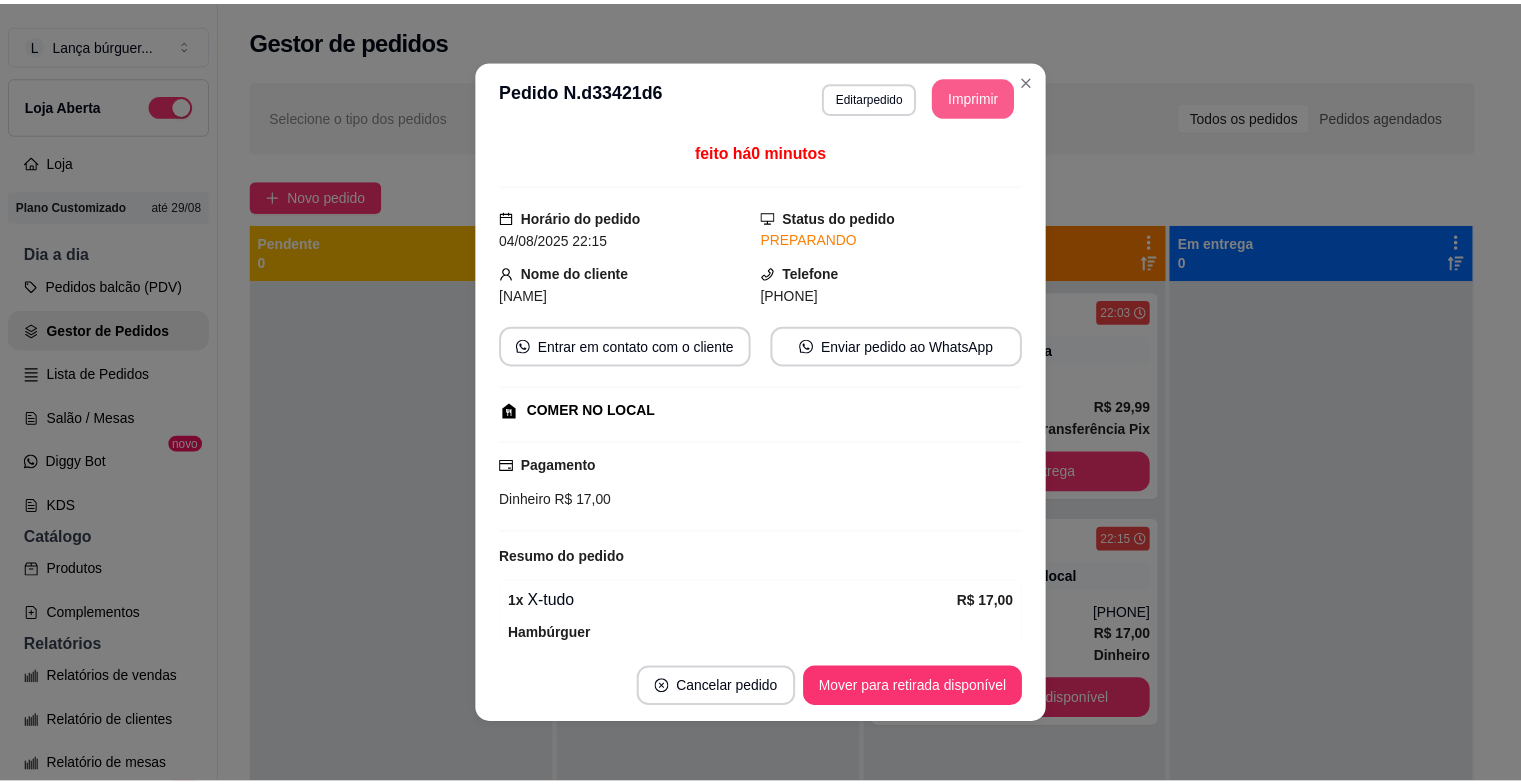 scroll, scrollTop: 0, scrollLeft: 0, axis: both 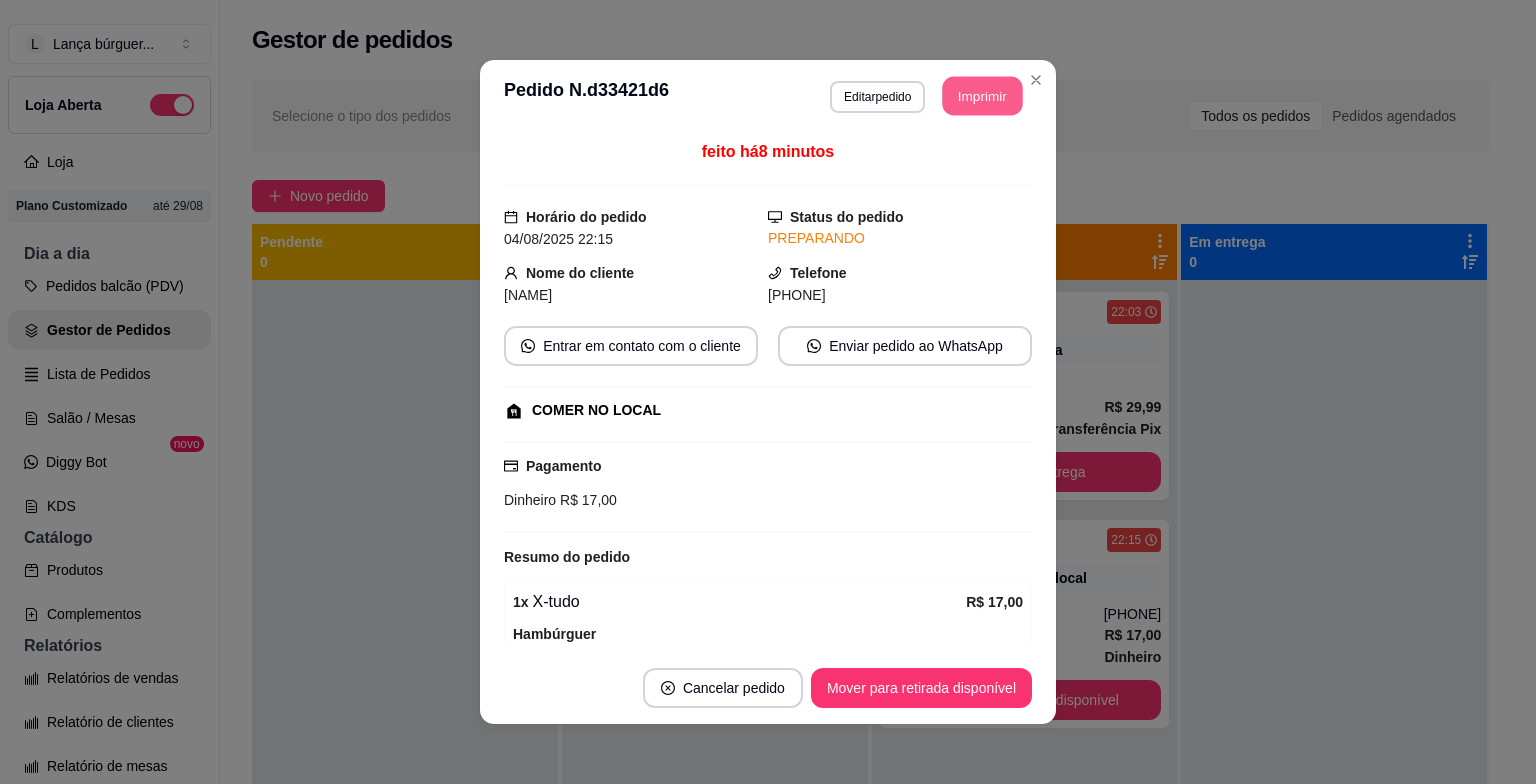 click on "Imprimir" at bounding box center (983, 96) 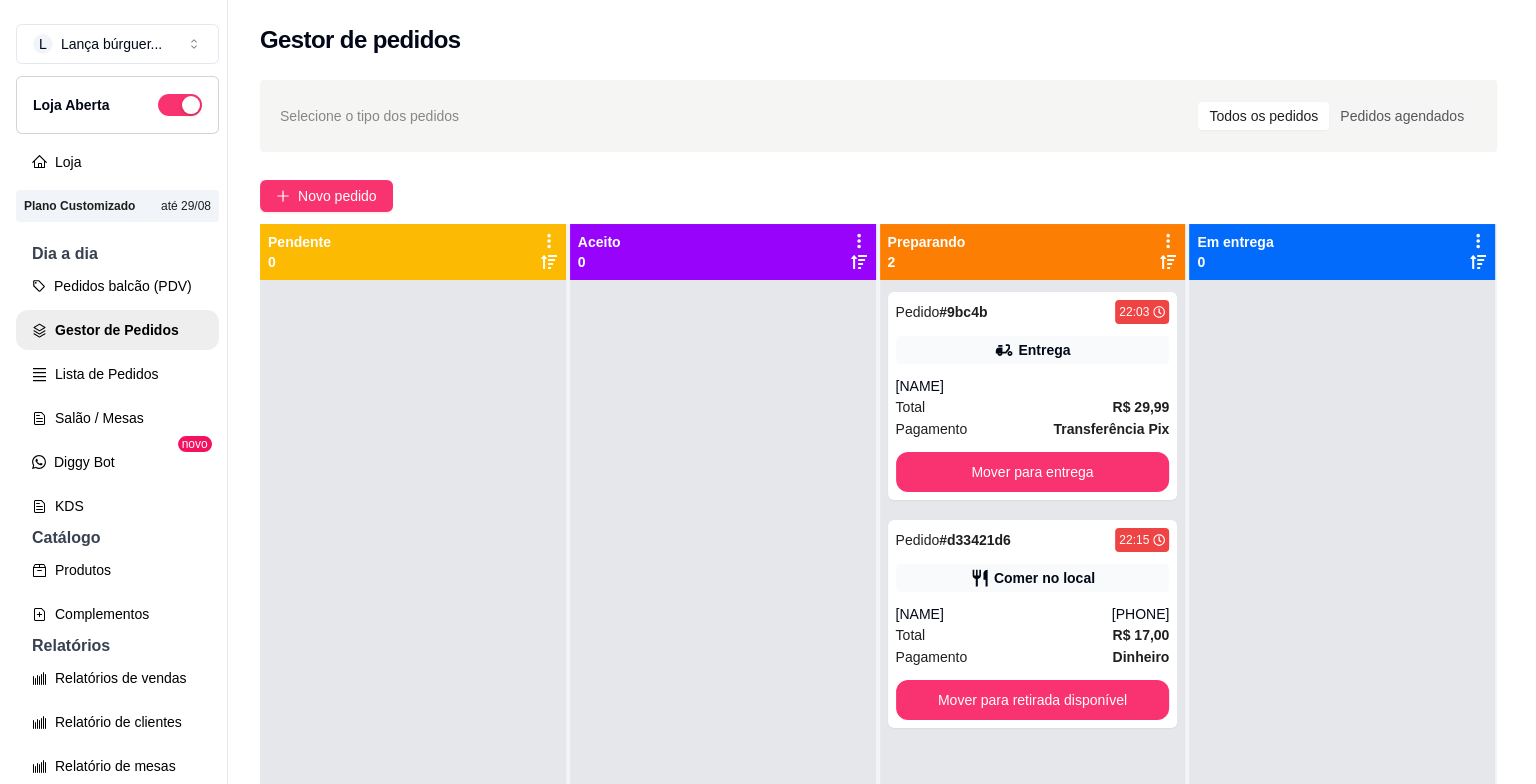 scroll, scrollTop: 0, scrollLeft: 0, axis: both 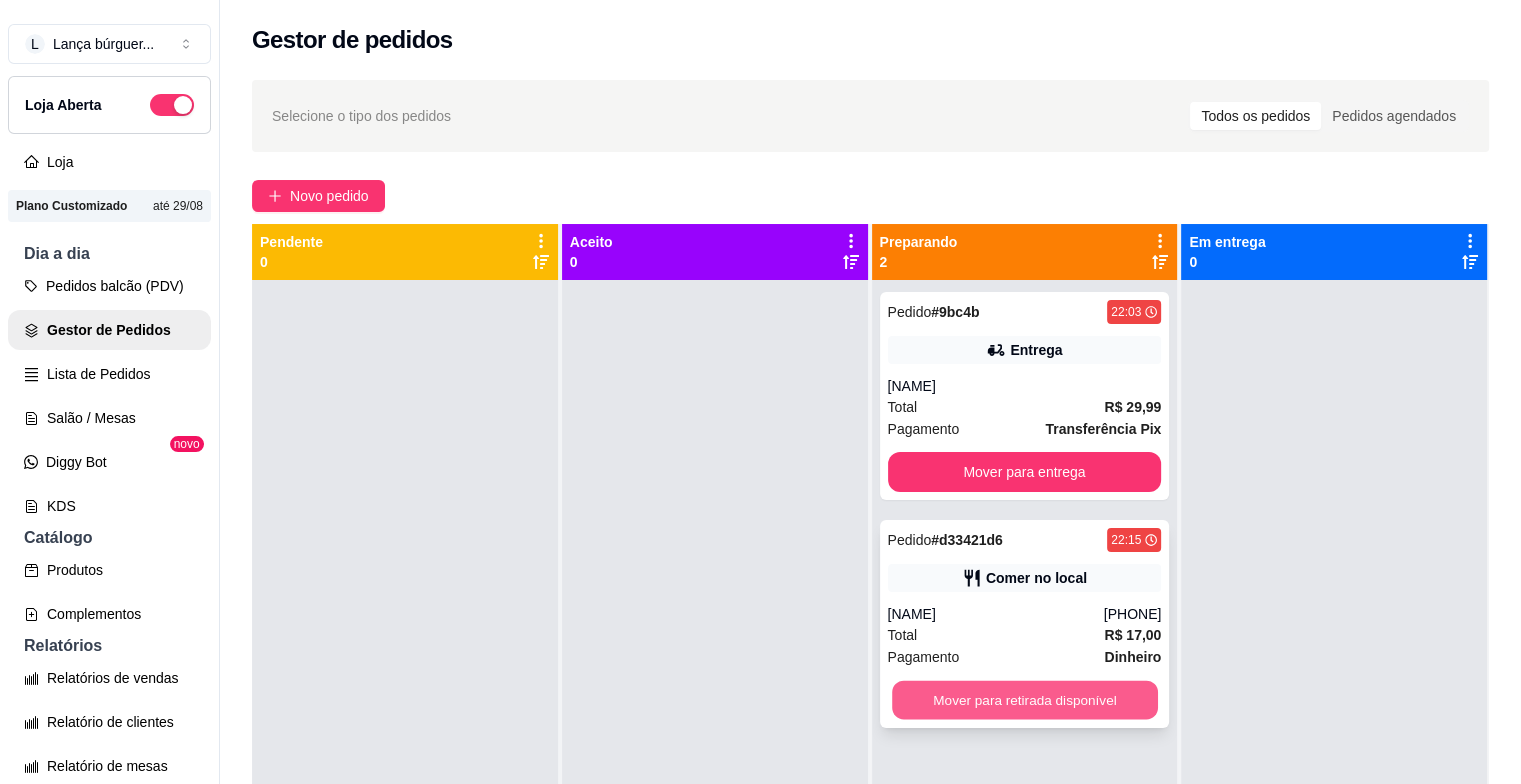 click on "Mover para retirada disponível" at bounding box center (1025, 700) 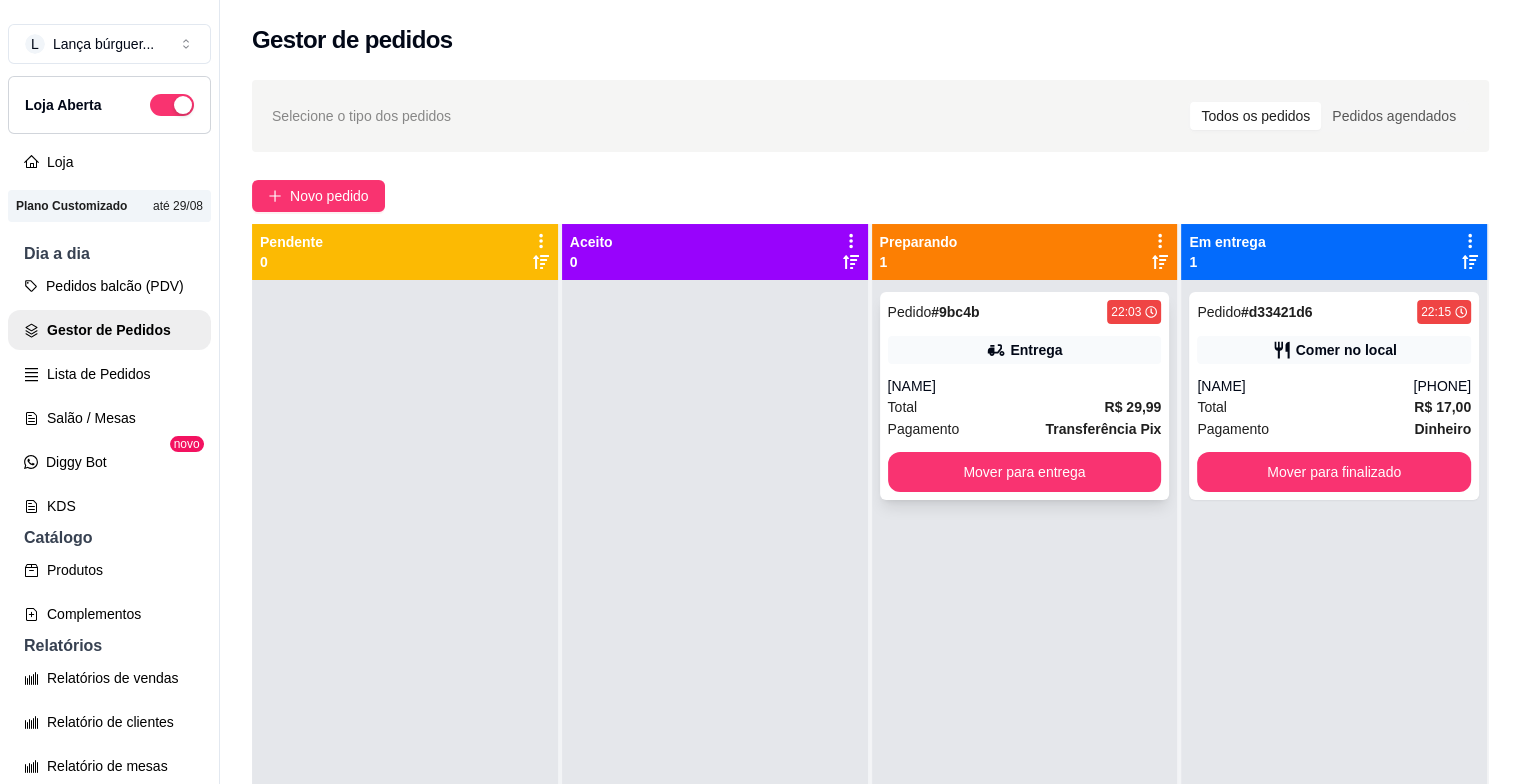 click on "Entrega" at bounding box center [1025, 350] 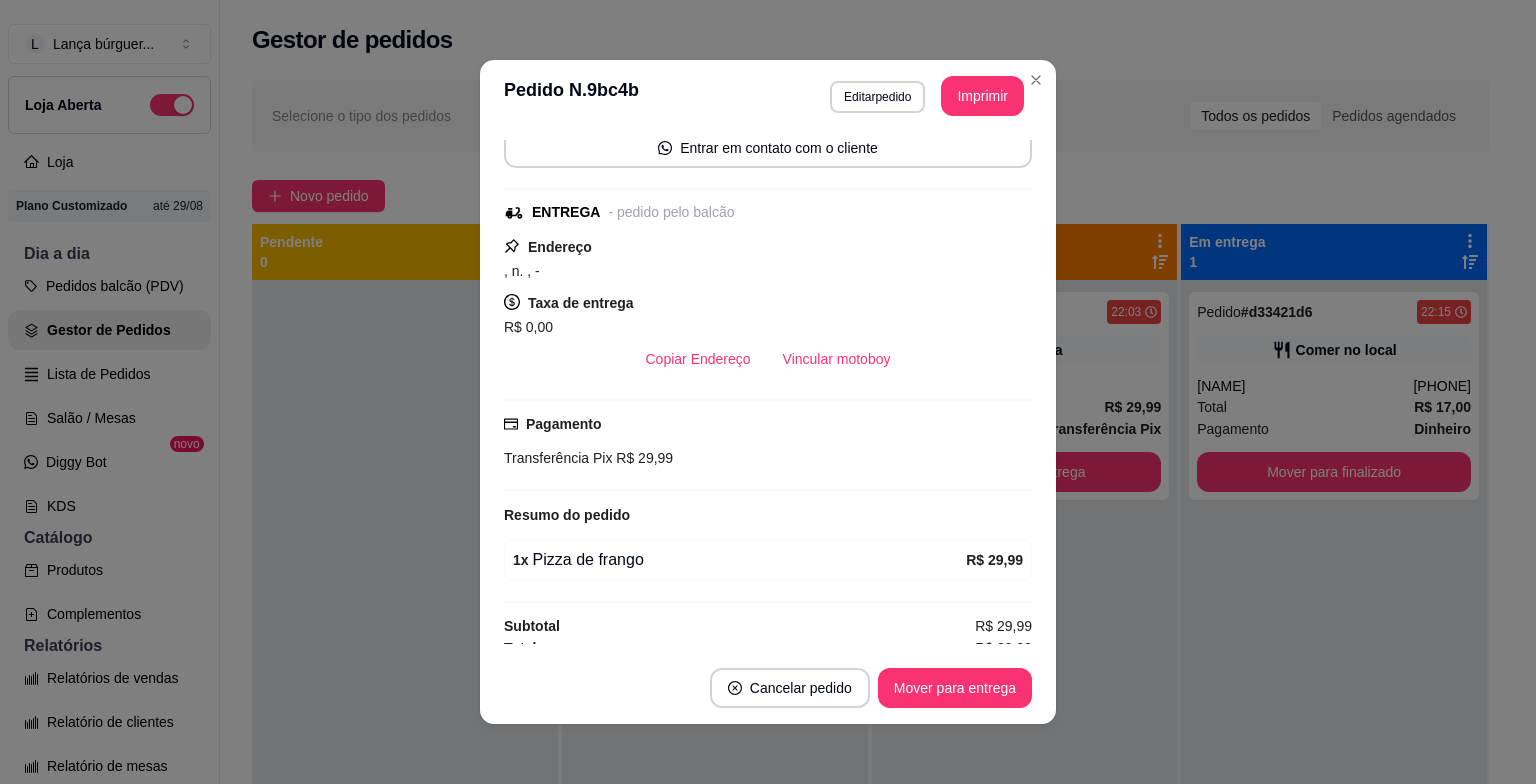 scroll, scrollTop: 210, scrollLeft: 0, axis: vertical 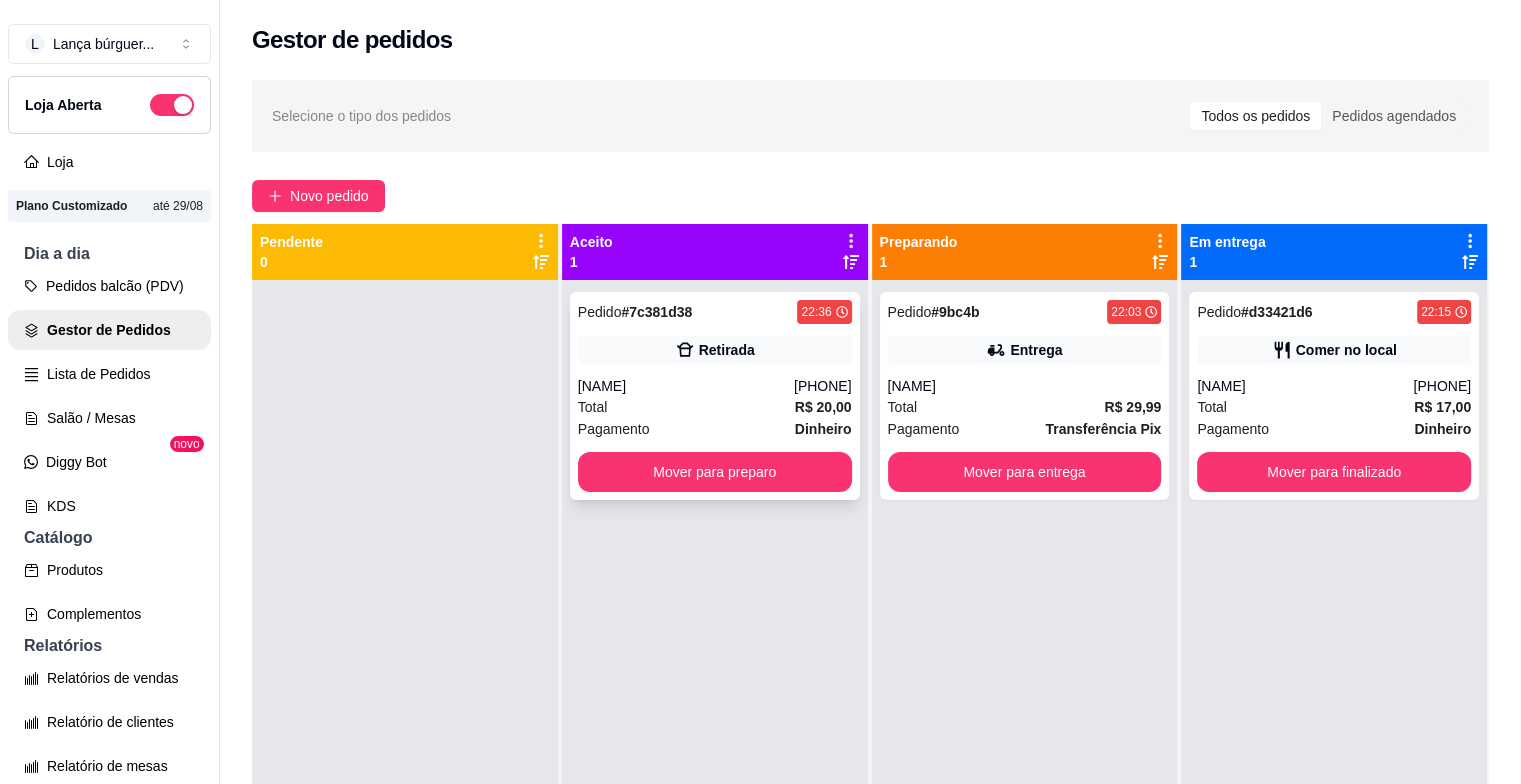 click on "[NAME]" at bounding box center [686, 386] 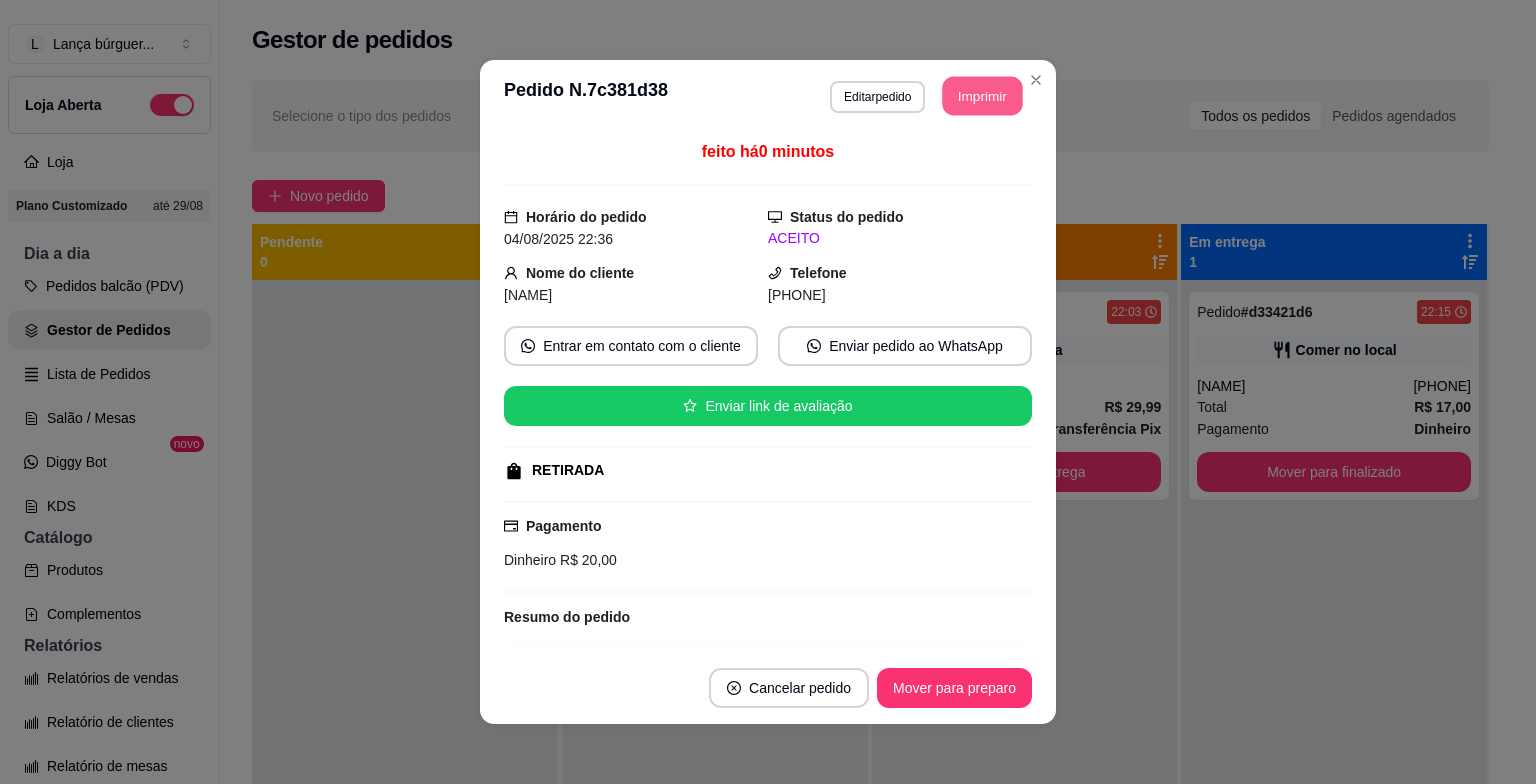 click on "Imprimir" at bounding box center (983, 96) 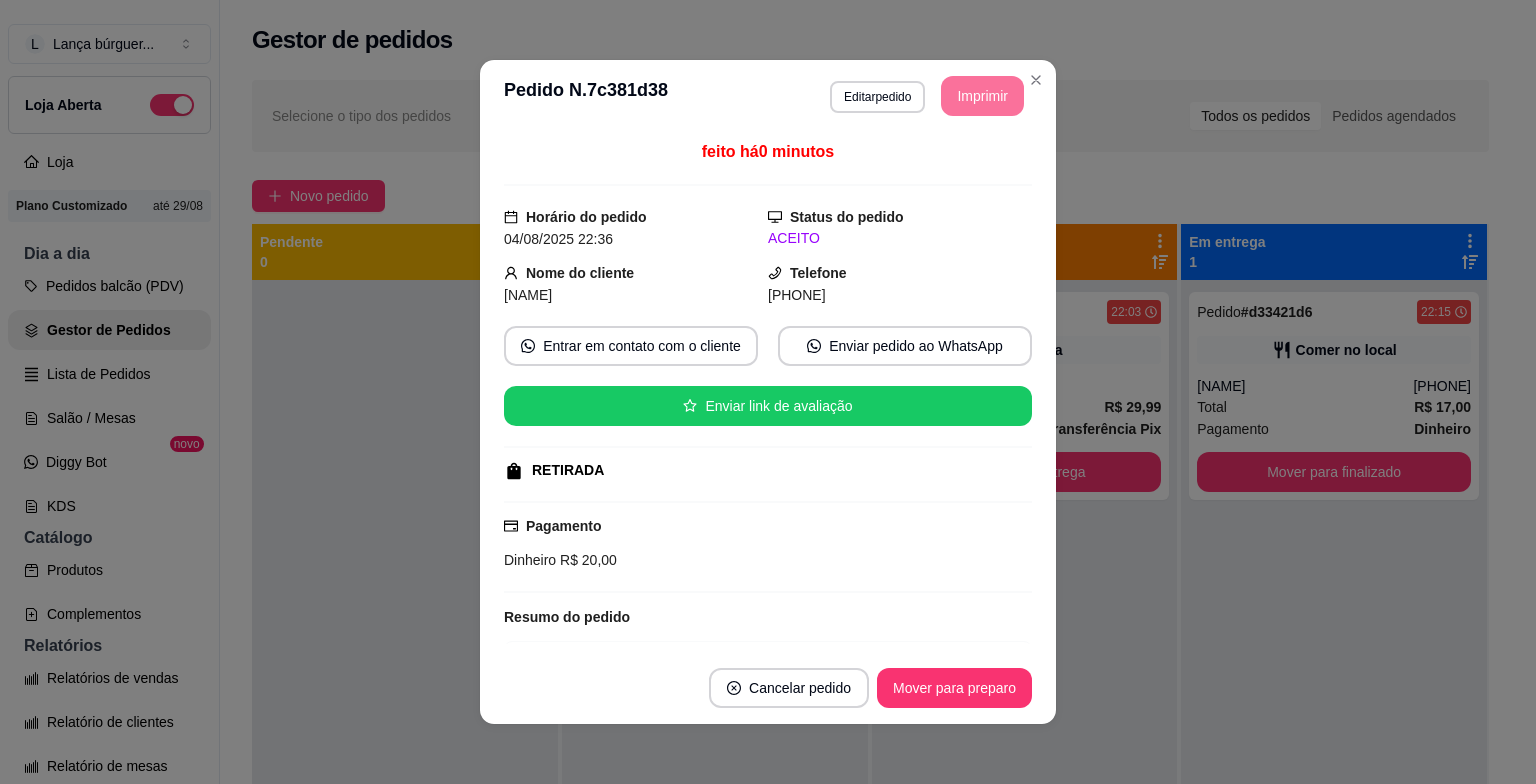 scroll, scrollTop: 0, scrollLeft: 0, axis: both 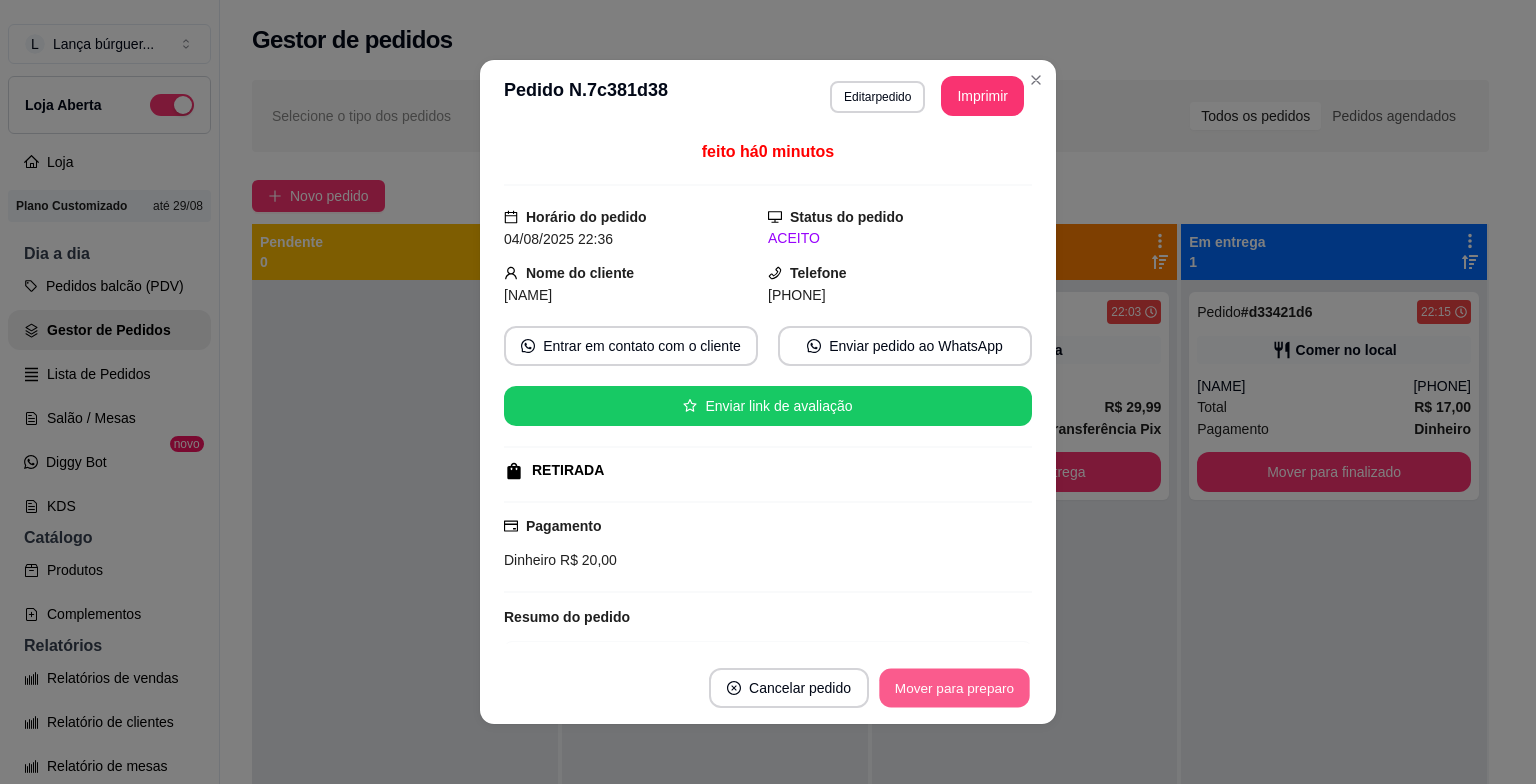 click on "Mover para preparo" at bounding box center [954, 688] 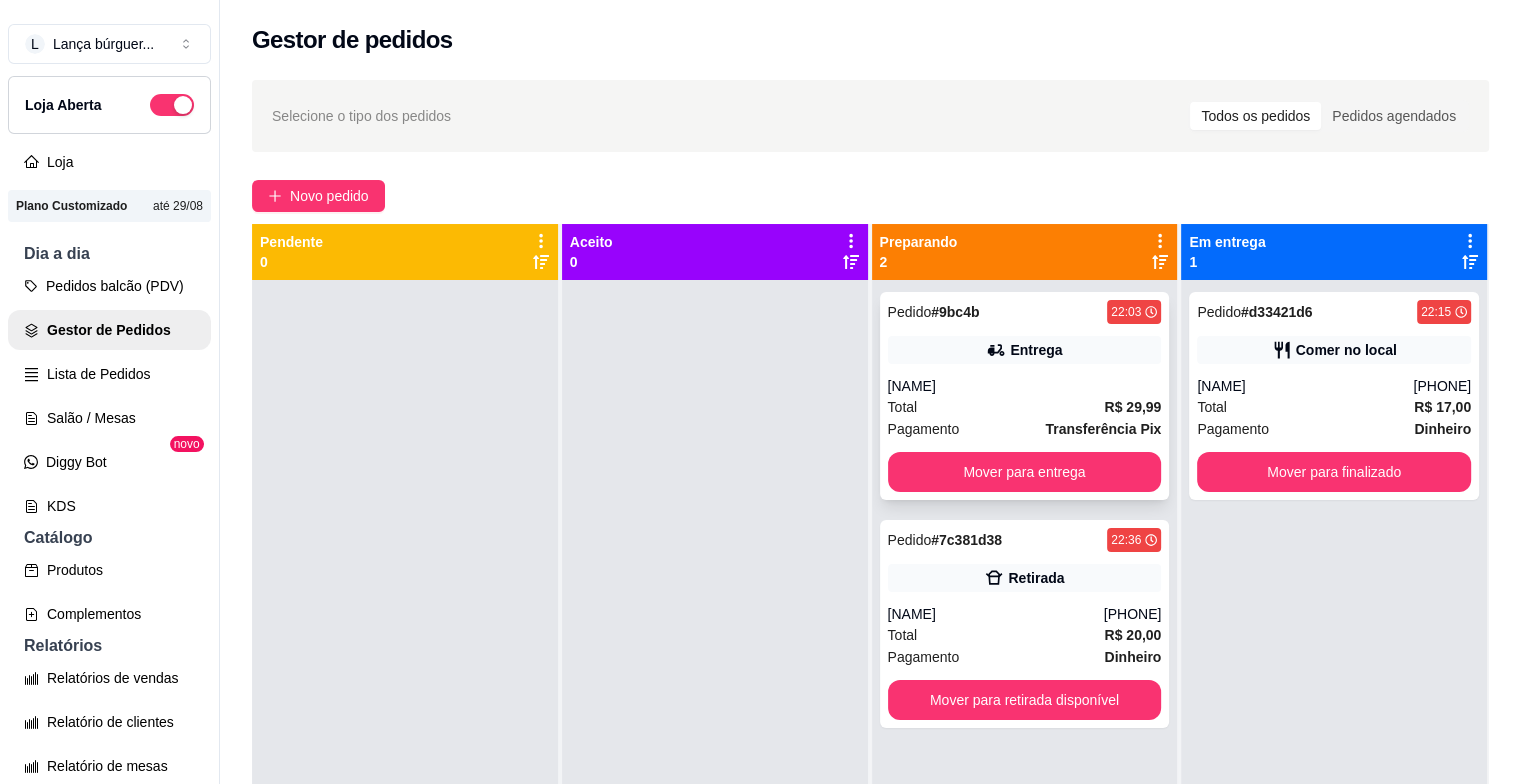 click on "Total R$ 29,99" at bounding box center [1025, 407] 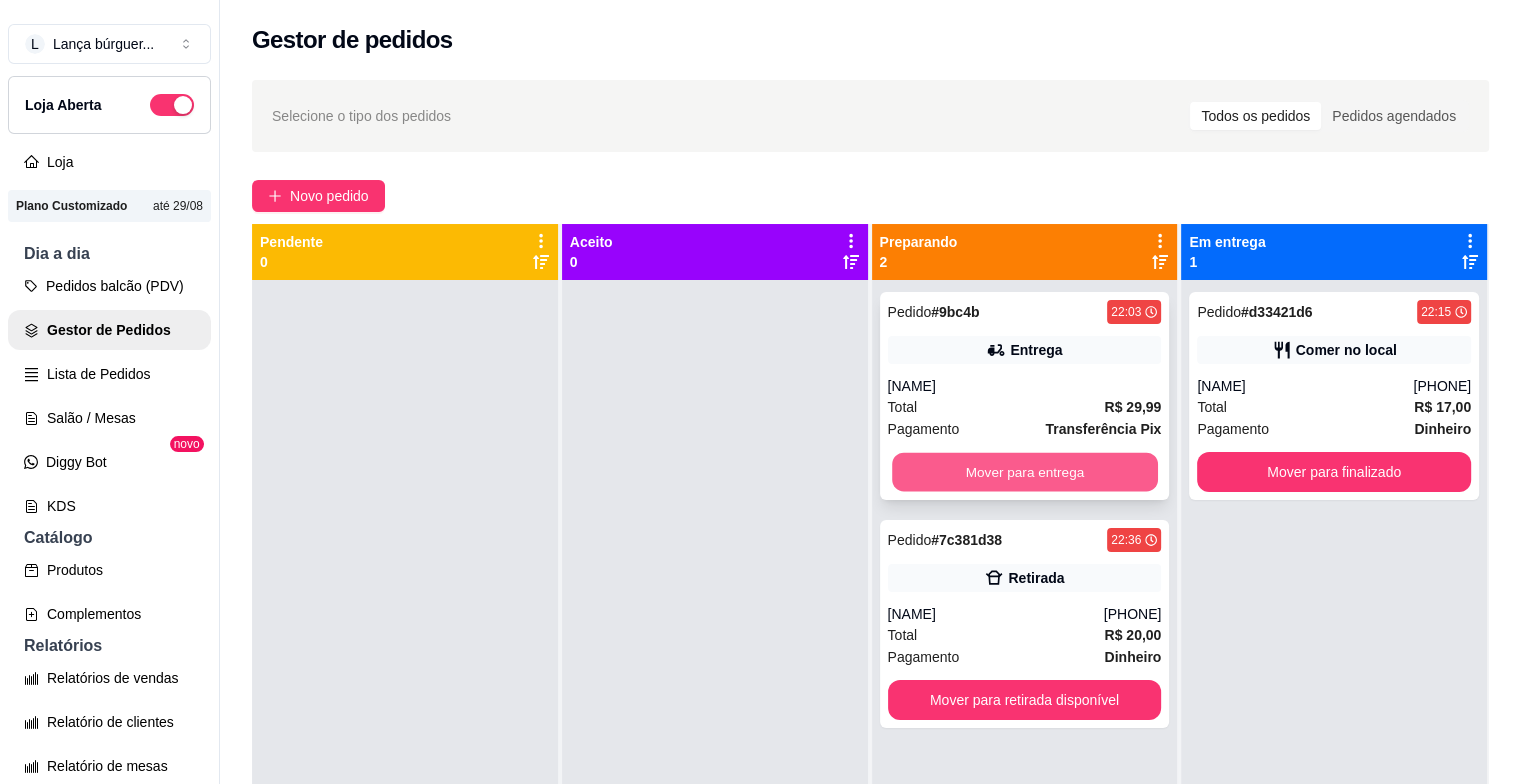 click on "Mover para entrega" at bounding box center (1025, 472) 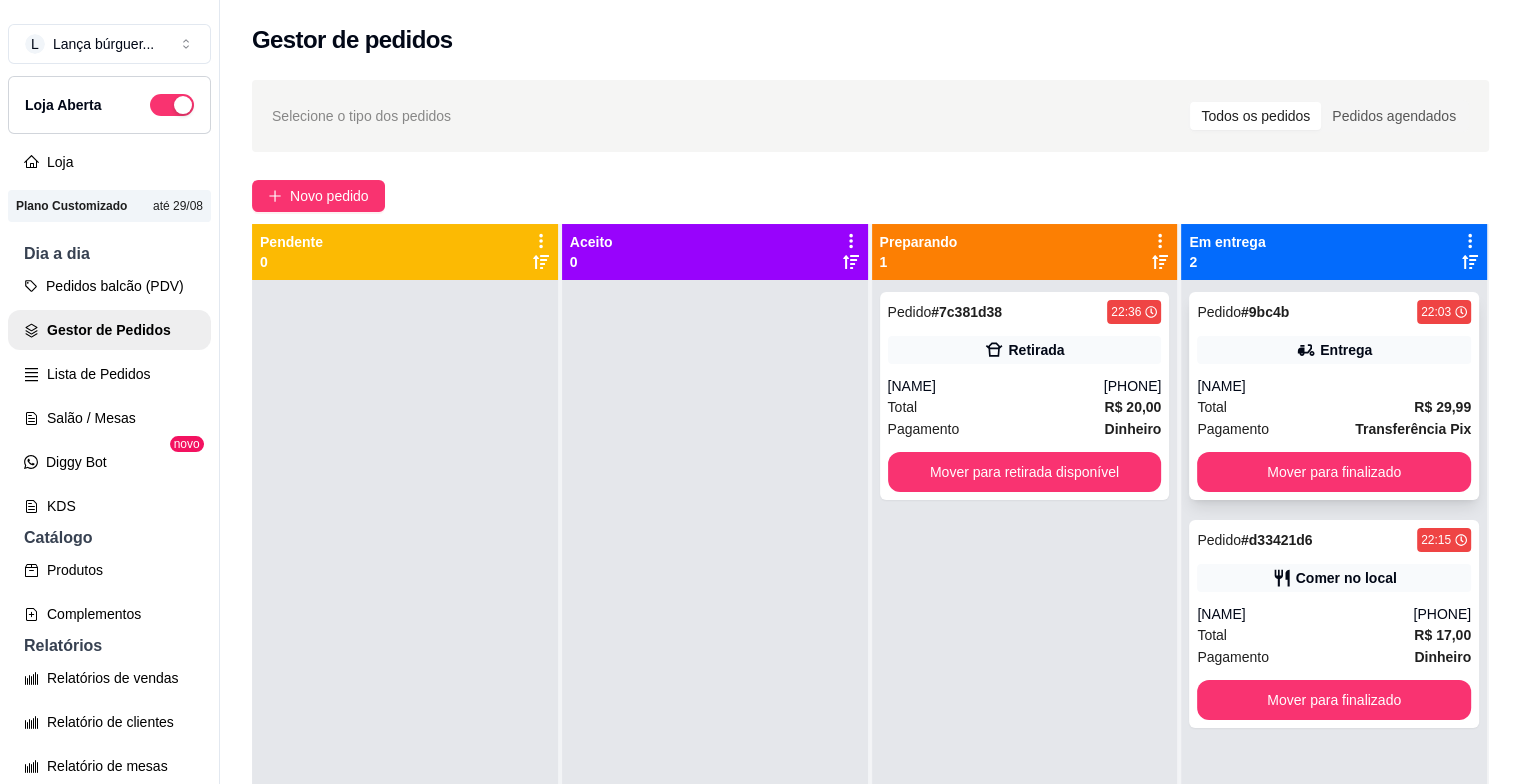click on "[NAME]" at bounding box center (1334, 386) 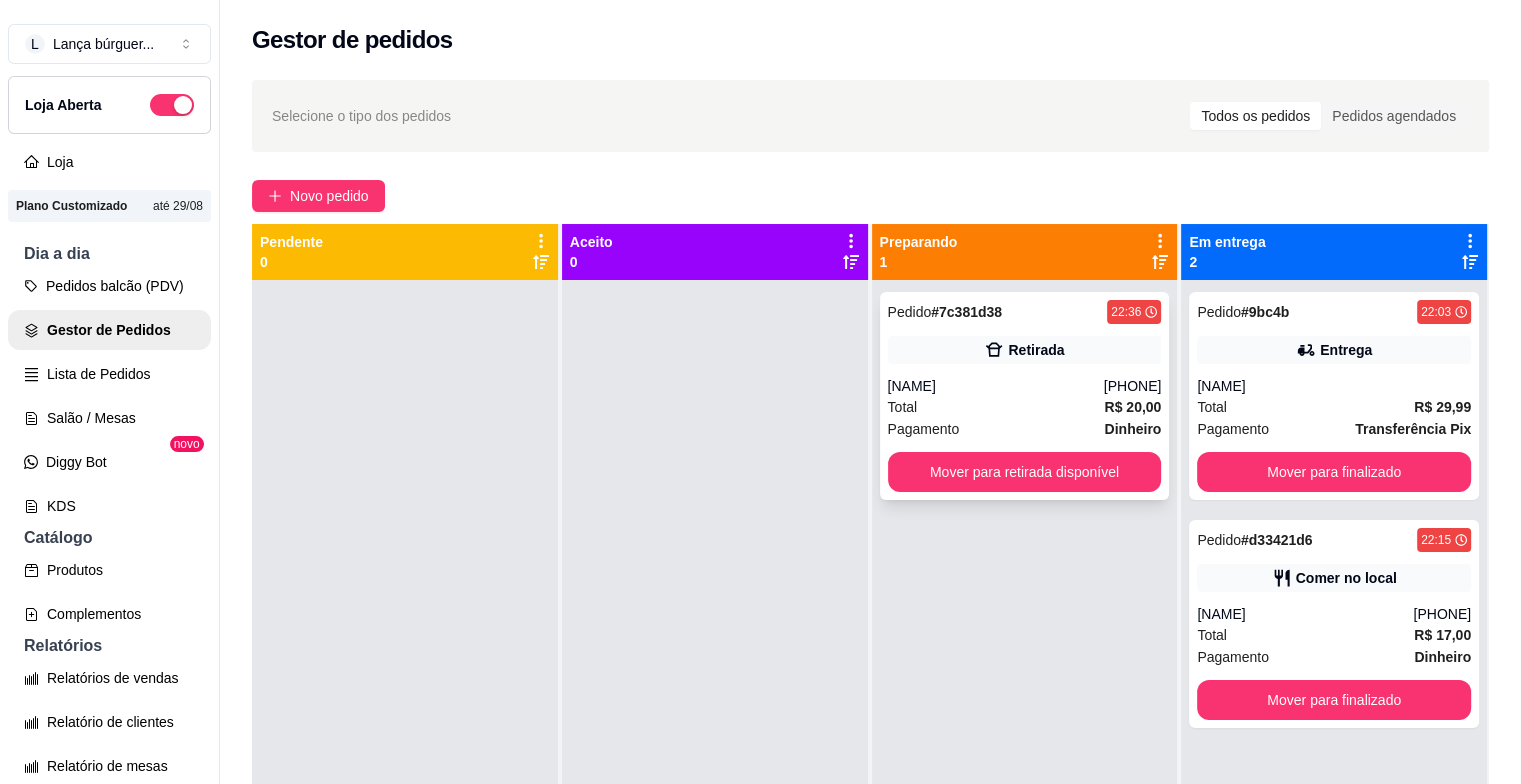 click on "Pedido  # 7c381d38 22:36 Retirada [NAME] ([PHONE]) Total R$ 20,00 Pagamento Dinheiro Mover para retirada disponível" at bounding box center [1025, 396] 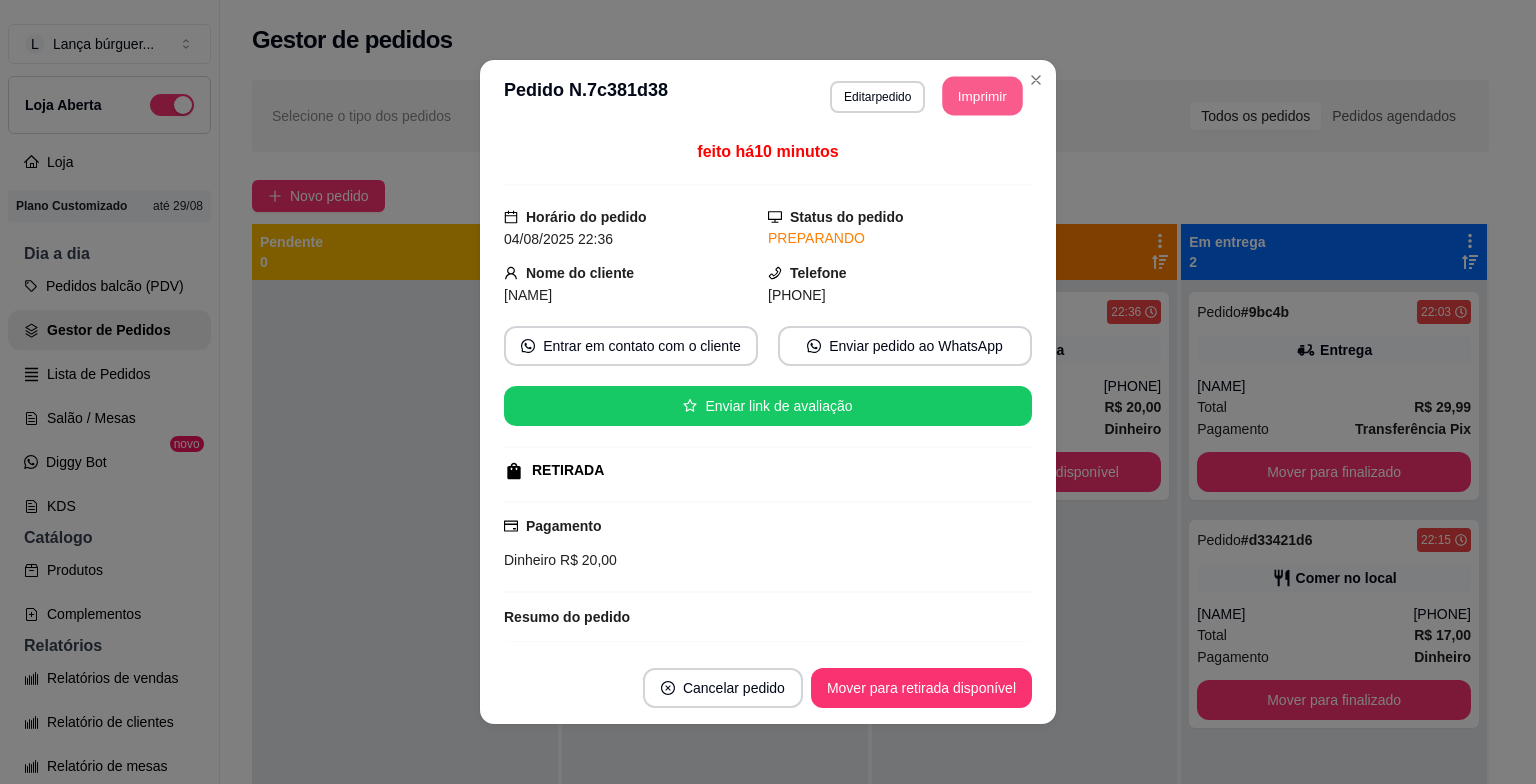 click on "Imprimir" at bounding box center [983, 96] 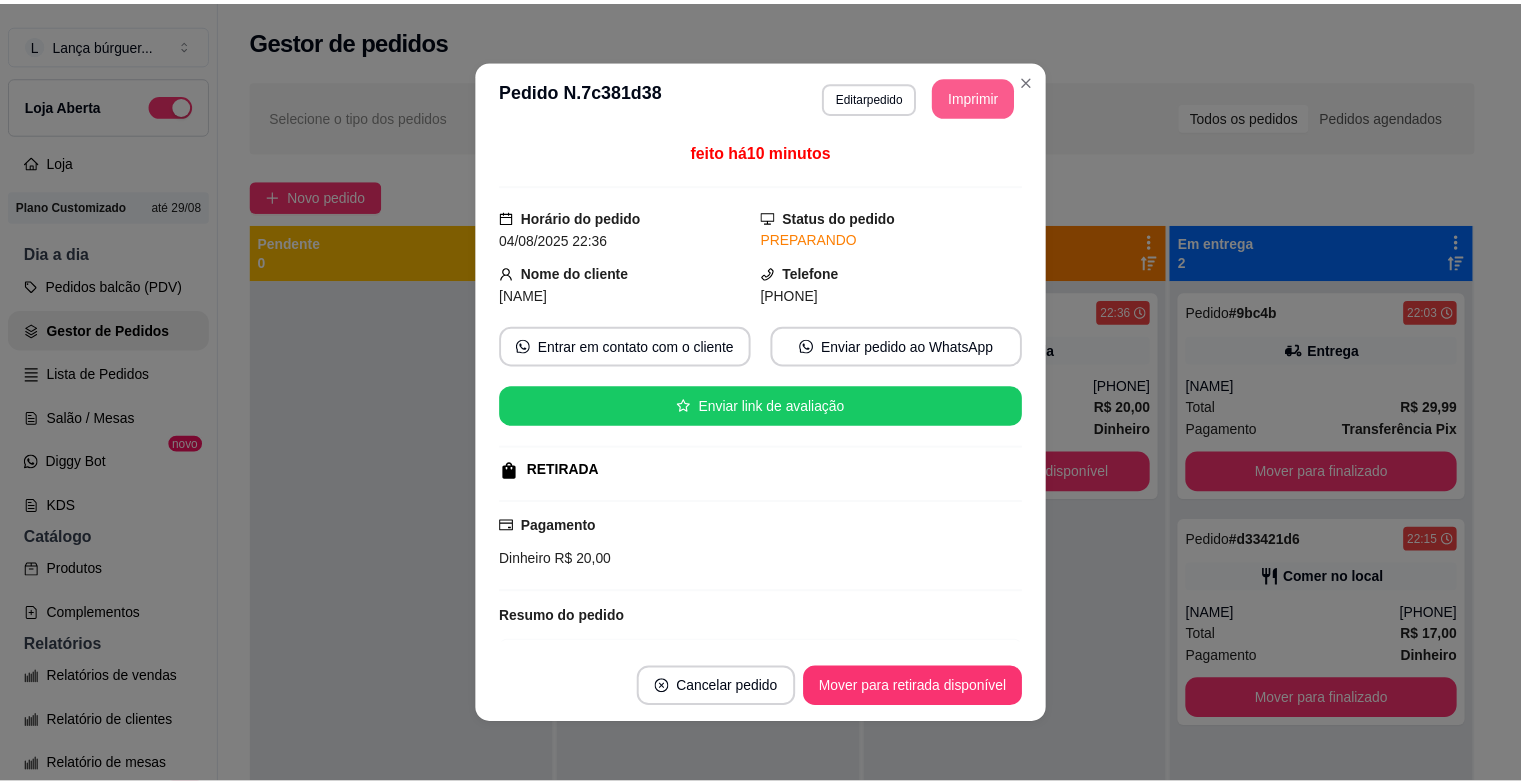 scroll, scrollTop: 0, scrollLeft: 0, axis: both 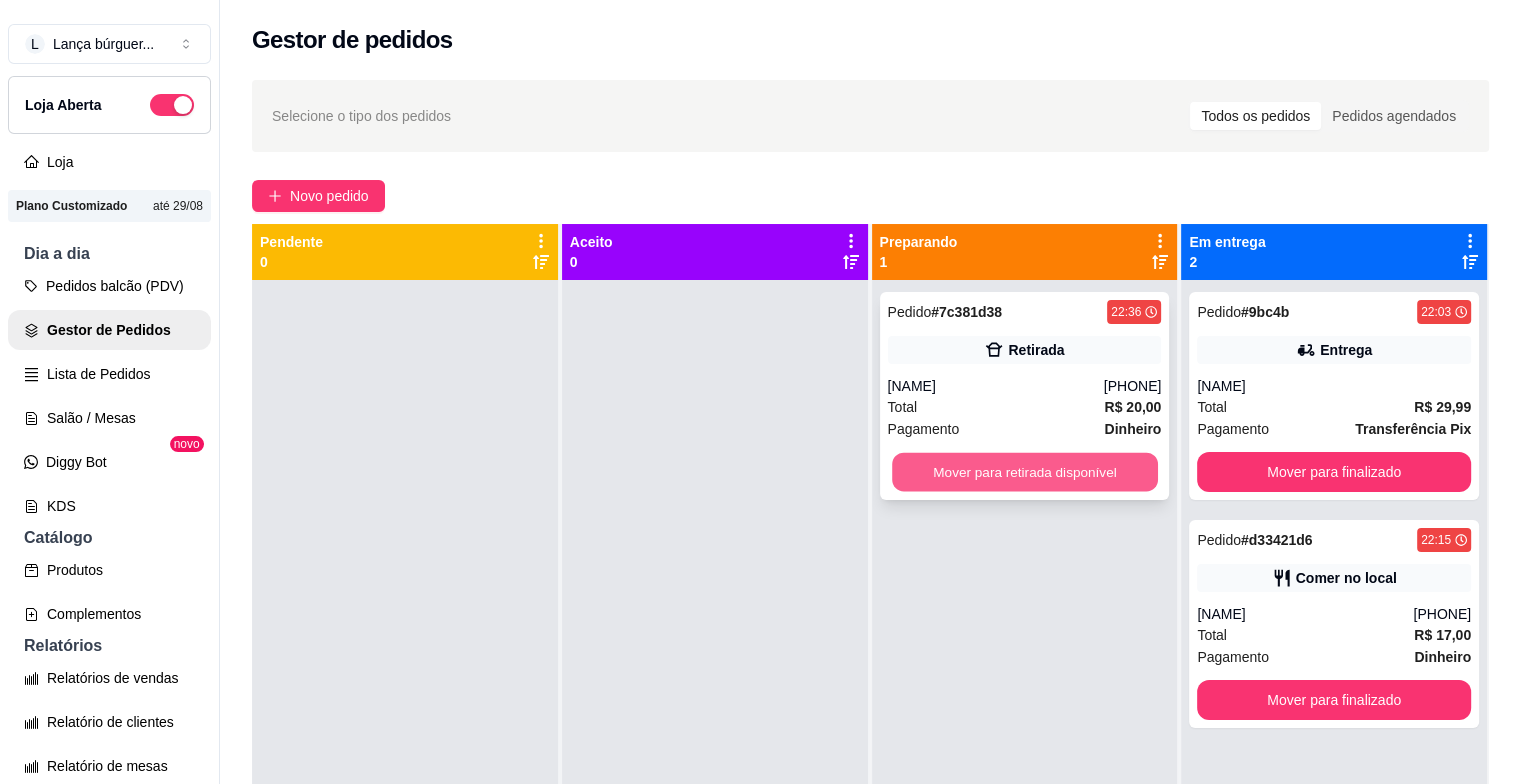 click on "Mover para retirada disponível" at bounding box center (1025, 472) 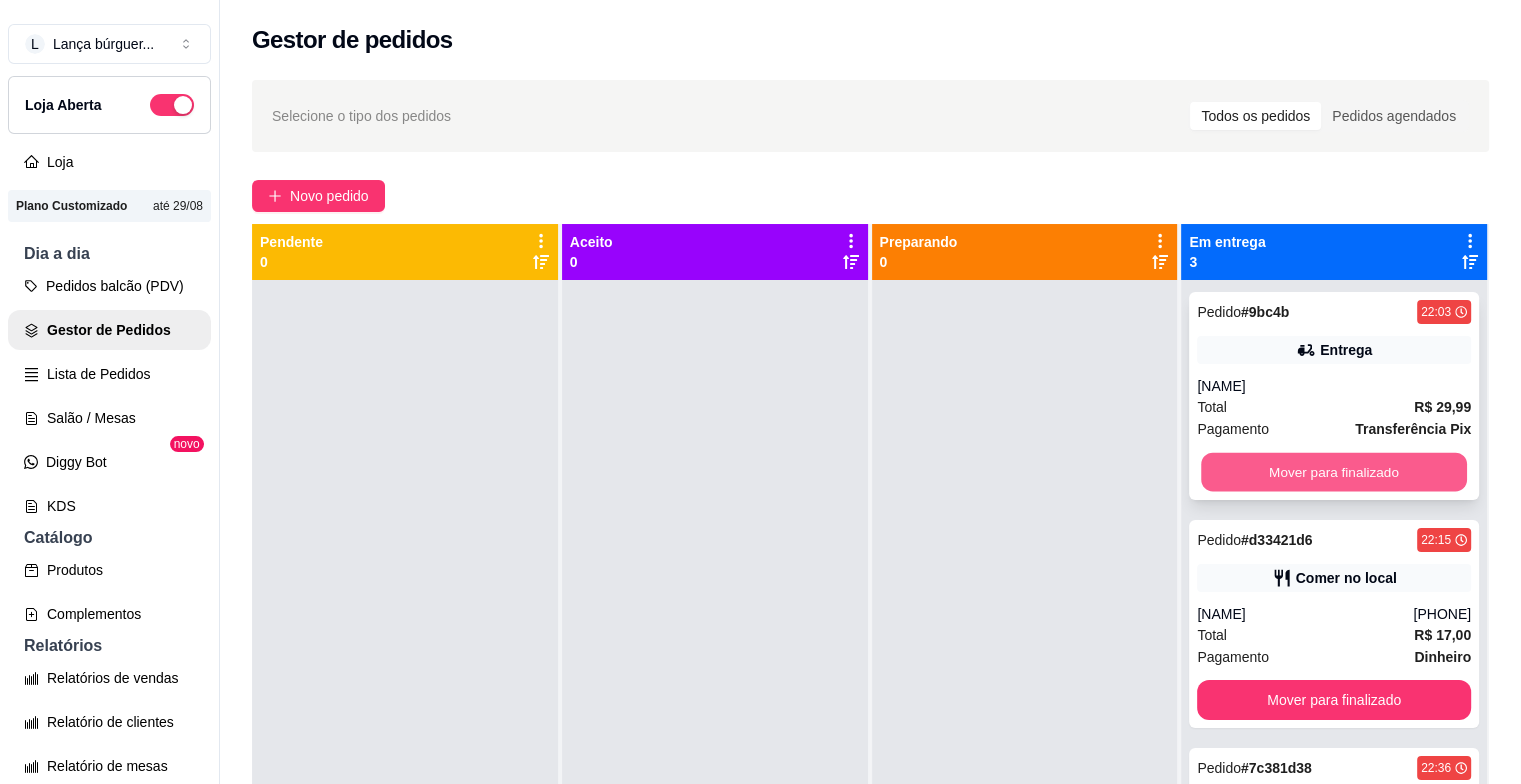 click on "Mover para finalizado" at bounding box center [1334, 472] 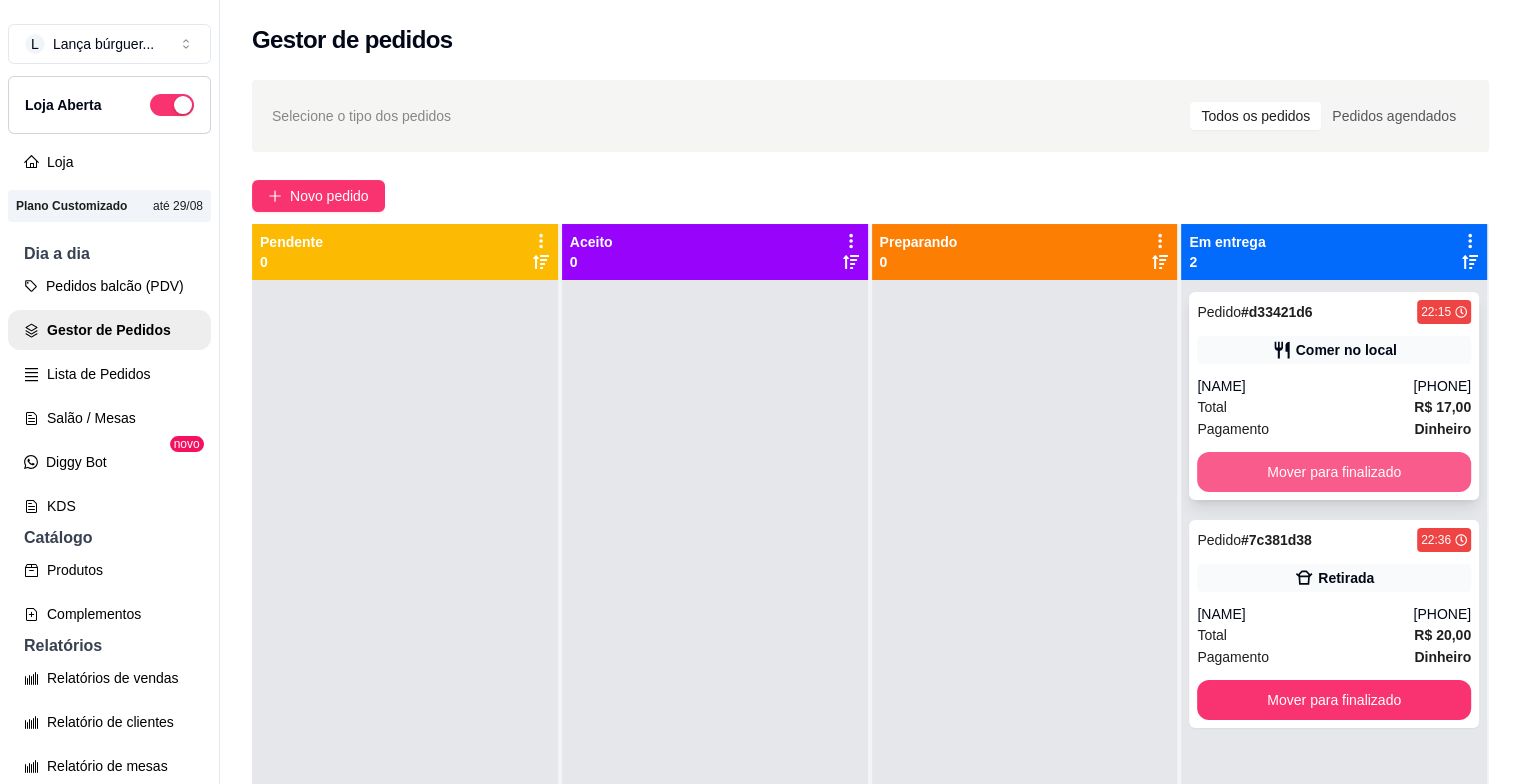 click on "Mover para finalizado" at bounding box center [1334, 472] 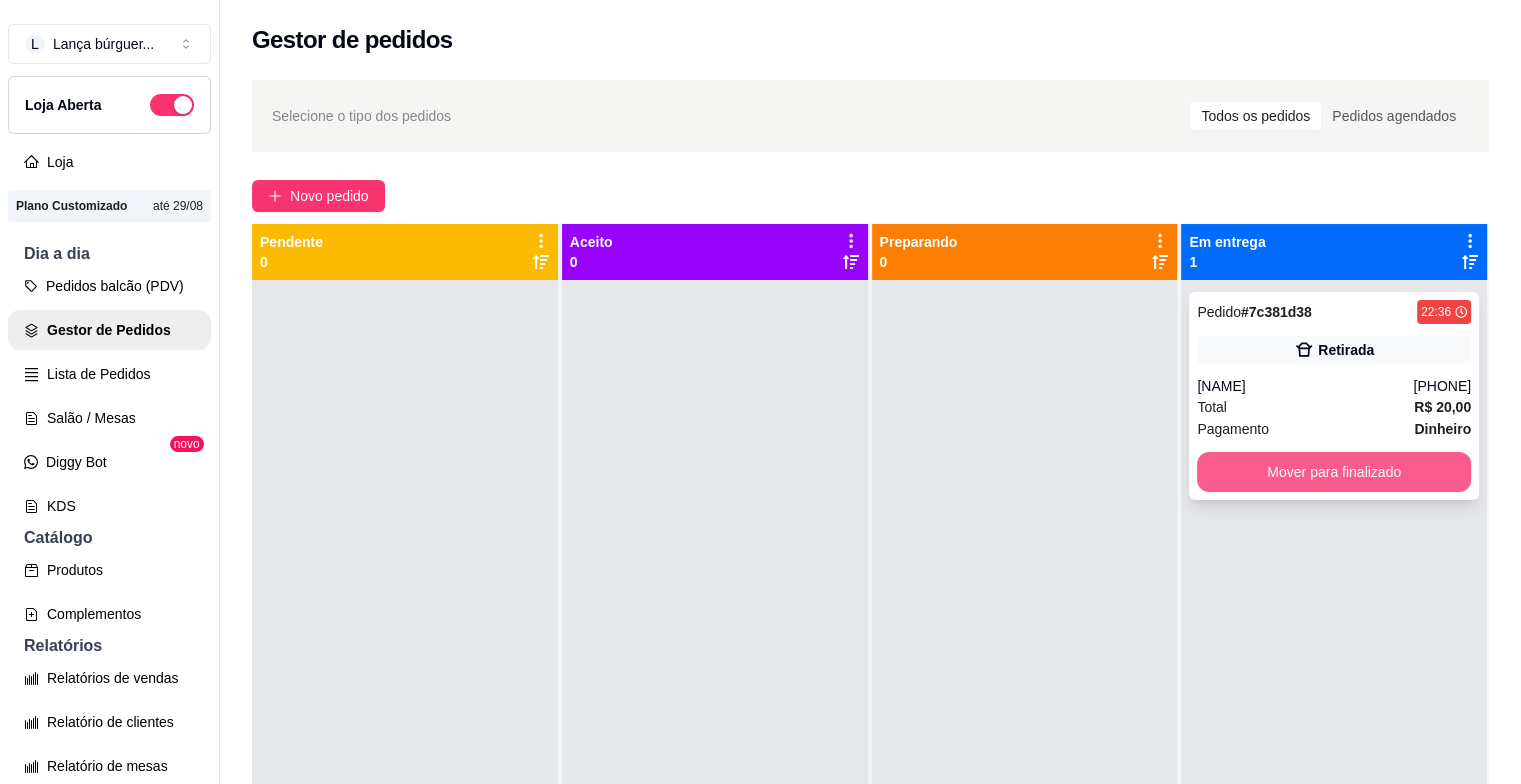 click on "Mover para finalizado" at bounding box center [1334, 472] 